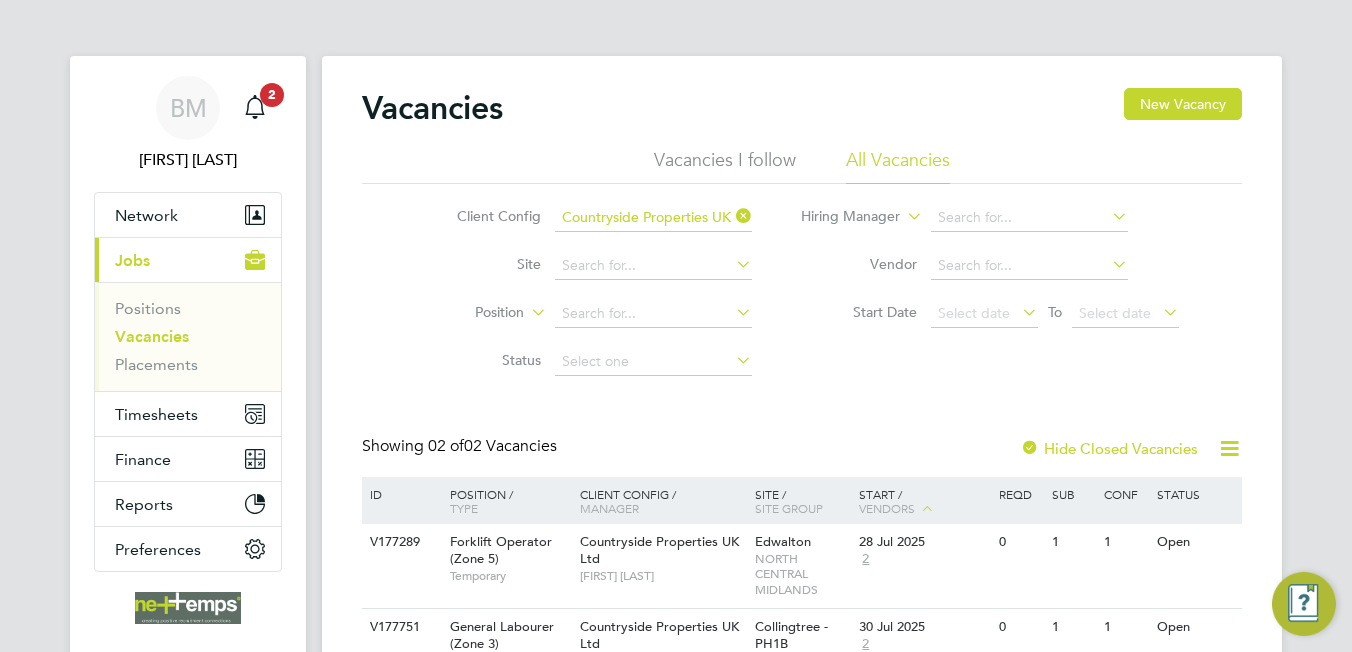 scroll, scrollTop: 0, scrollLeft: 0, axis: both 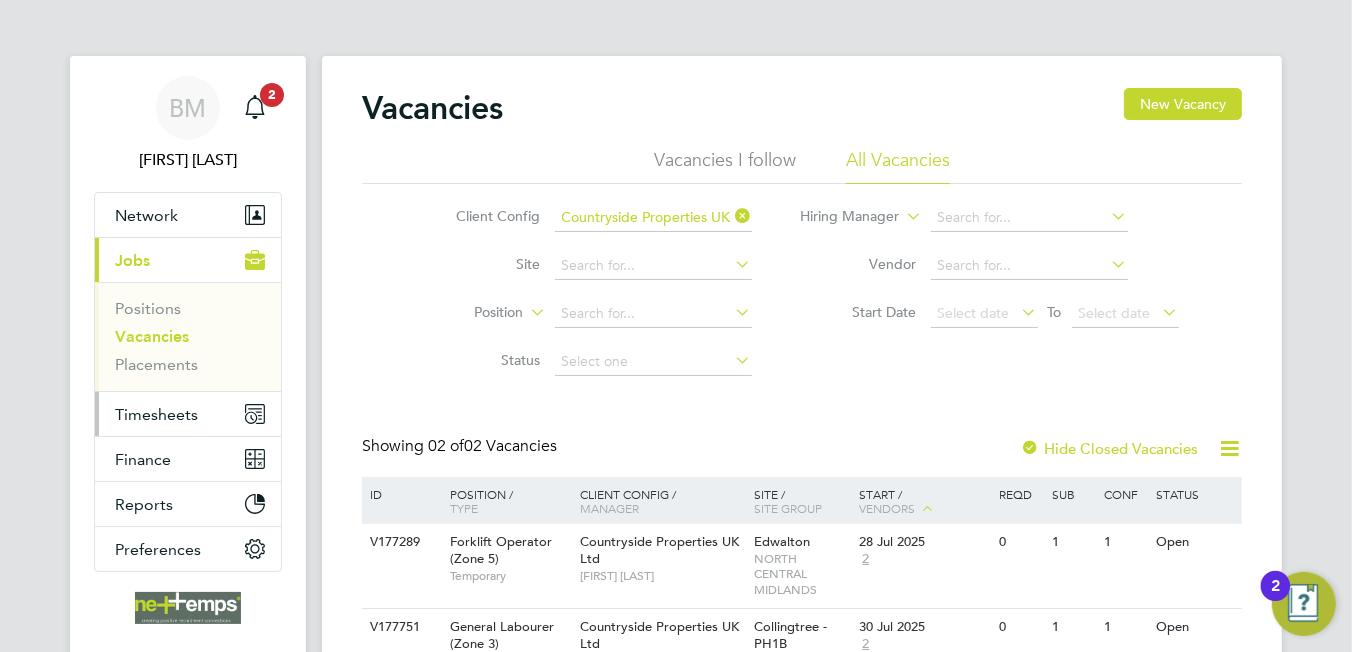 click on "Timesheets" at bounding box center (156, 414) 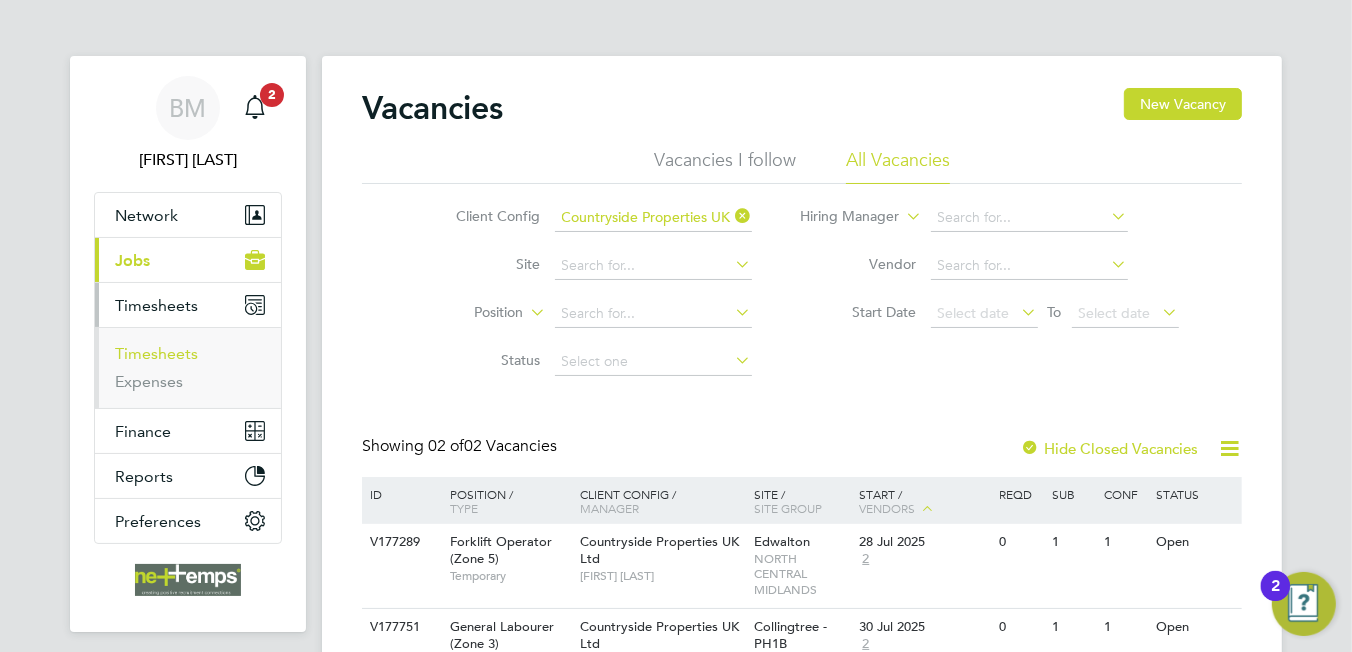 click on "Timesheets" at bounding box center (156, 353) 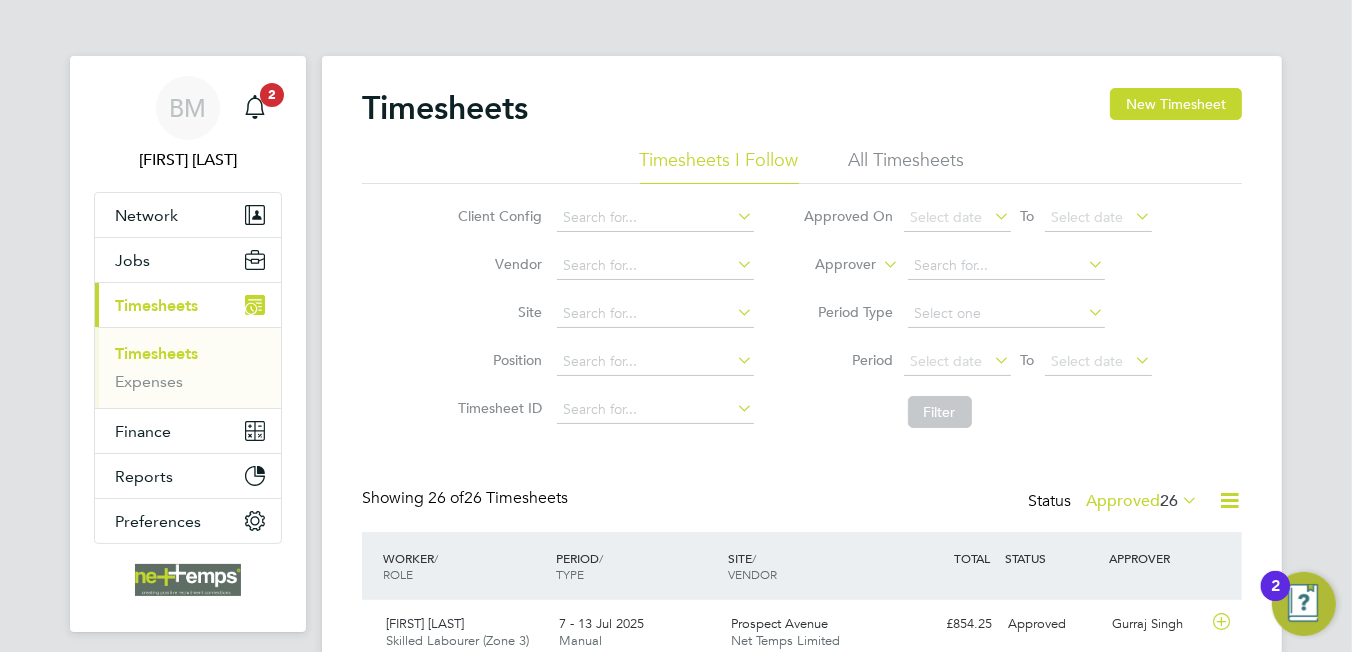 scroll, scrollTop: 9, scrollLeft: 10, axis: both 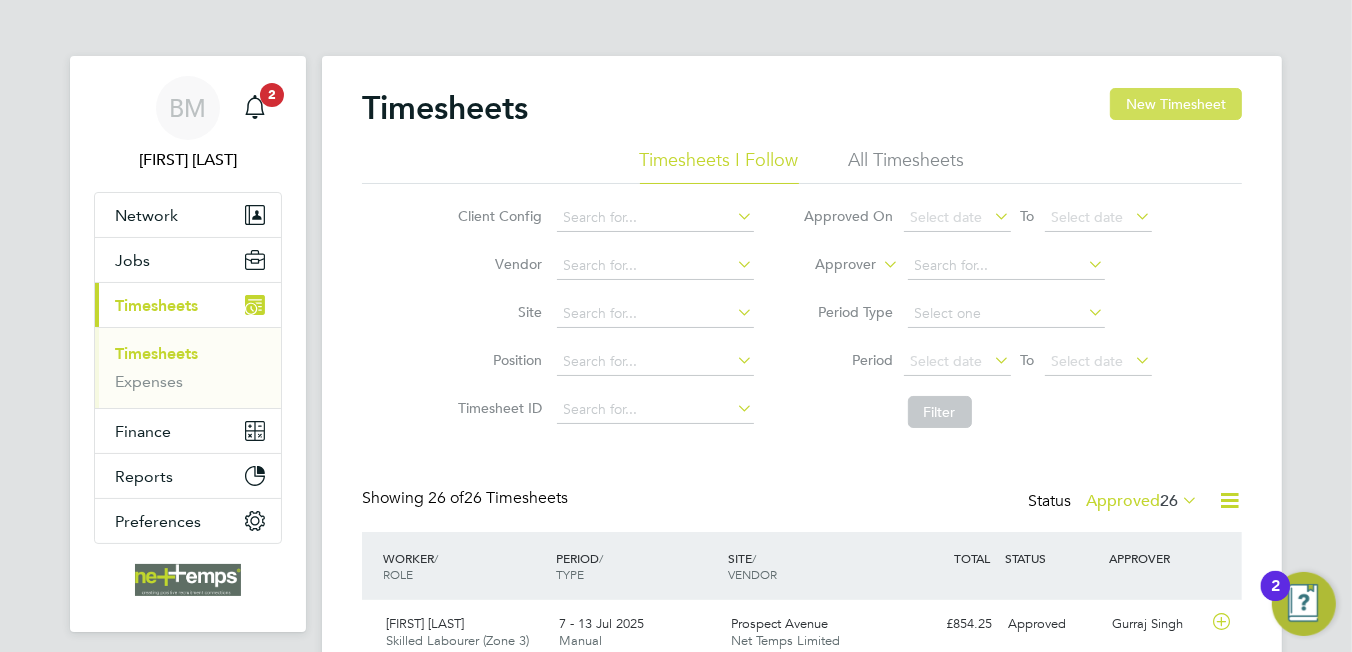 click on "New Timesheet" 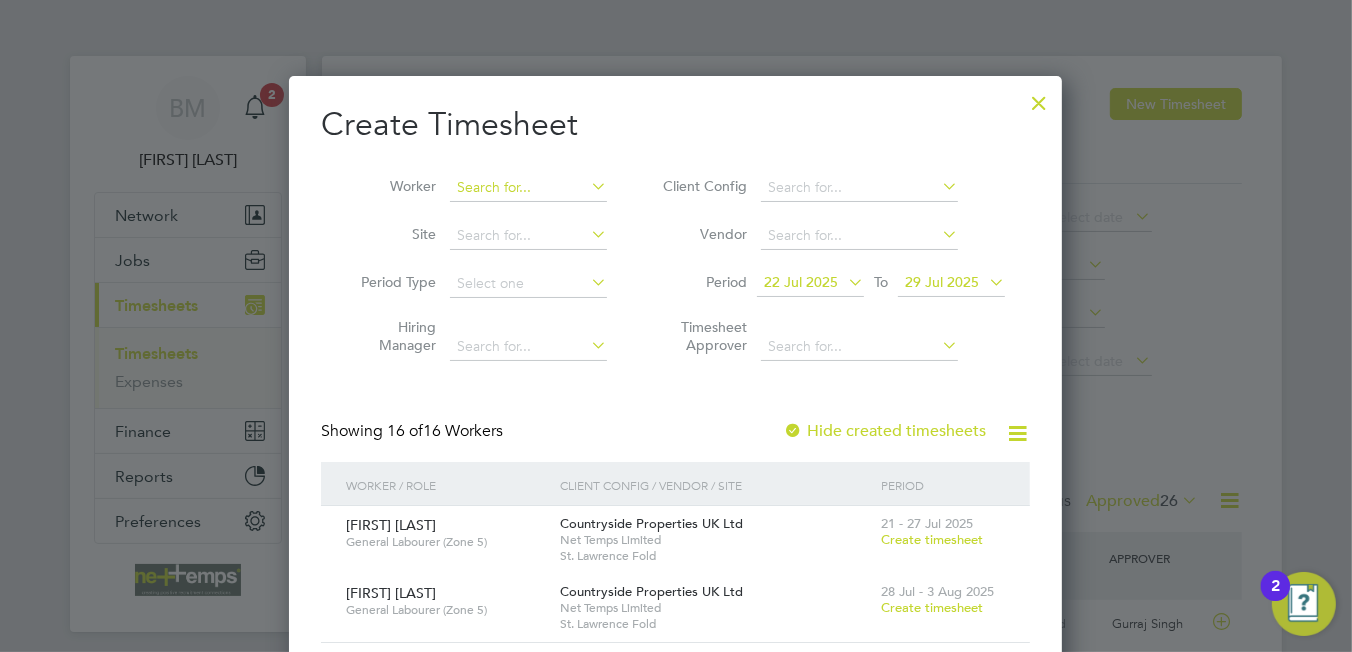 drag, startPoint x: 526, startPoint y: 188, endPoint x: 553, endPoint y: 182, distance: 27.658634 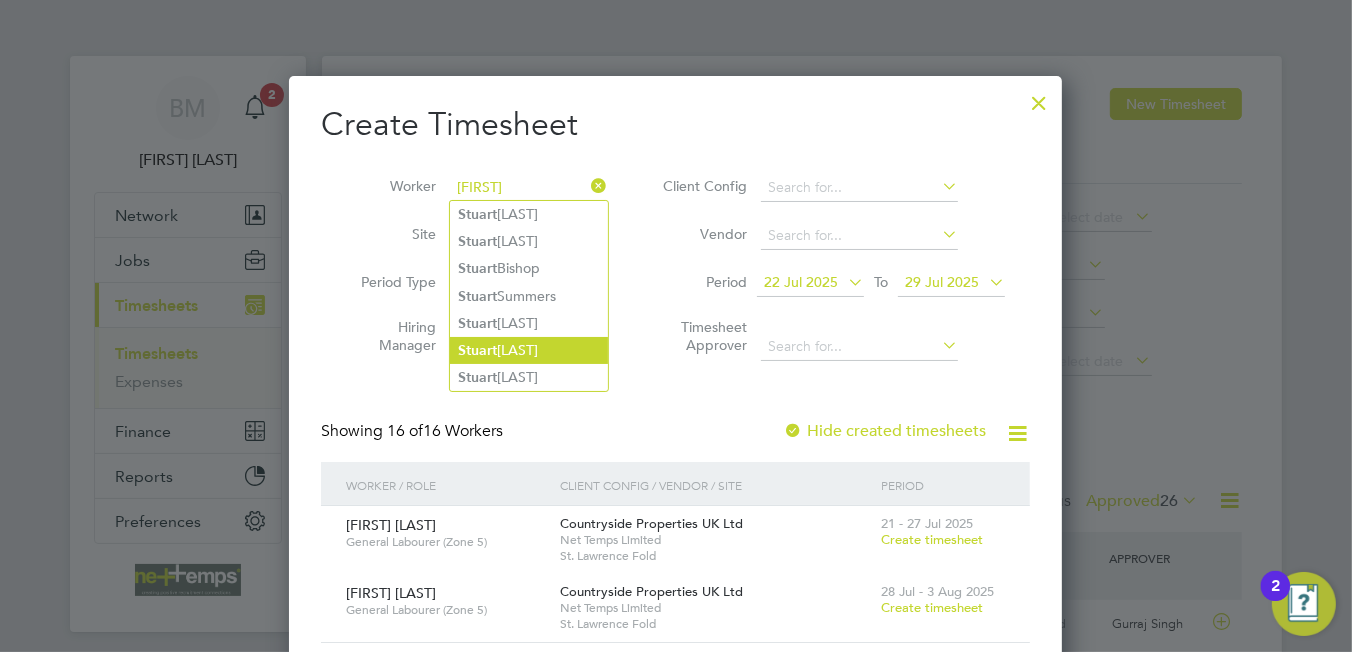 drag, startPoint x: 536, startPoint y: 379, endPoint x: 543, endPoint y: 360, distance: 20.248457 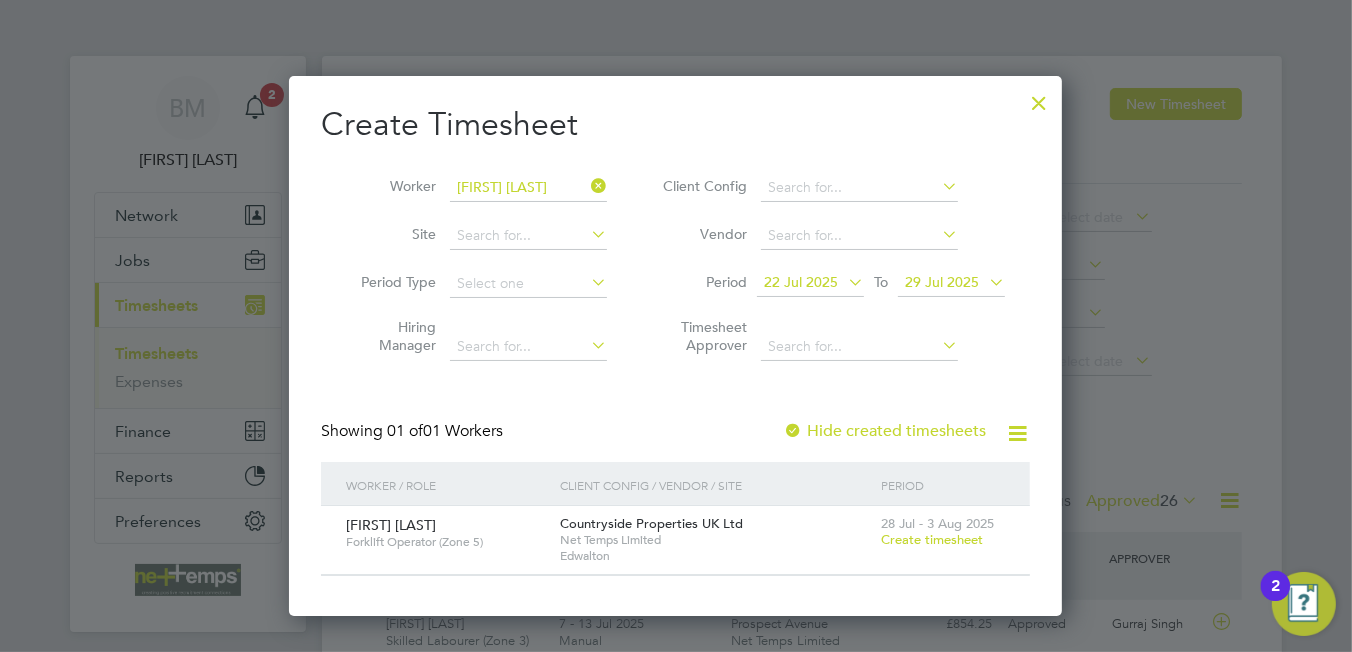 click on "Create timesheet" at bounding box center (932, 539) 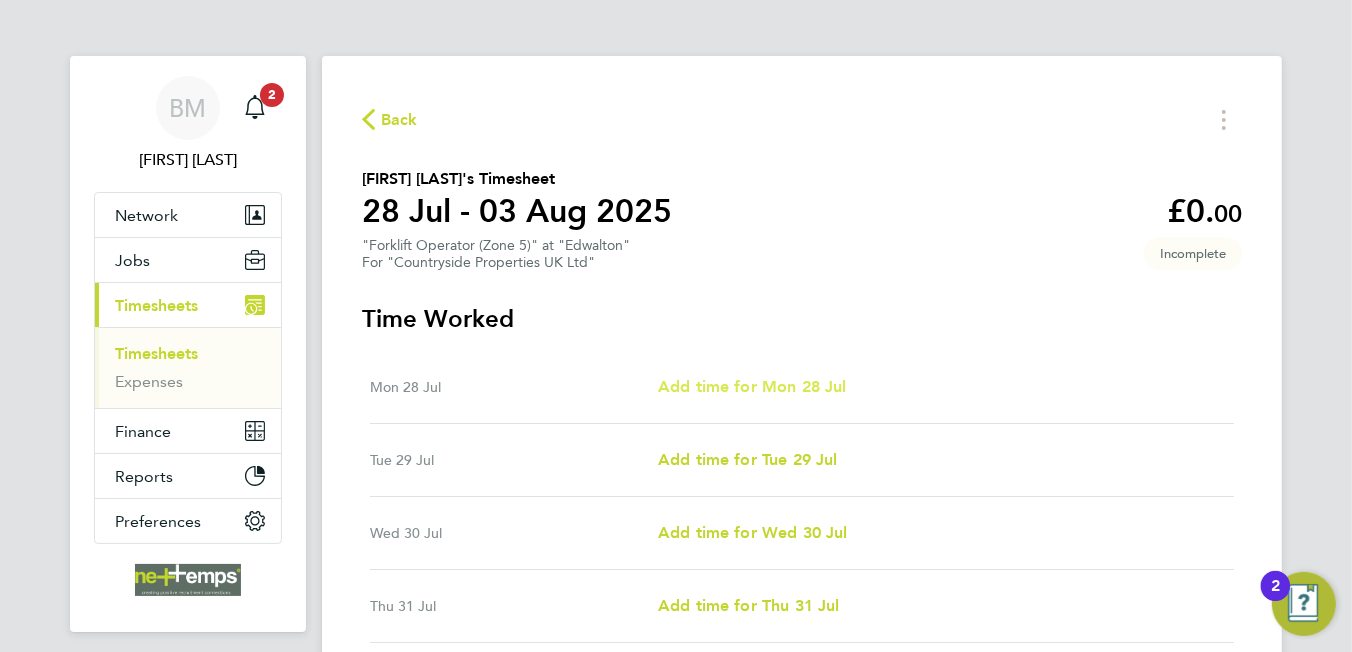 click on "Add time for Mon 28 Jul" at bounding box center [752, 386] 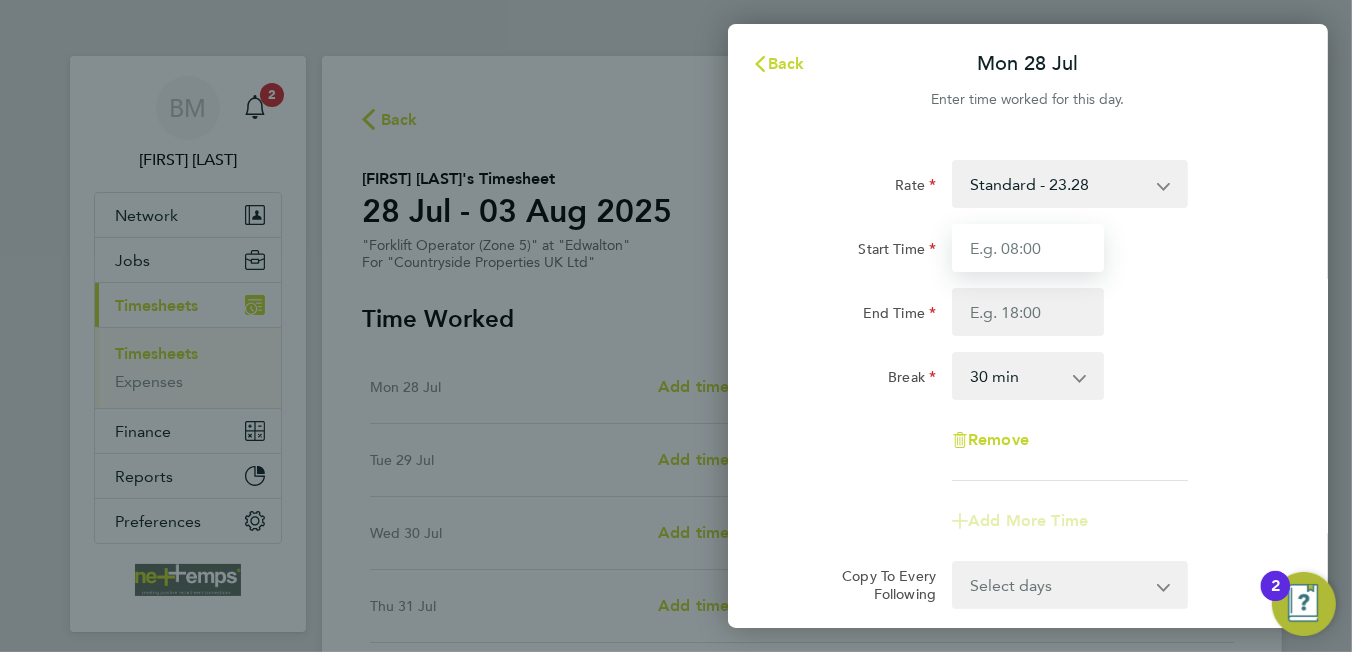 click on "Start Time" at bounding box center [1028, 248] 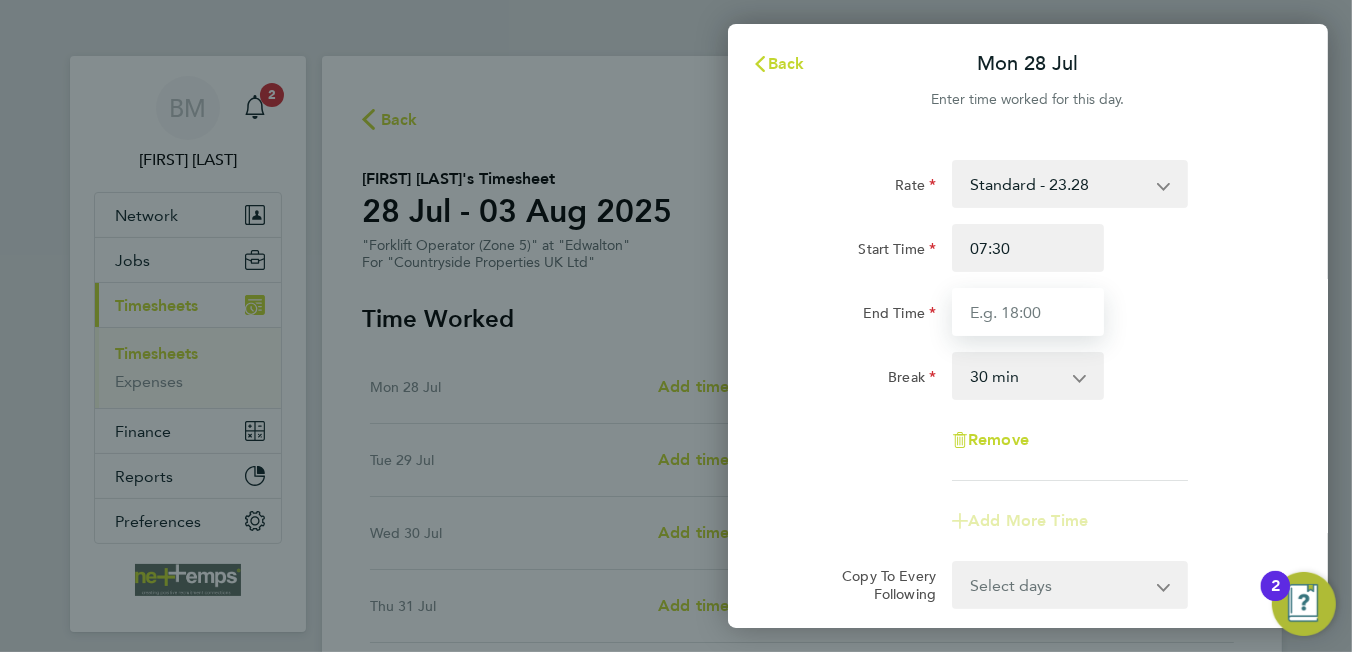 click on "End Time" at bounding box center (1028, 312) 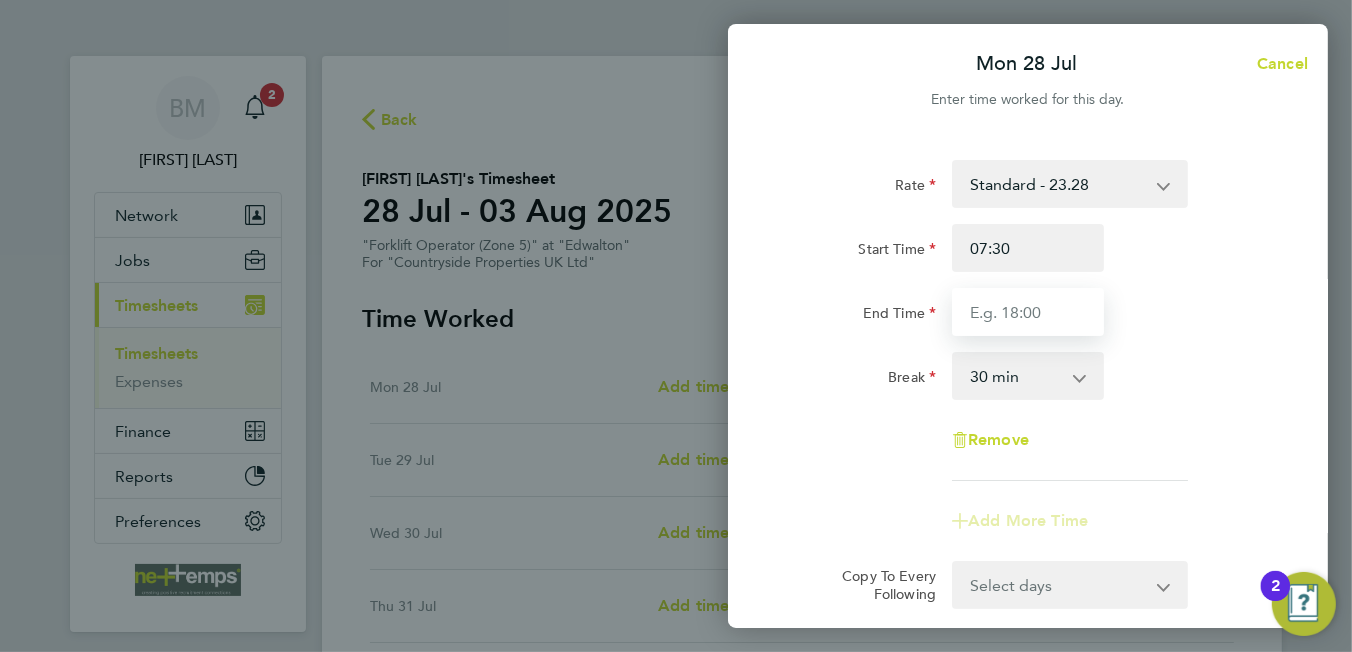 type on "16:30" 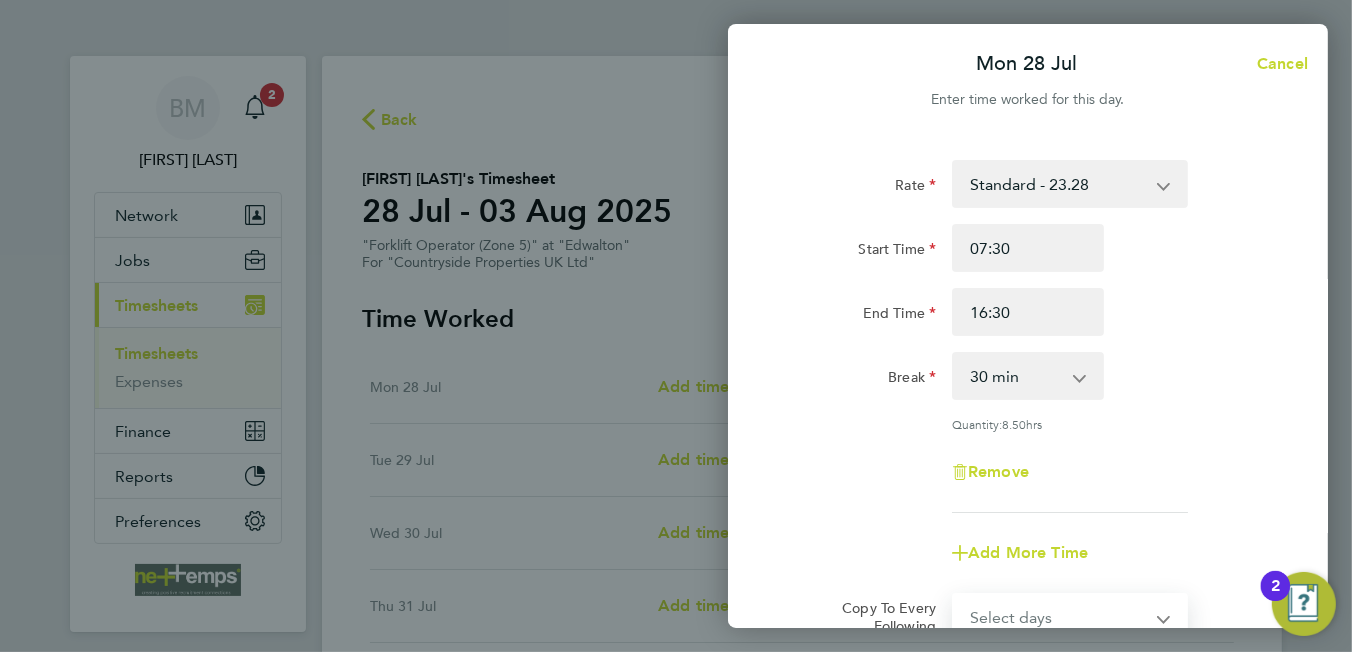 click on "Rate  Standard - 23.28
Start Time 07:30 End Time 16:30 Break  0 min   15 min   30 min   45 min   60 min   75 min   90 min
Quantity:  8.50  hrs
Remove
Add More Time  Copy To Every Following  Select days   Day   Weekday (Mon-Fri)   Weekend (Sat-Sun)   Tuesday   Wednesday   Thursday   Friday   Saturday   Sunday" 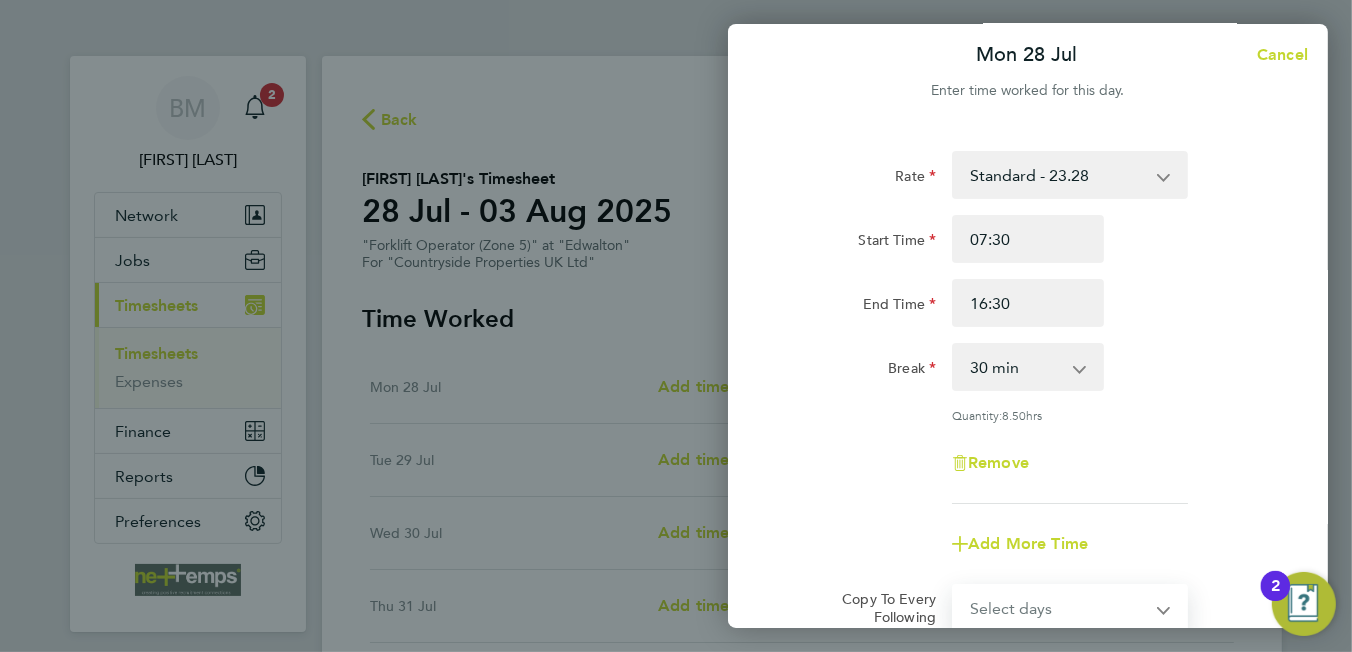 select on "WEEKDAY" 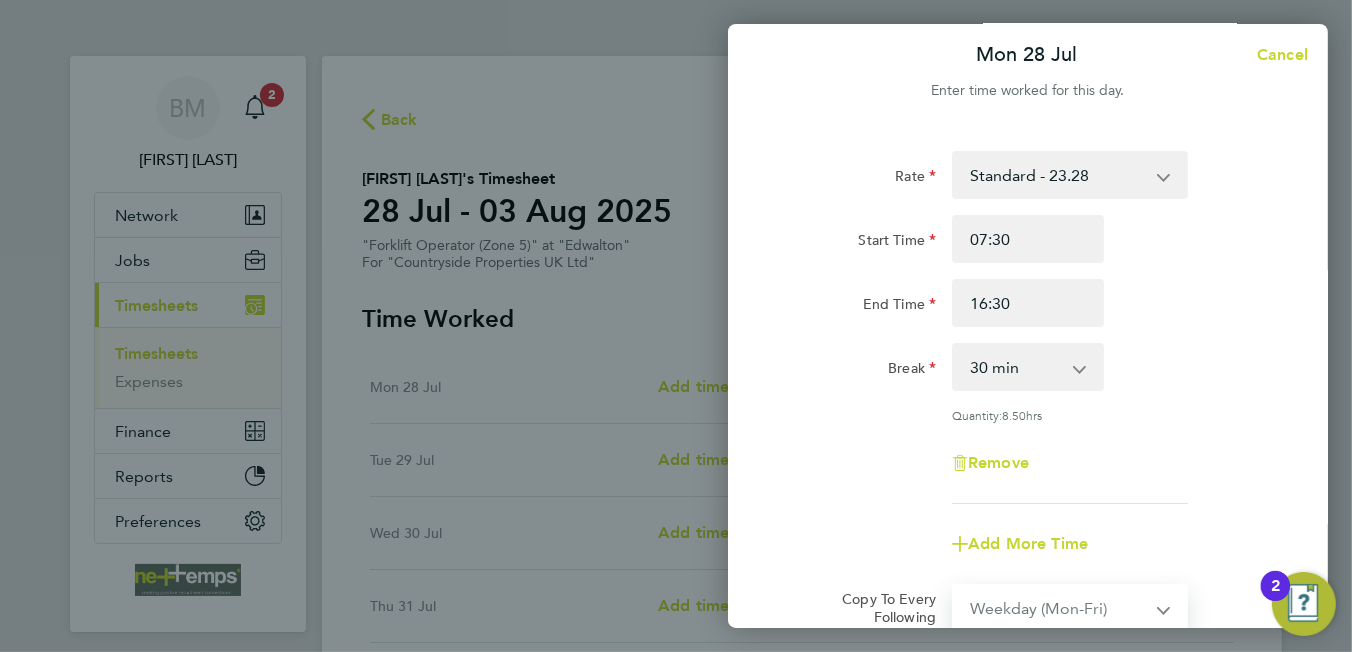click on "Select days   Day   Weekday (Mon-Fri)   Weekend (Sat-Sun)   Tuesday   Wednesday   Thursday   Friday   Saturday   Sunday" at bounding box center [1059, 608] 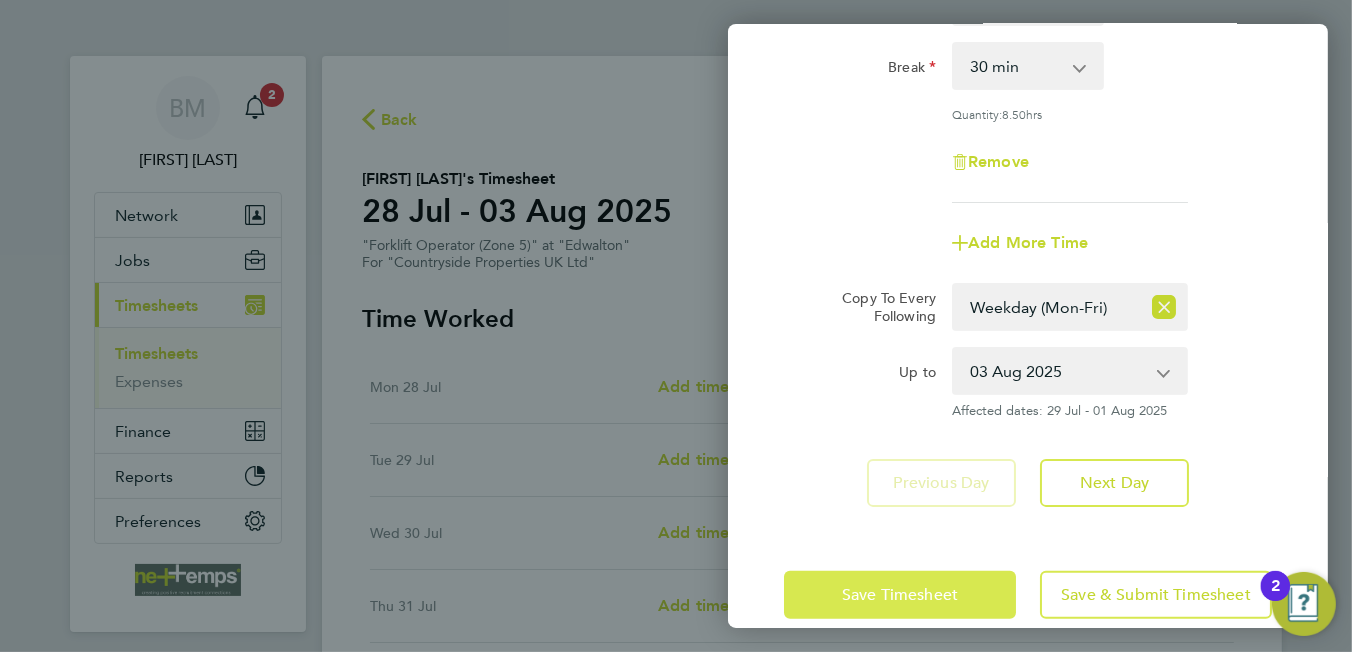 click on "Save Timesheet" 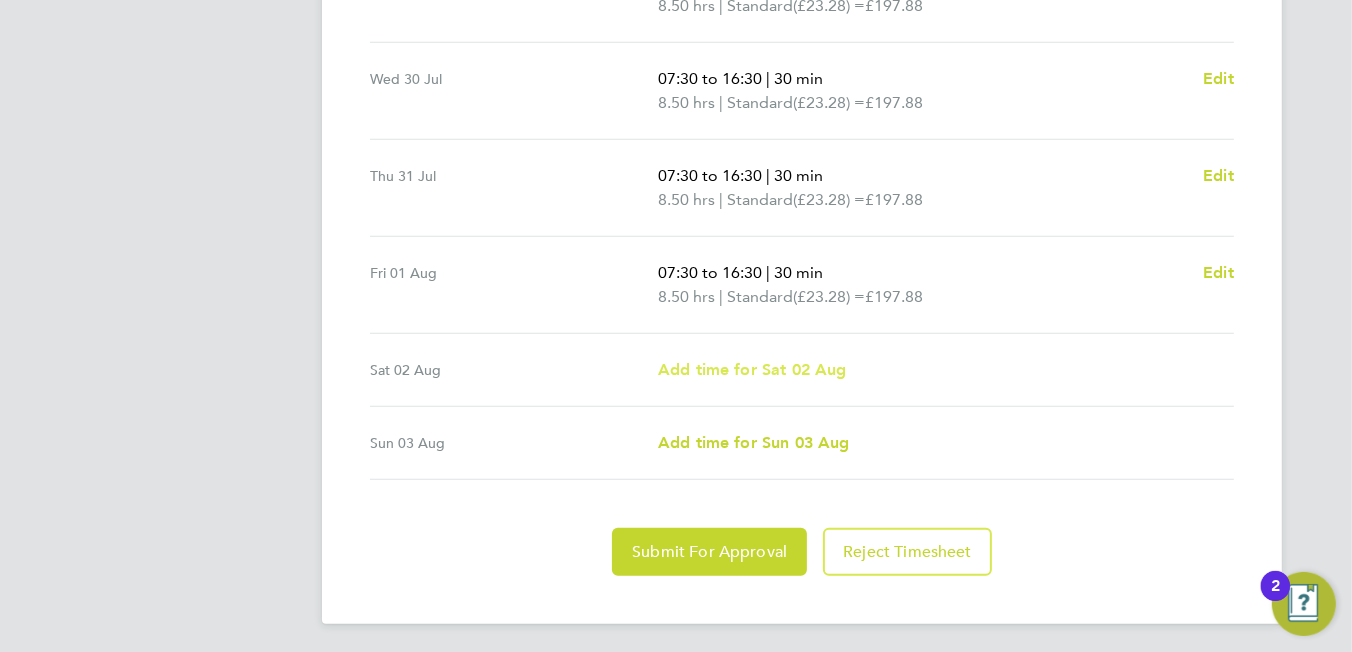 click on "Add time for Sat 02 Aug" at bounding box center [752, 369] 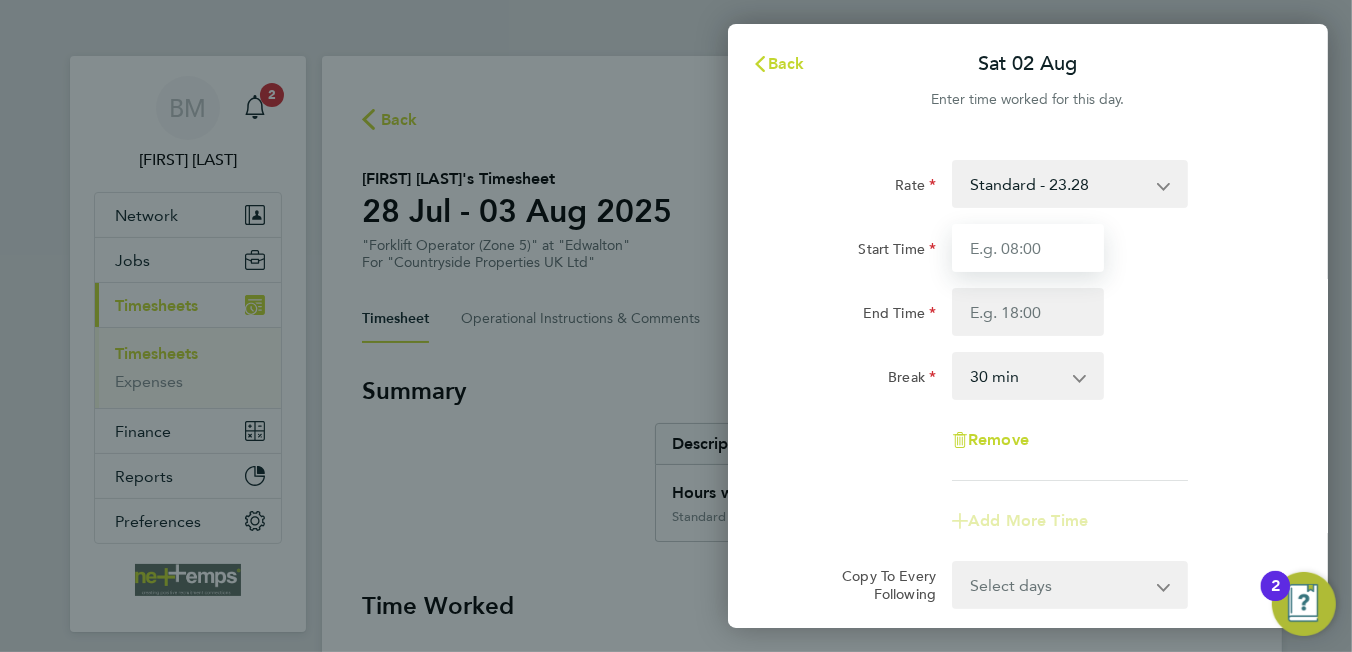 click on "Start Time" at bounding box center (1028, 248) 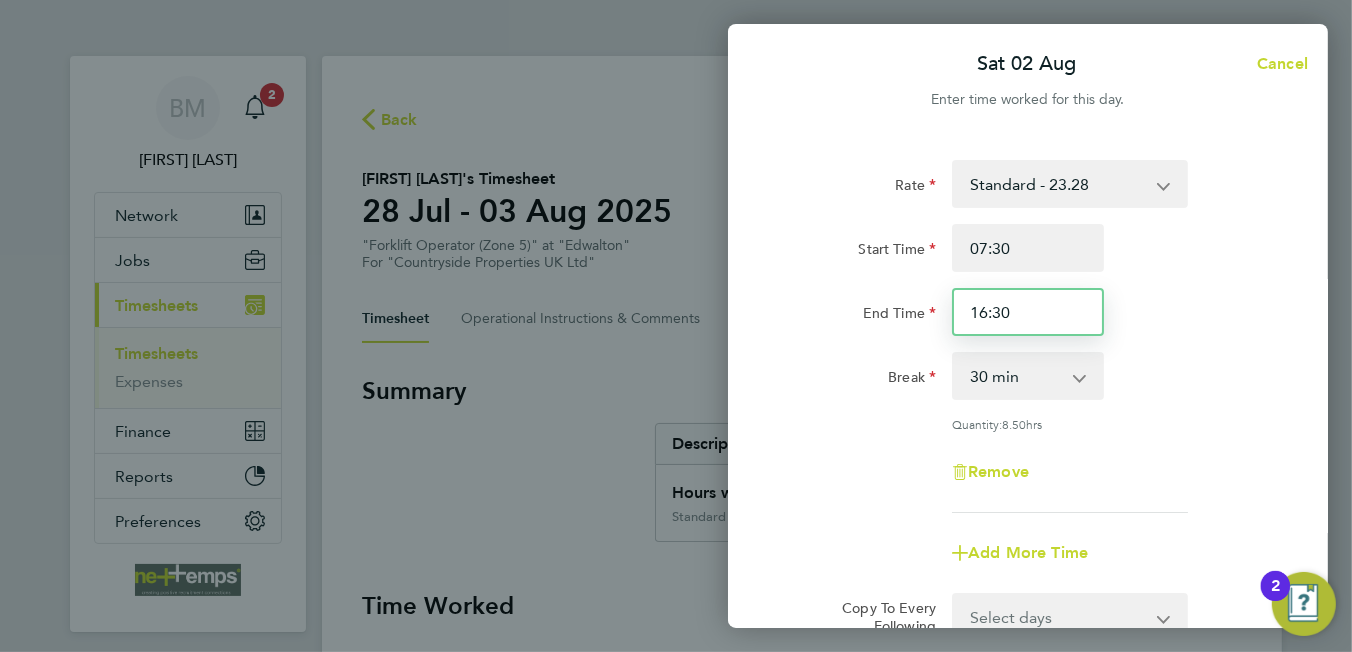 click on "16:30" at bounding box center (1028, 312) 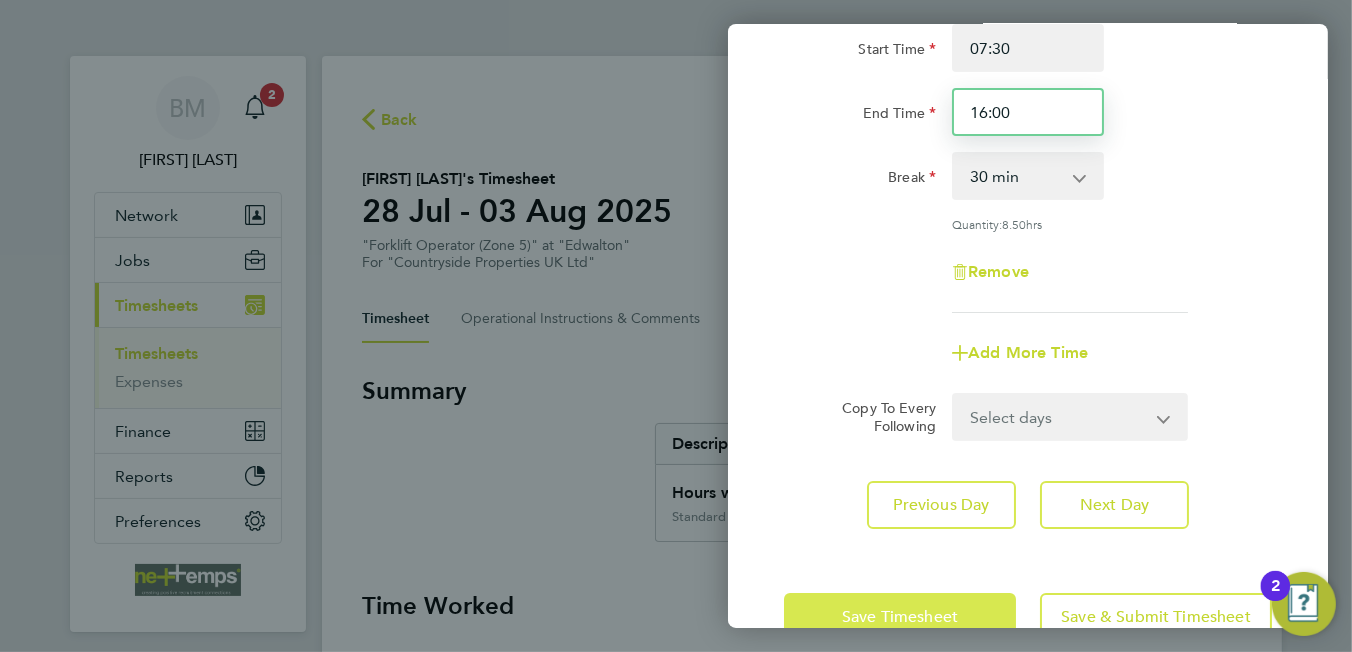 type on "16:00" 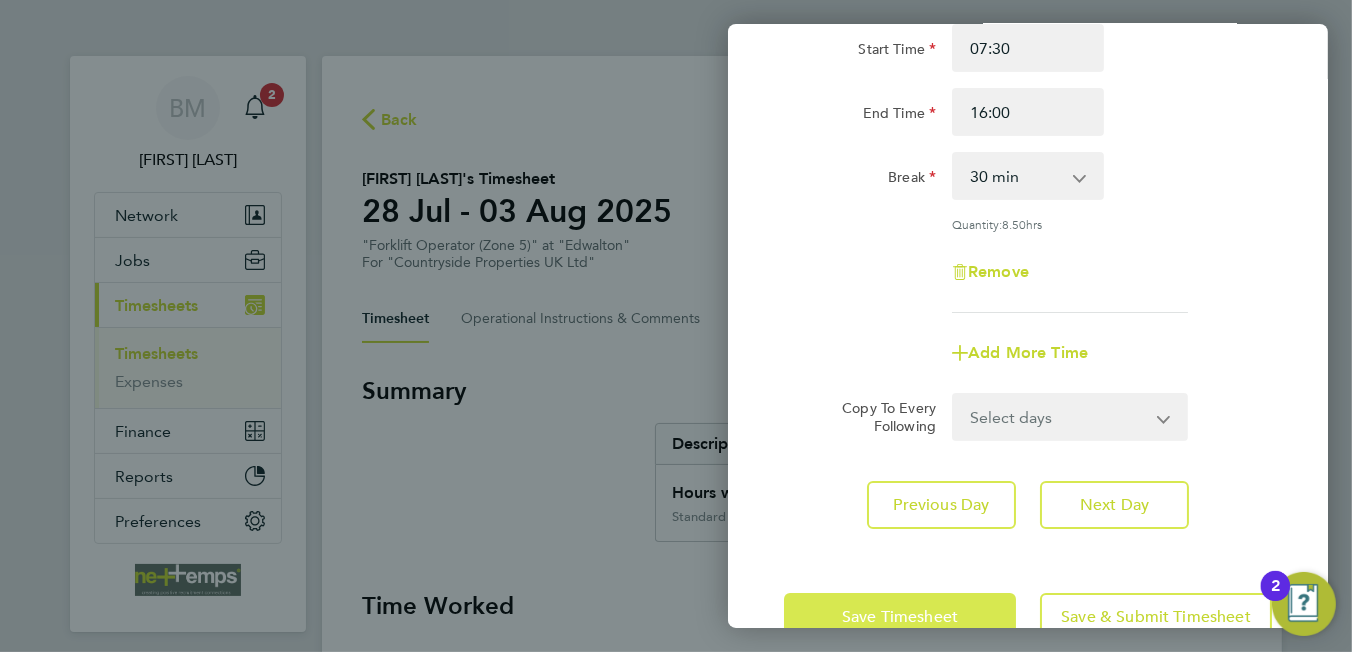 click on "Save Timesheet" 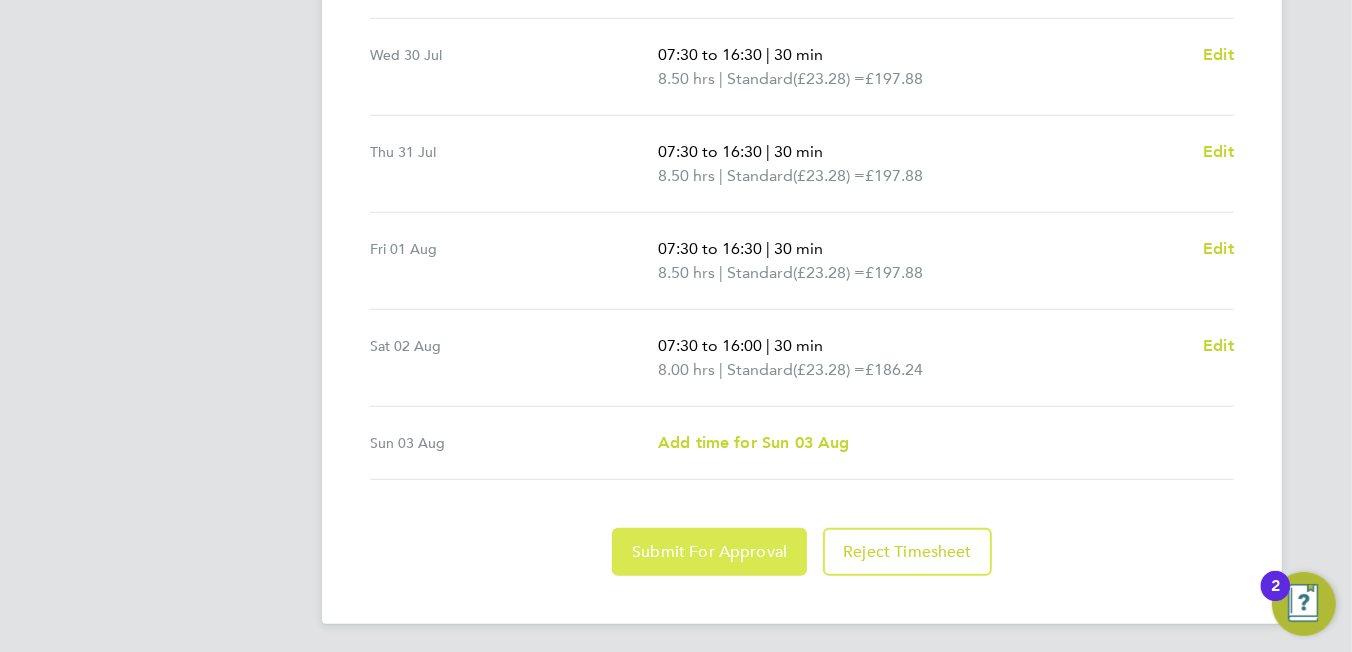 click on "Submit For Approval" 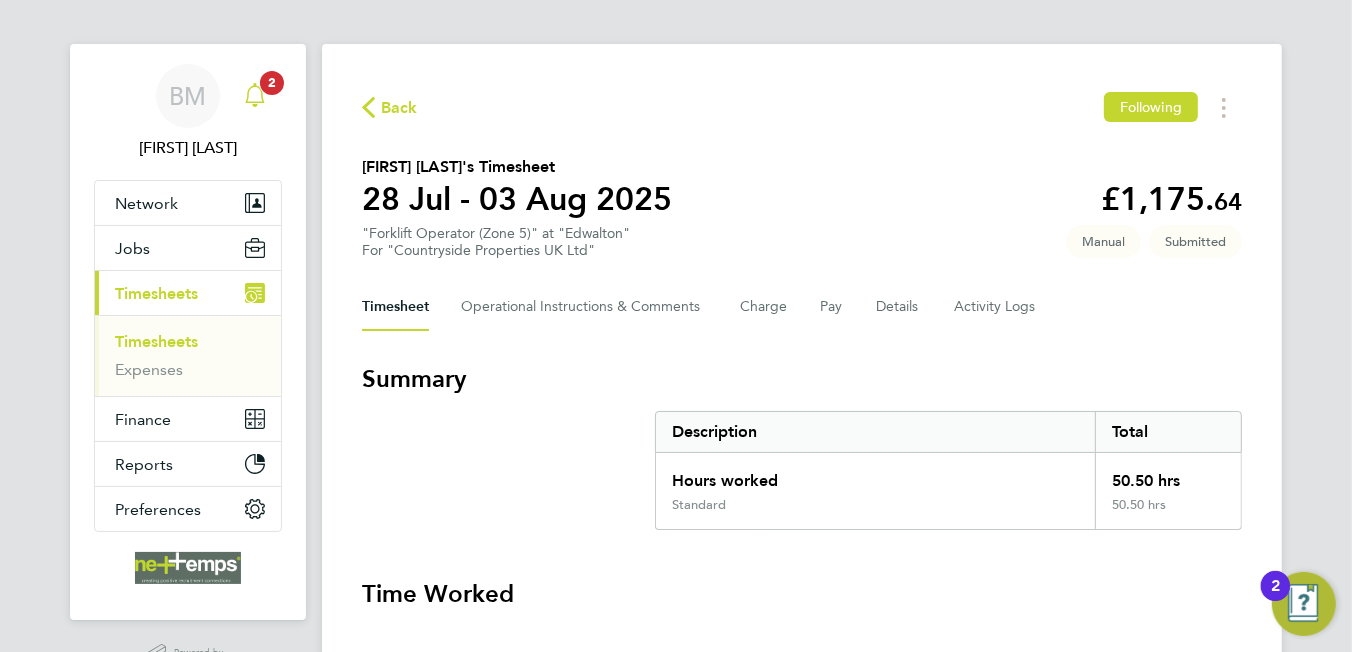click on "2" at bounding box center (272, 81) 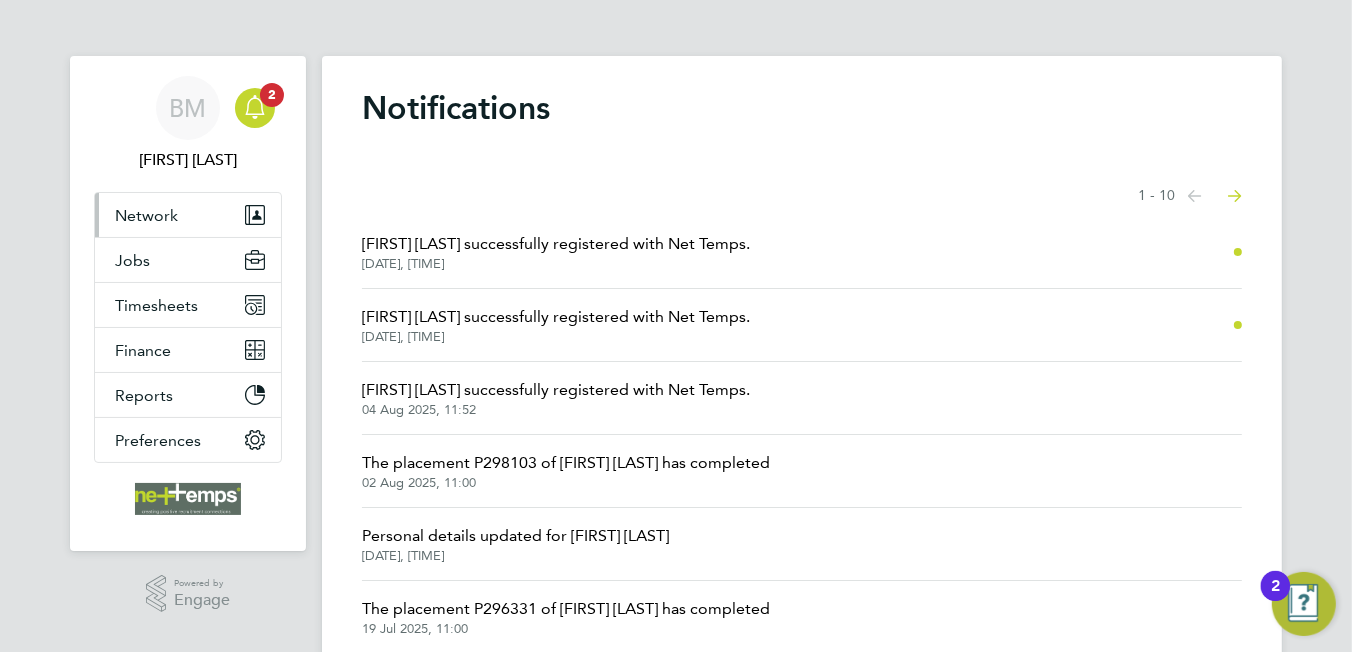 click on "Network" at bounding box center [146, 215] 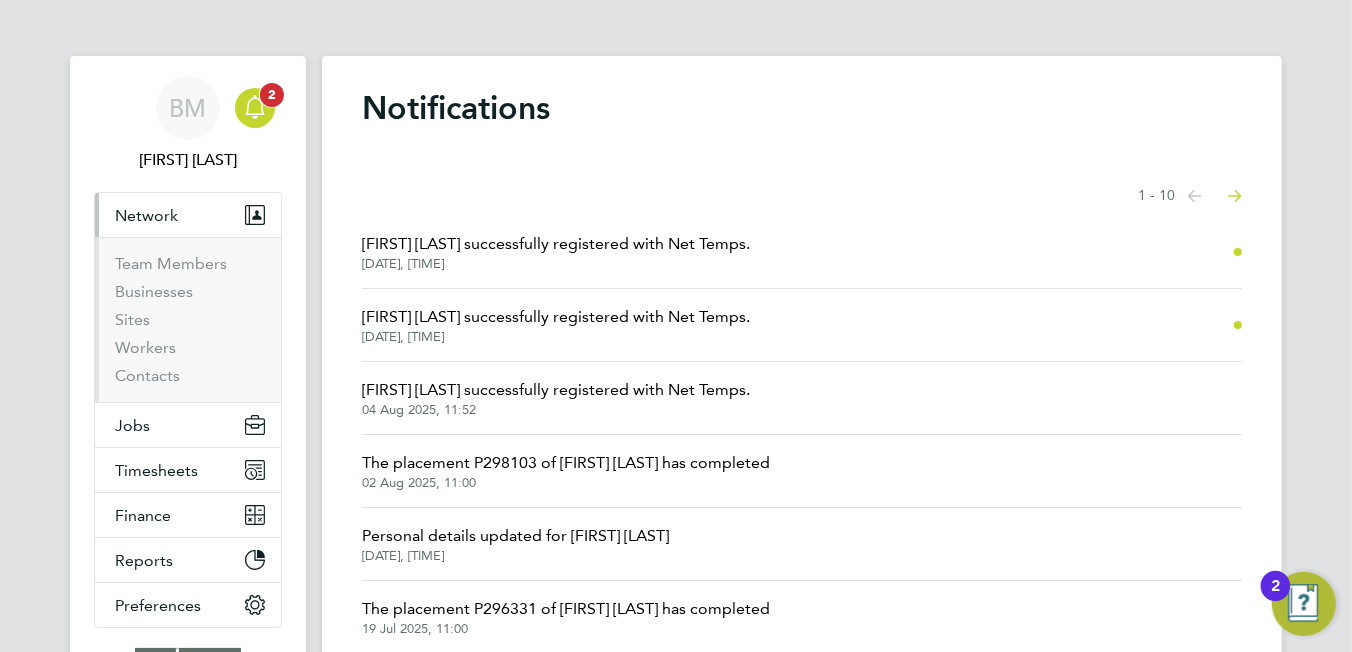 click at bounding box center [255, 108] 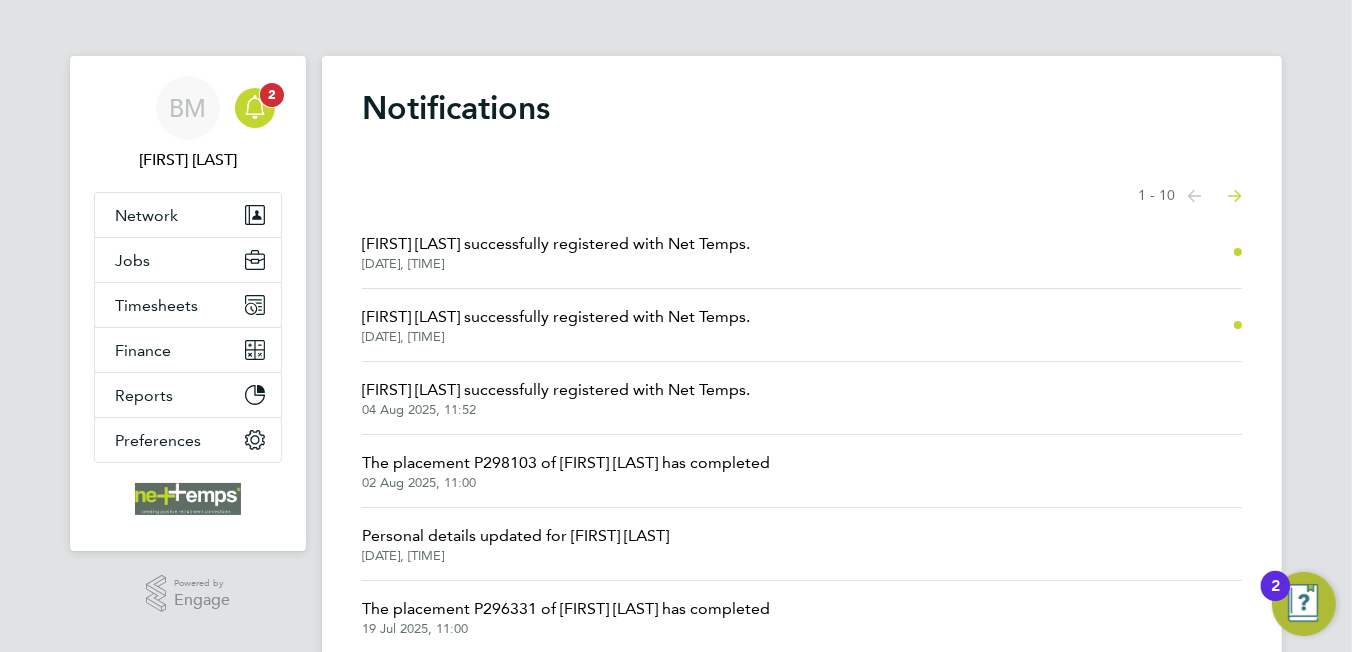click 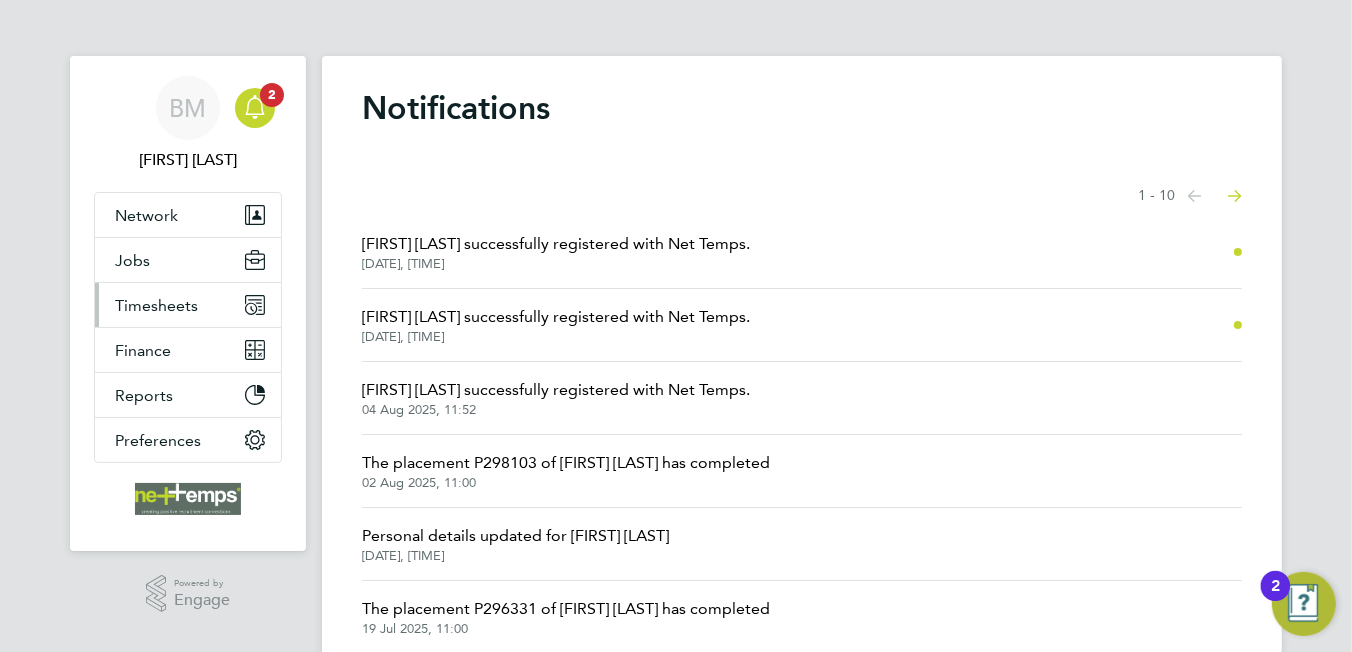 click on "Timesheets" at bounding box center (156, 305) 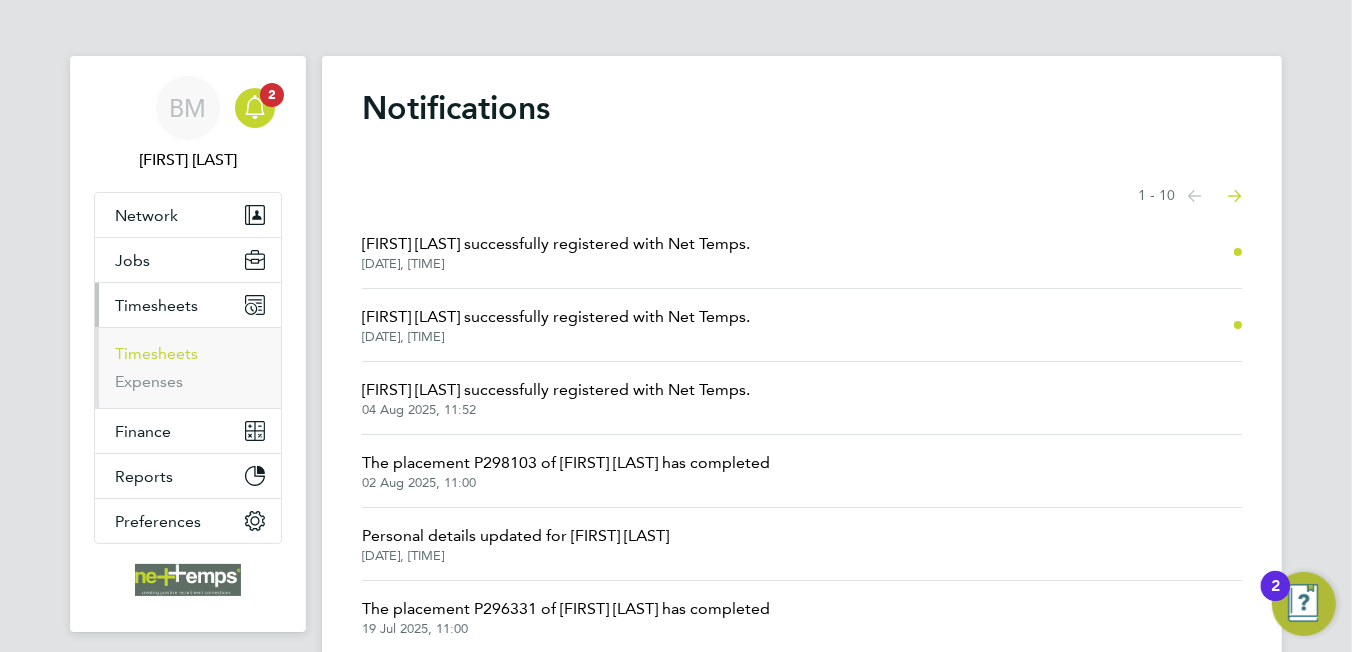 click on "Timesheets" at bounding box center [156, 353] 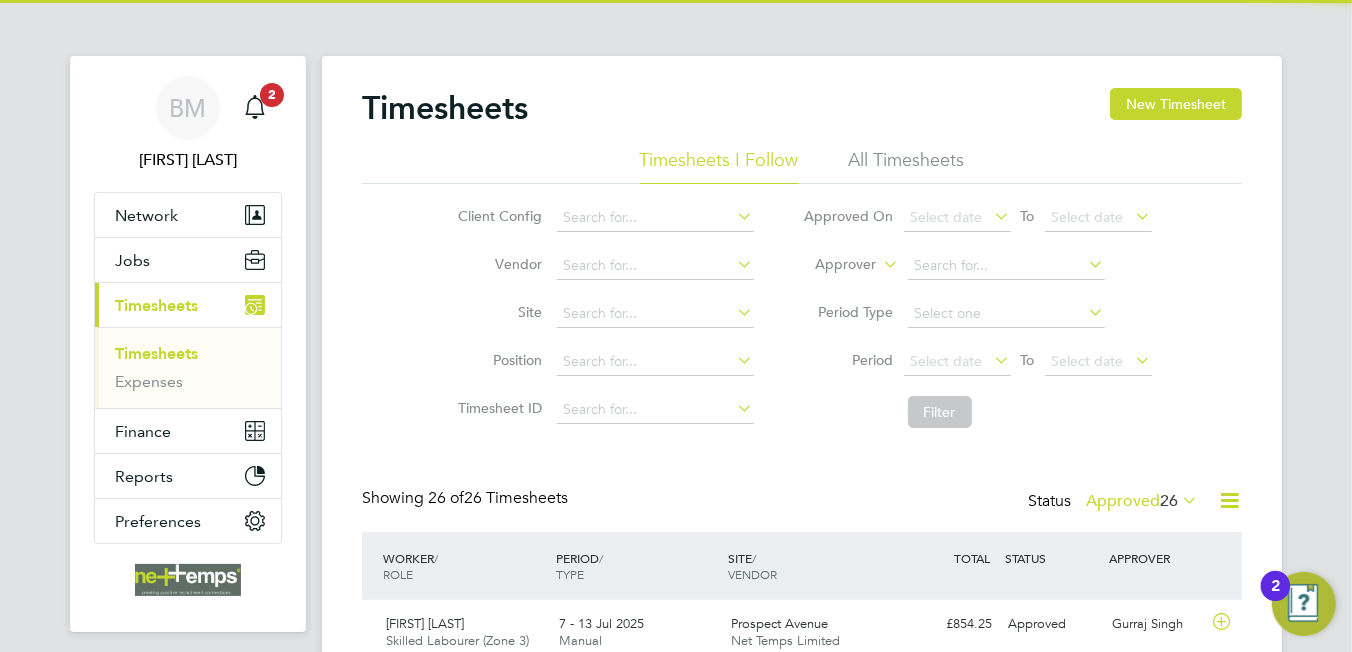 scroll, scrollTop: 9, scrollLeft: 10, axis: both 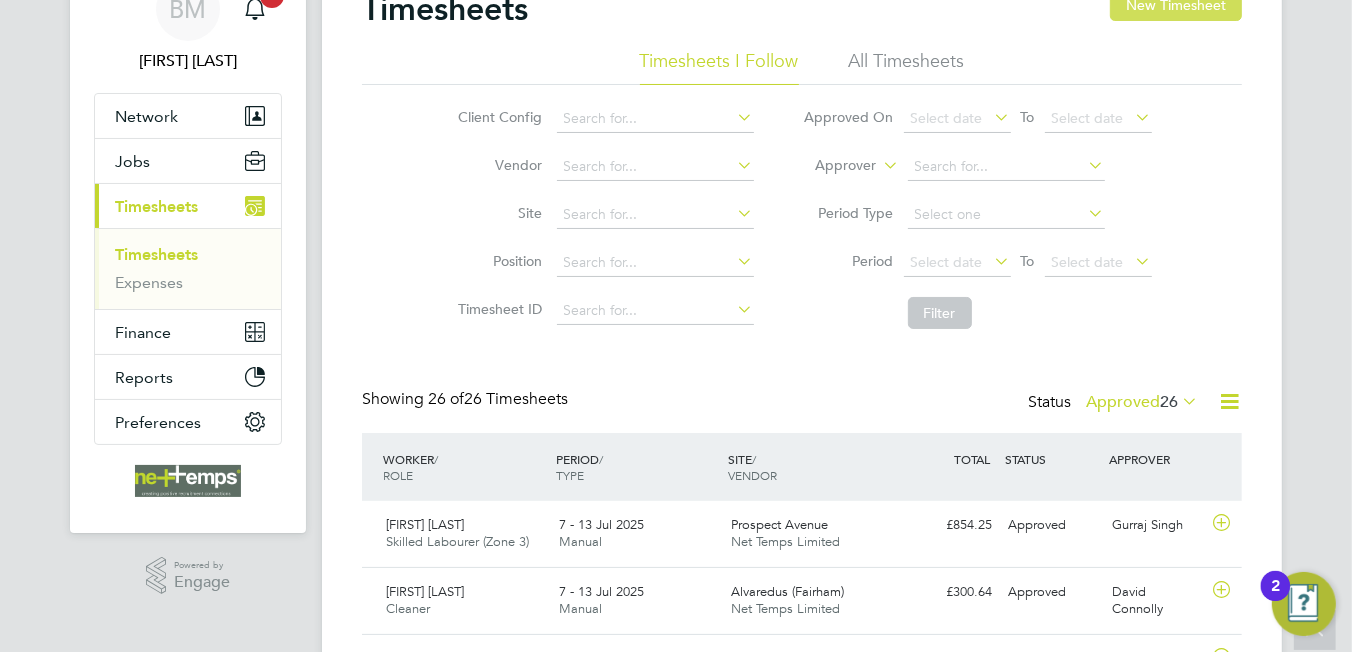 click on "New Timesheet" 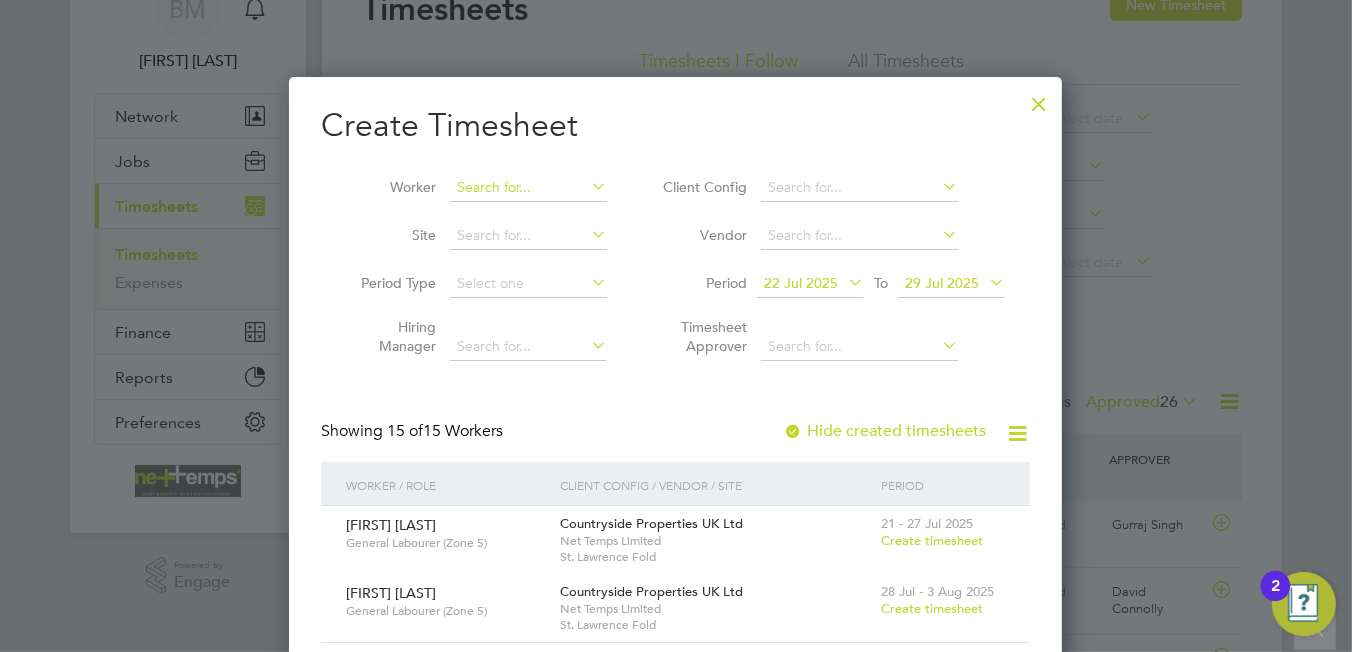 click at bounding box center [528, 188] 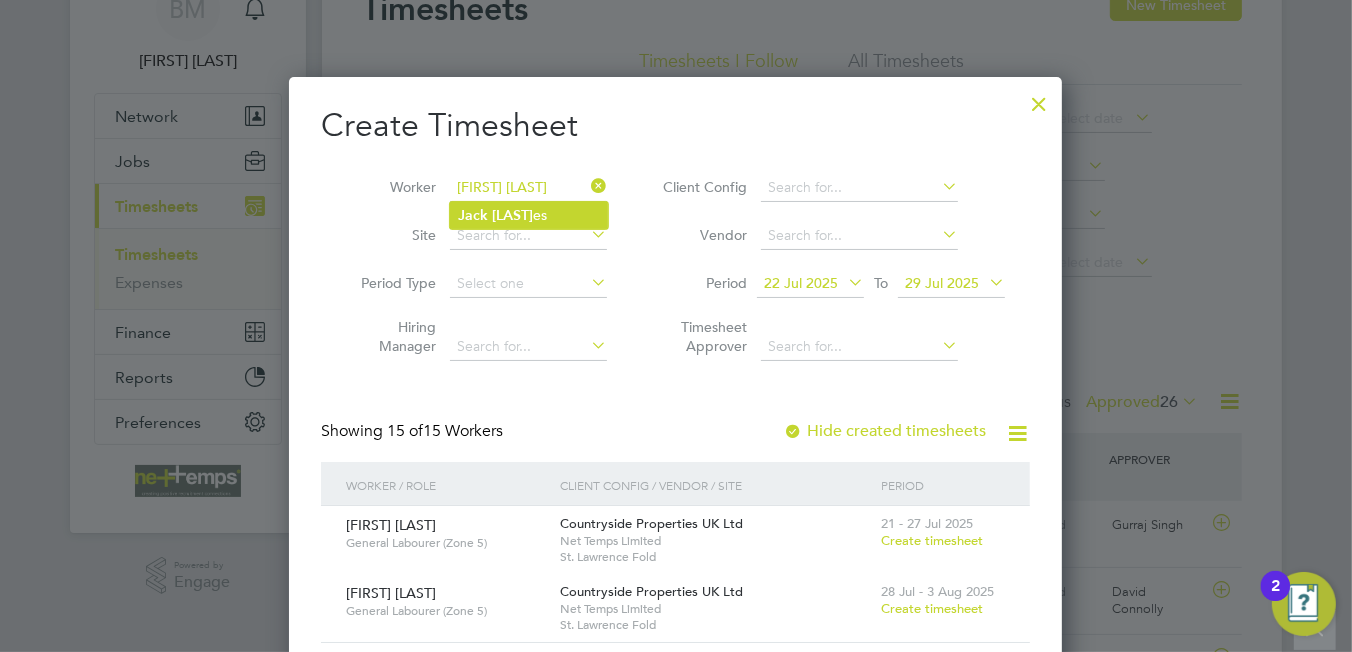 click on "[FIRST]   [LAST]" 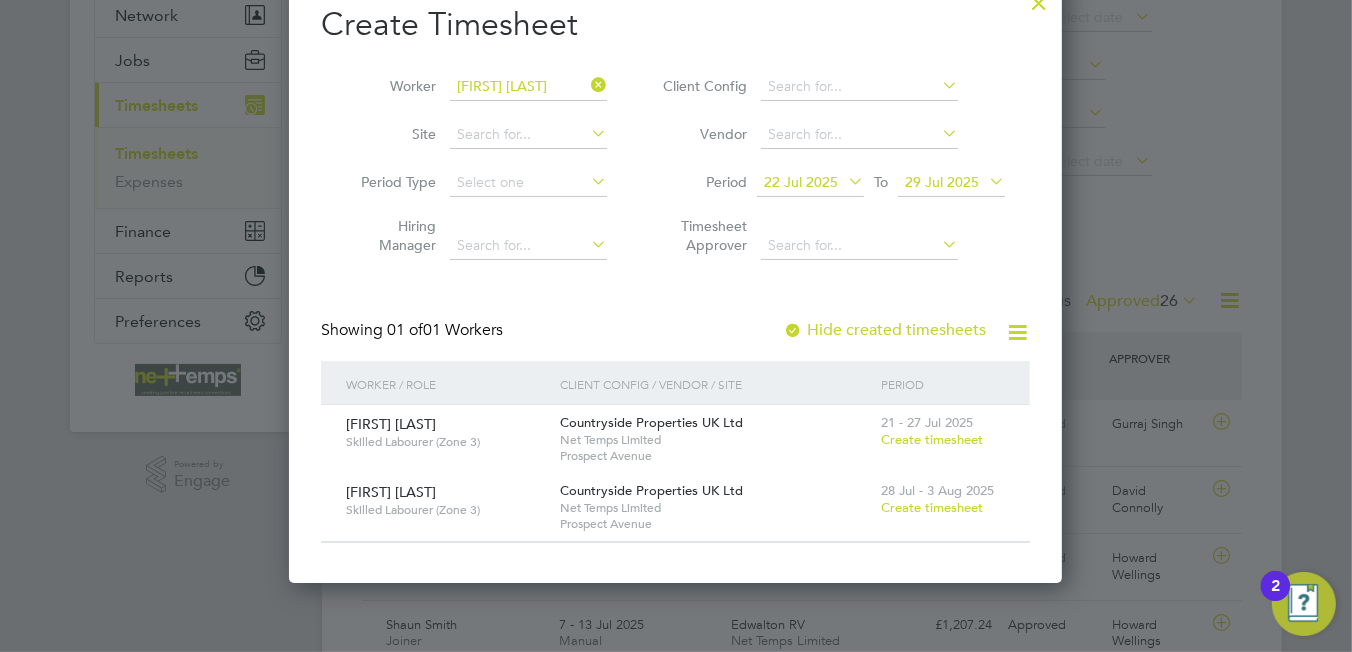 click on "Create timesheet" at bounding box center (932, 439) 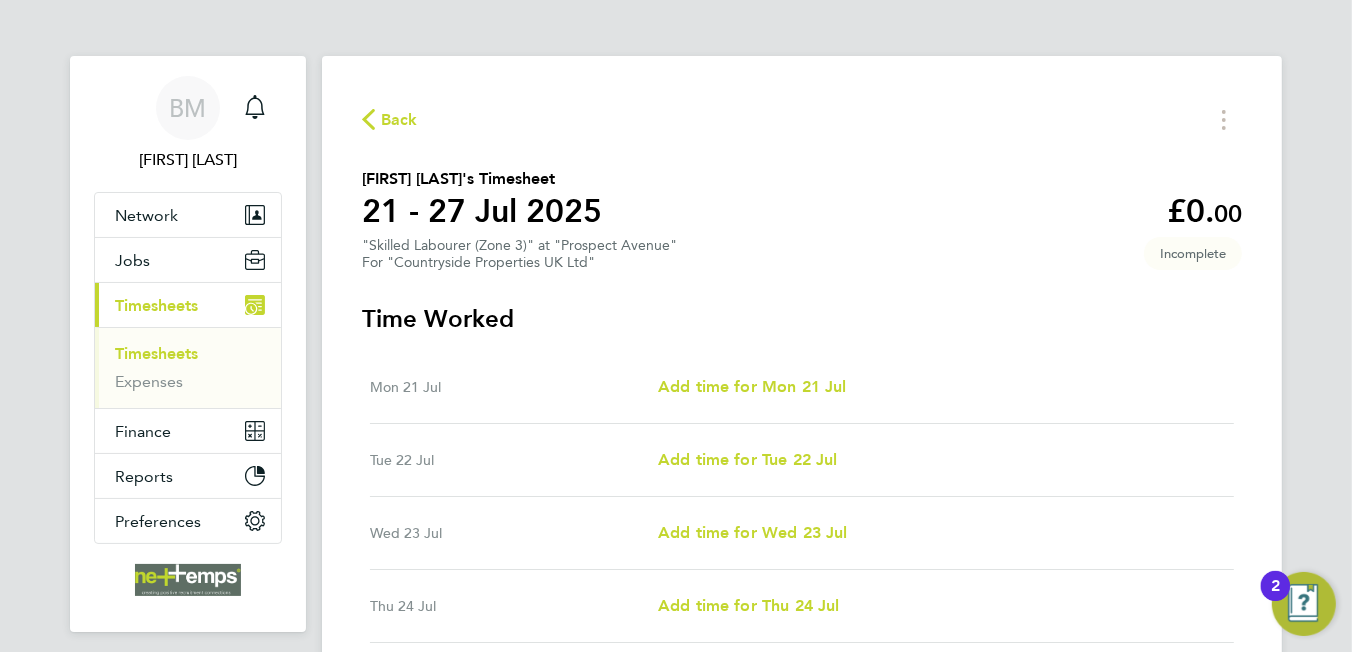scroll, scrollTop: 99, scrollLeft: 0, axis: vertical 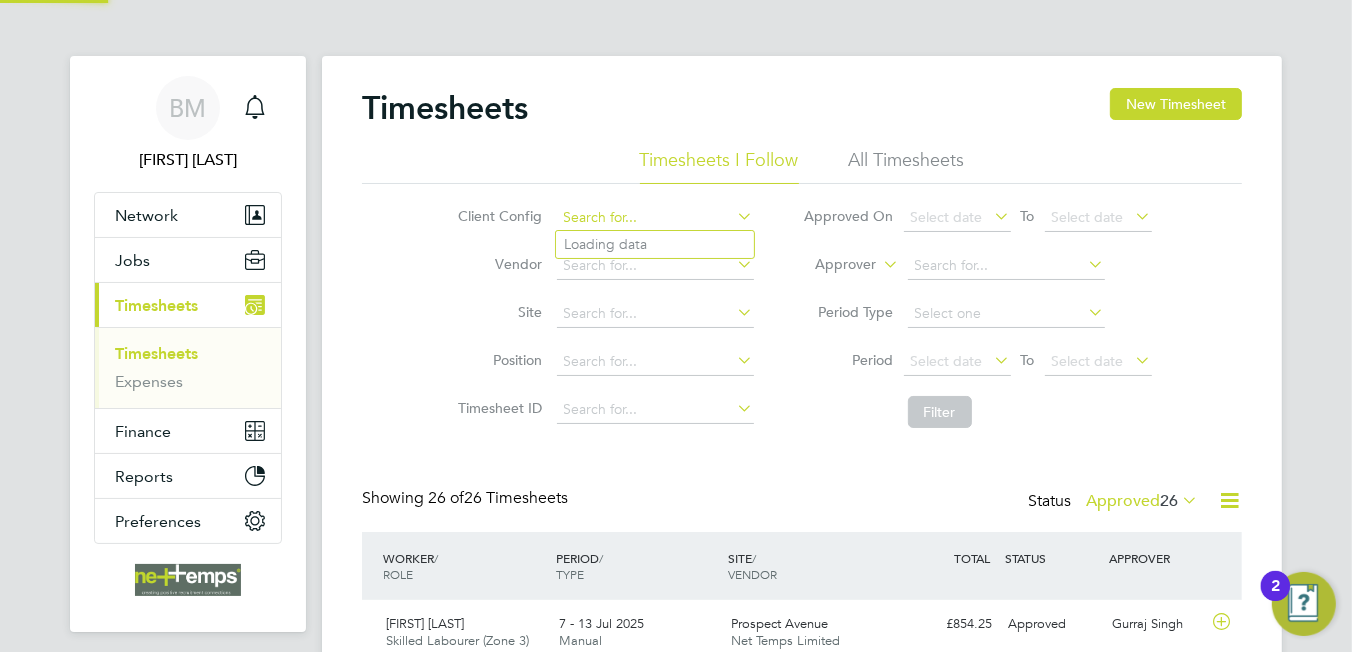 click 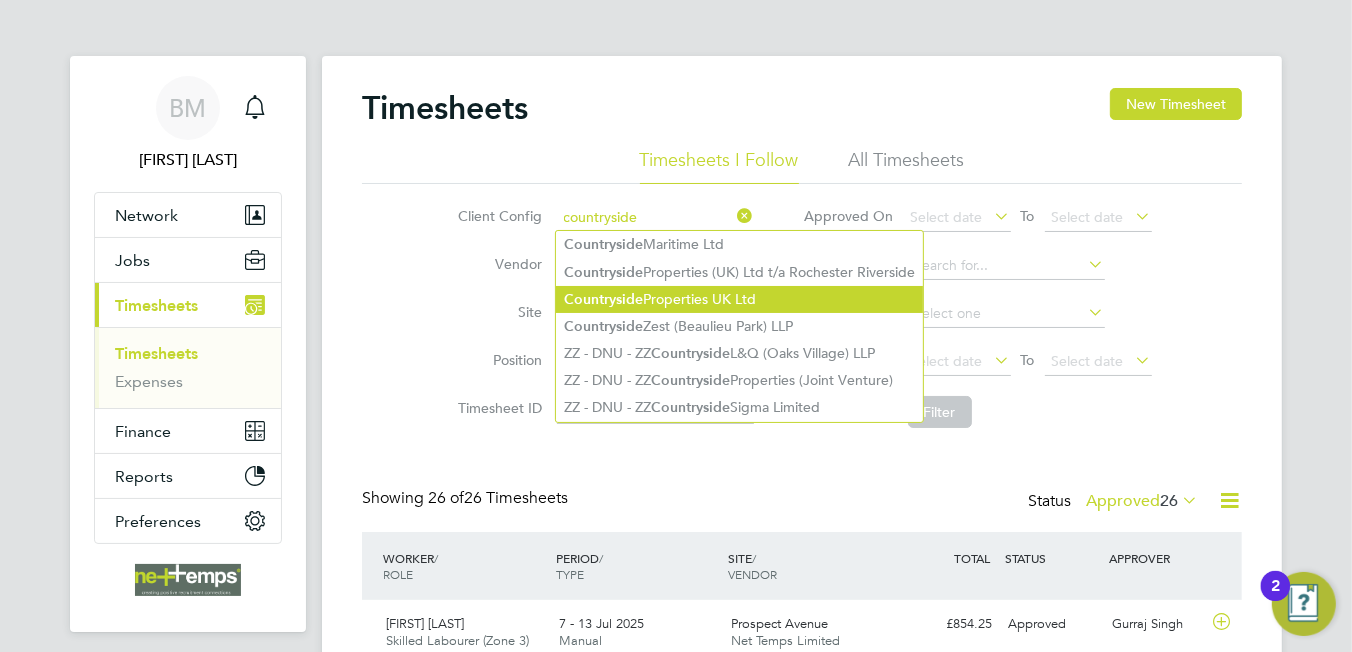 click on "Countryside  Properties UK Ltd" 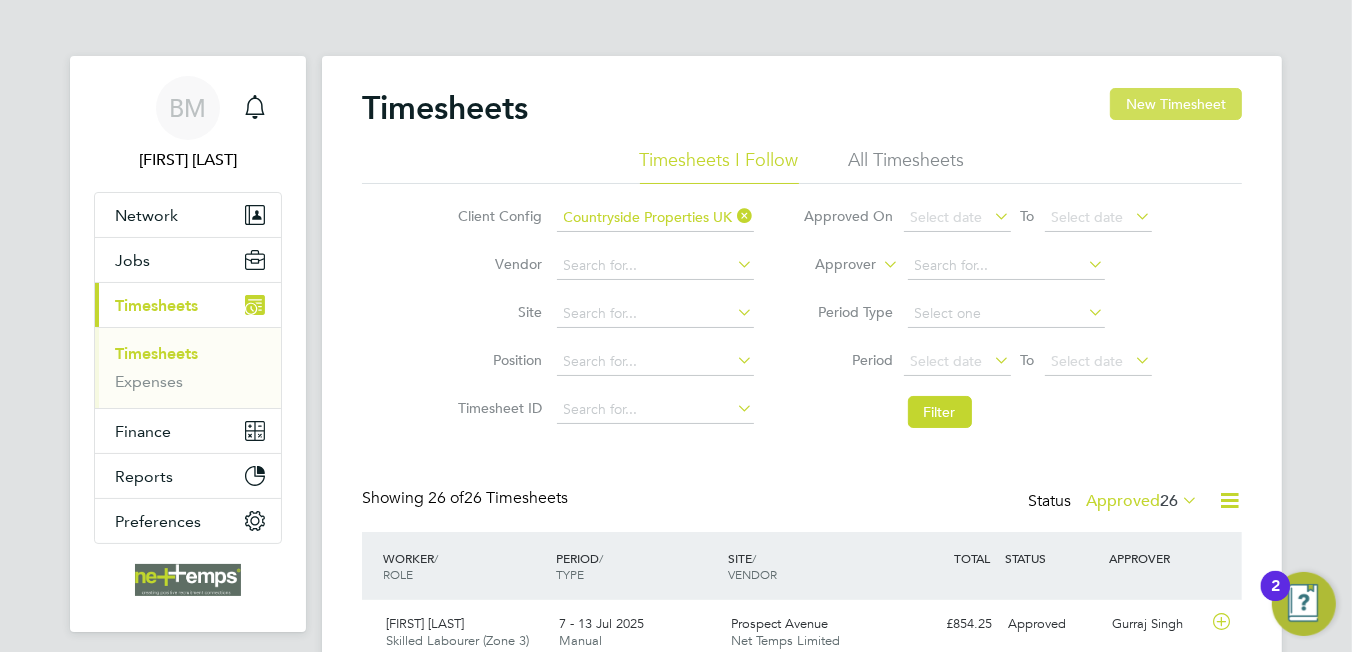 click on "New Timesheet" 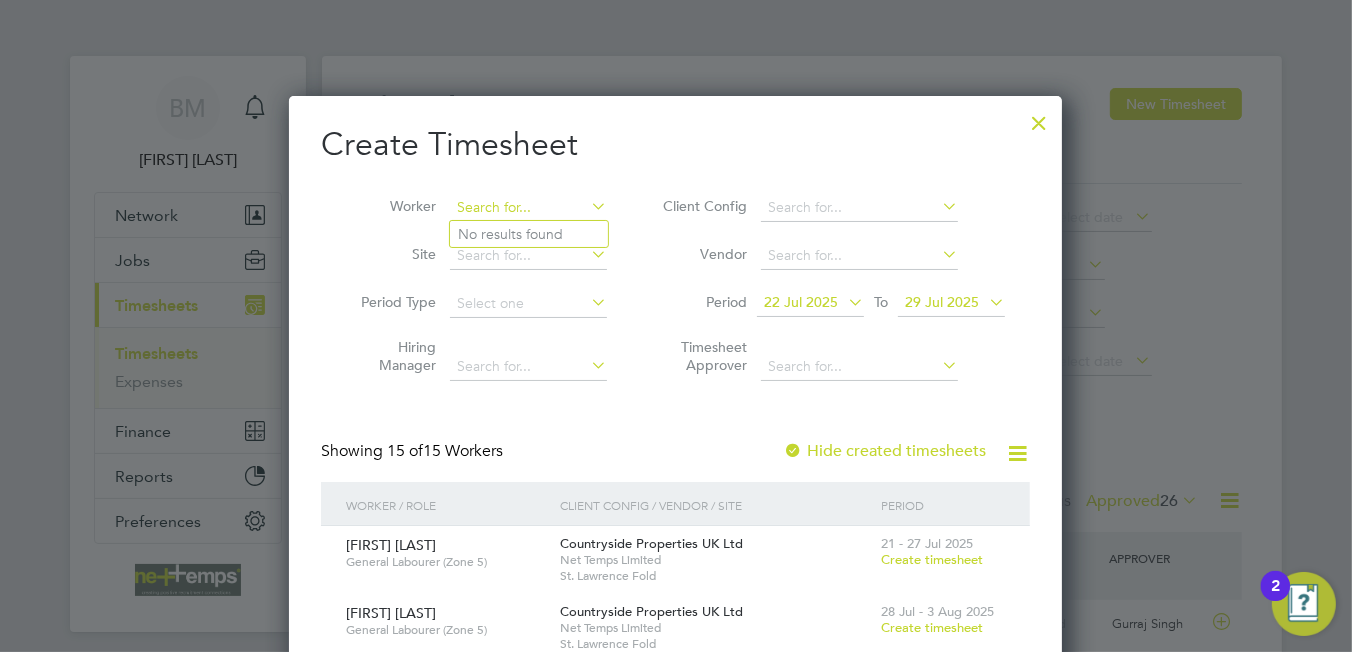 click at bounding box center (528, 208) 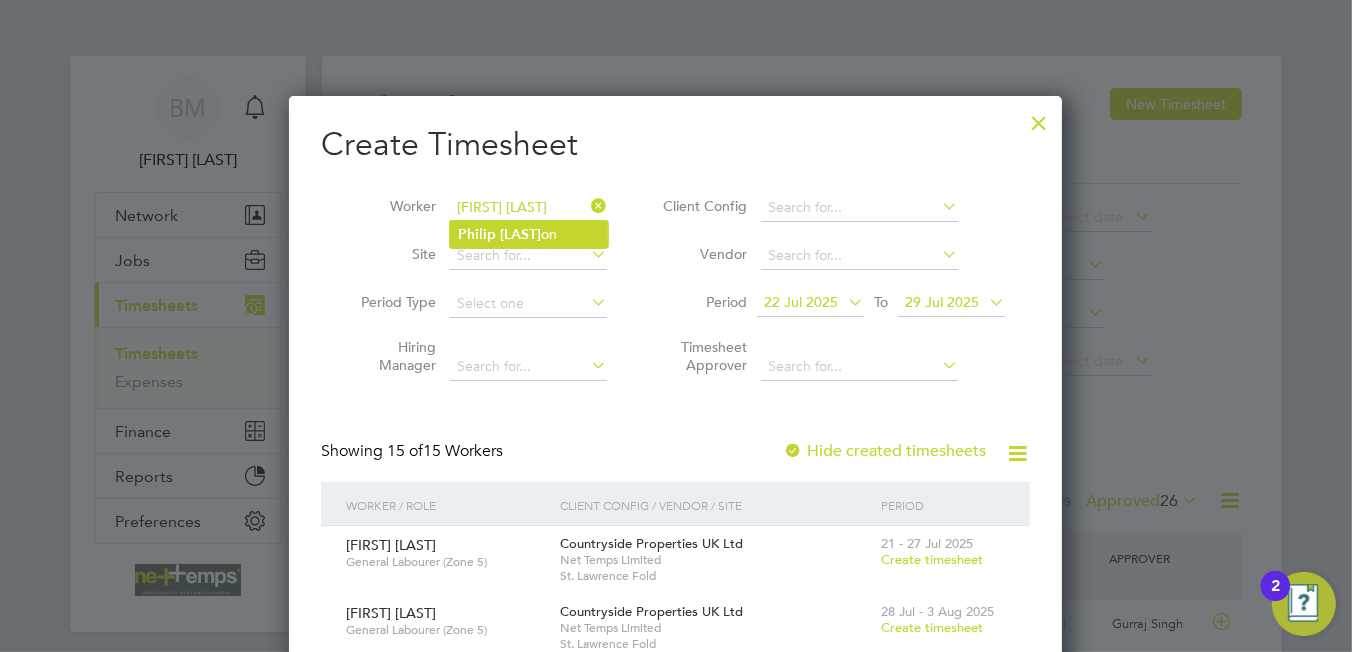 click on "[FIRST]   [LAST]" 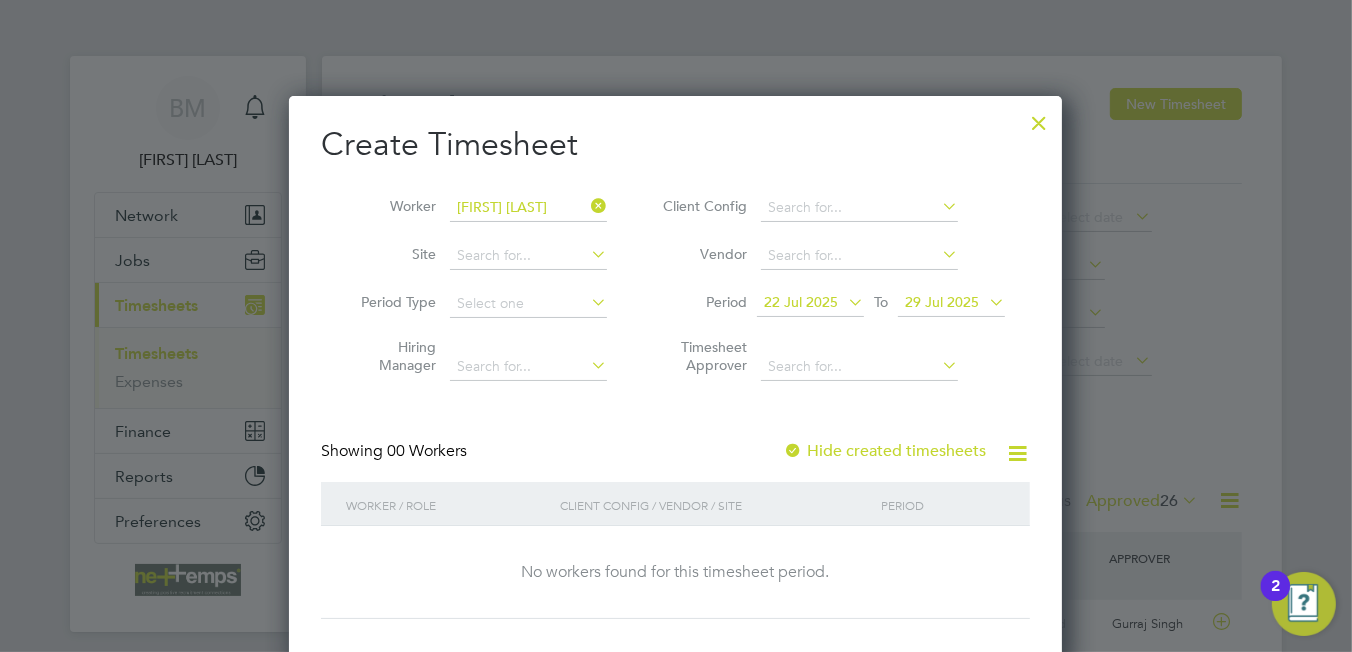 click on "22 Jul 2025" at bounding box center [801, 302] 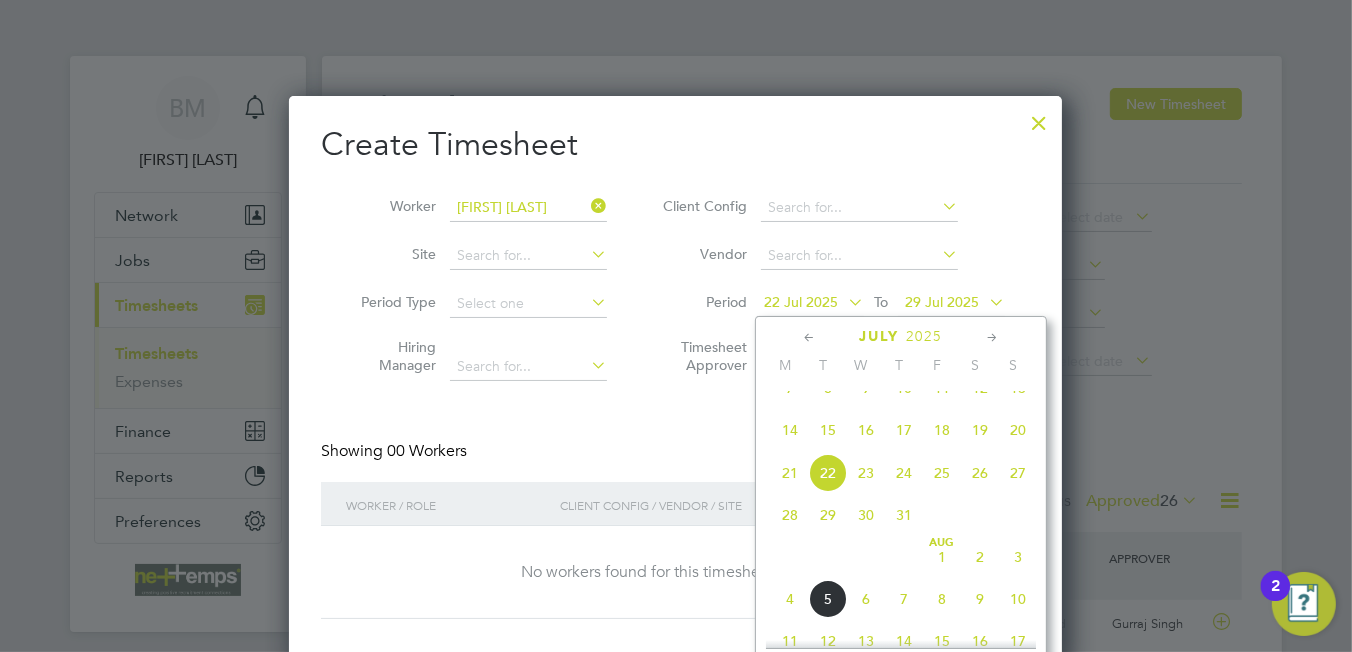 click on "28" 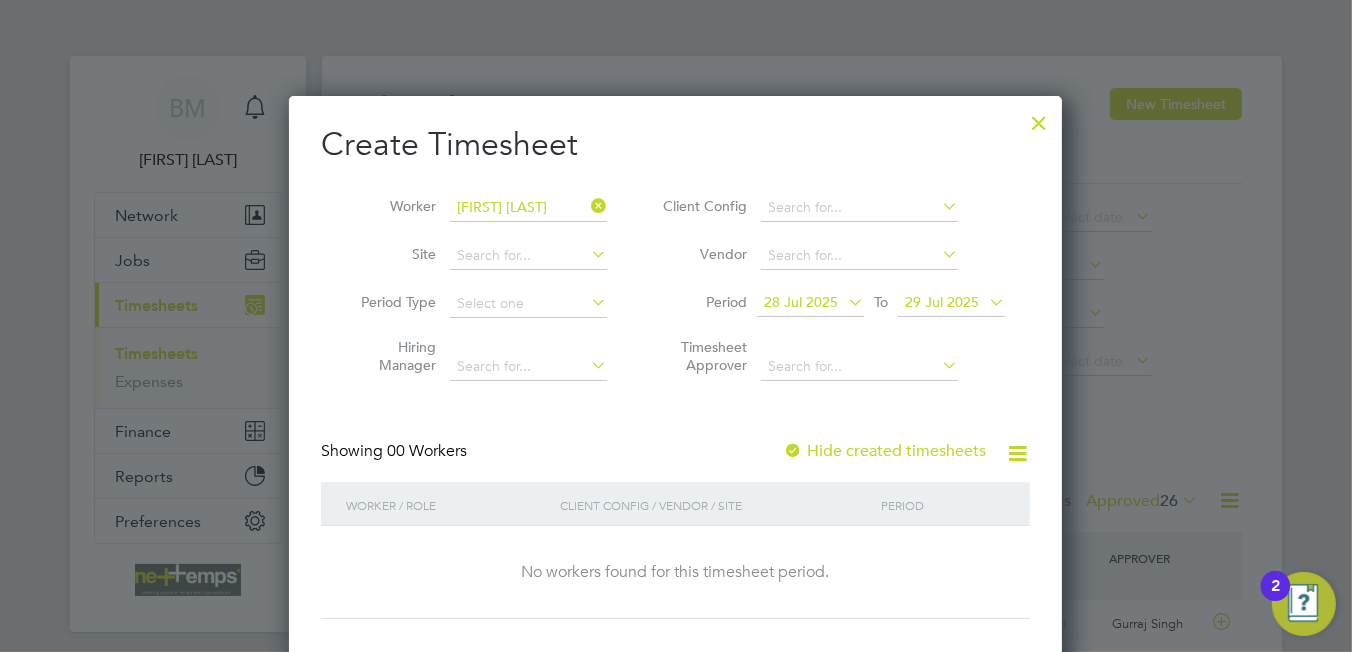 click on "29 Jul 2025" at bounding box center [942, 302] 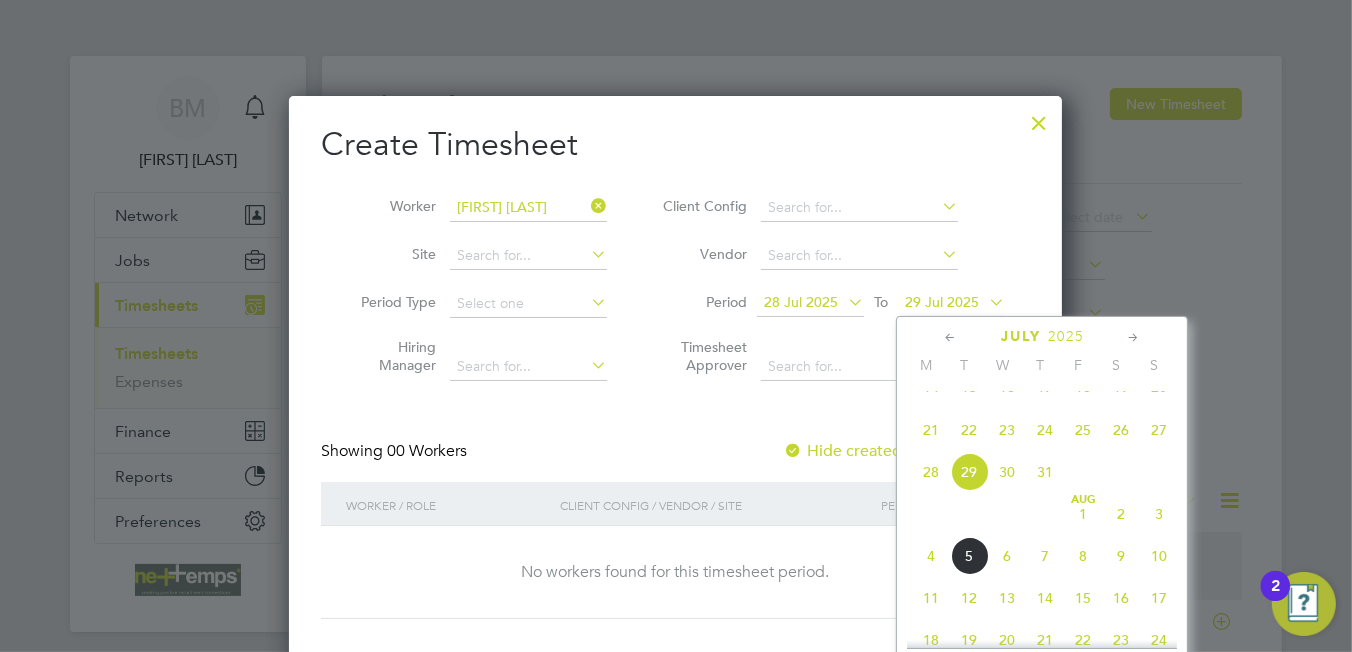 click on "3" 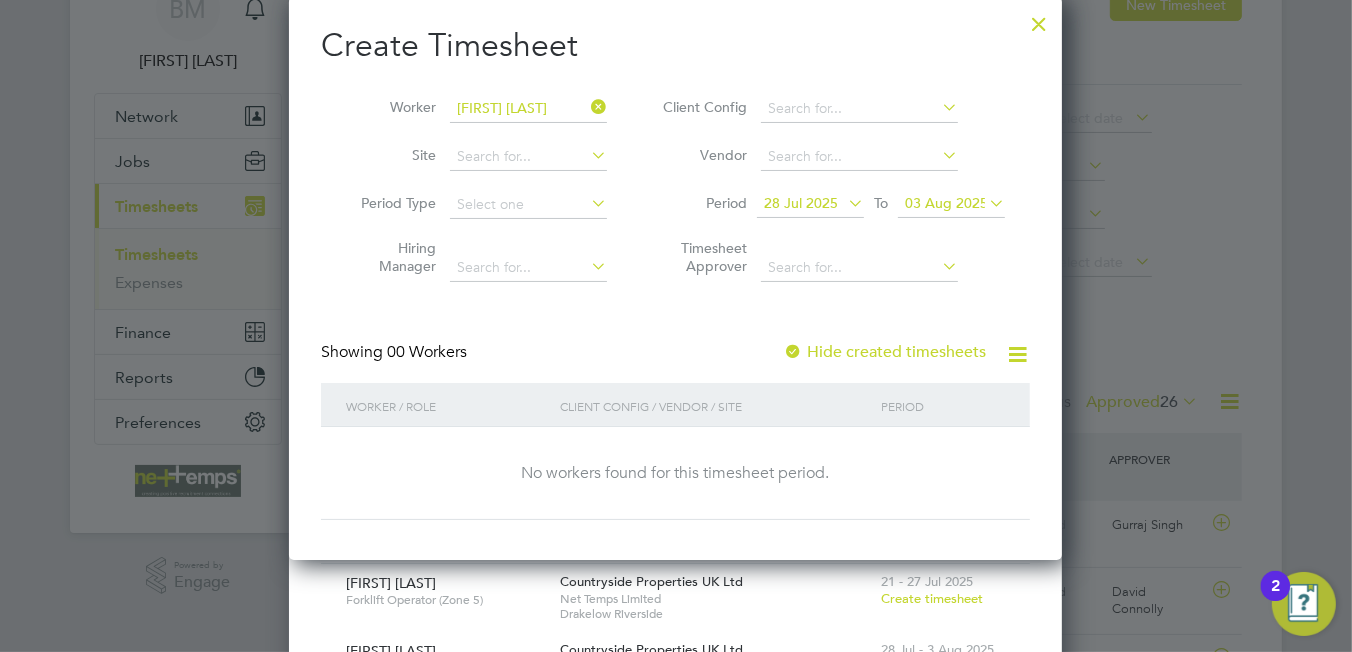 click on "Hide created timesheets" at bounding box center (884, 352) 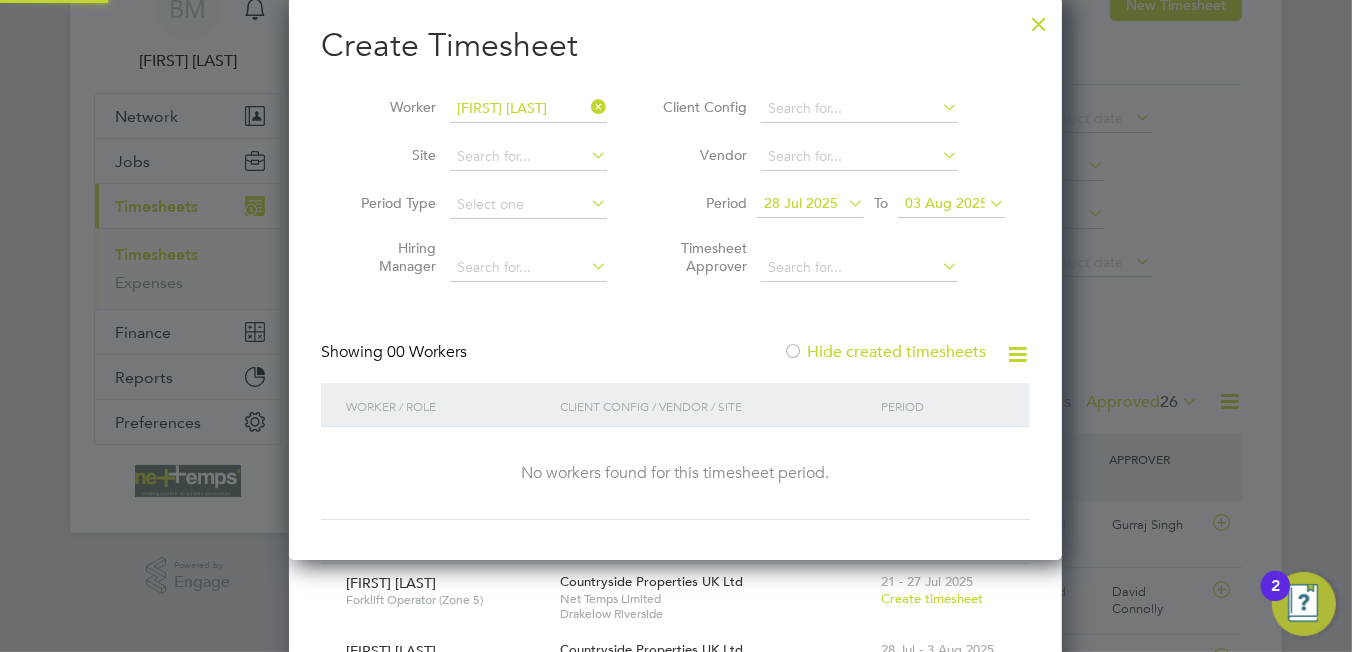 click on "Hide created timesheets" at bounding box center (884, 352) 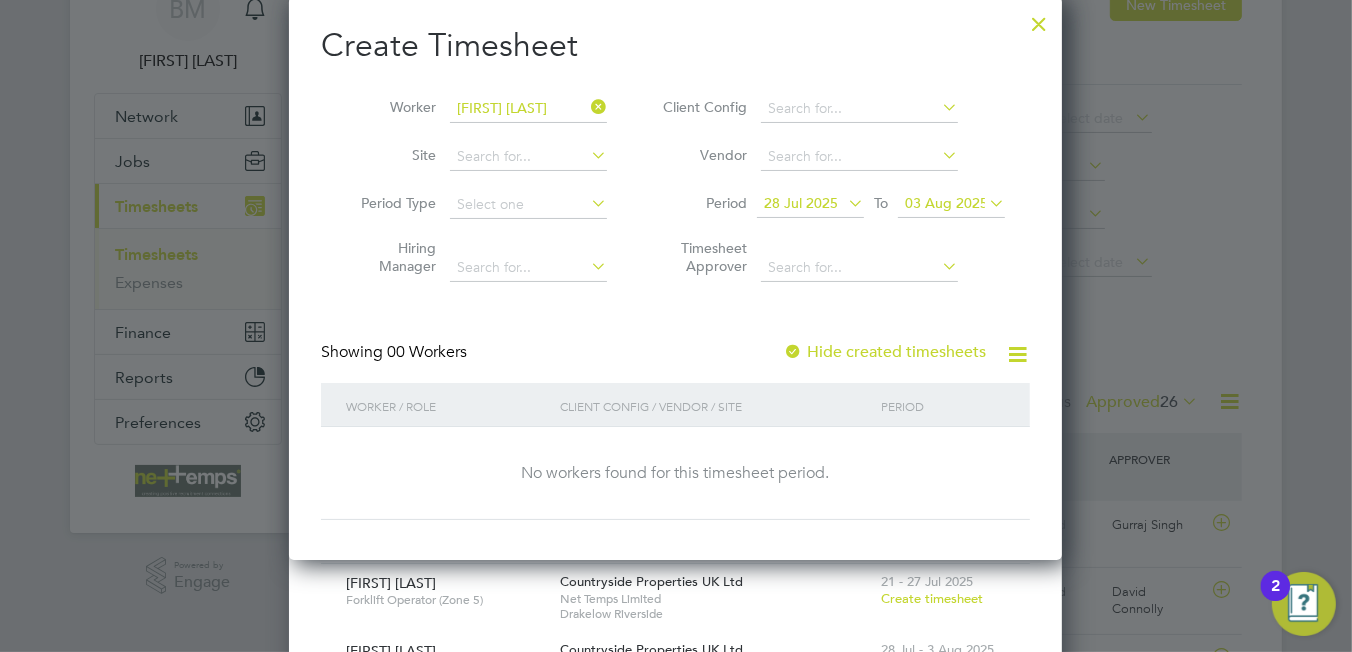 click on "Hide created timesheets" at bounding box center (886, 352) 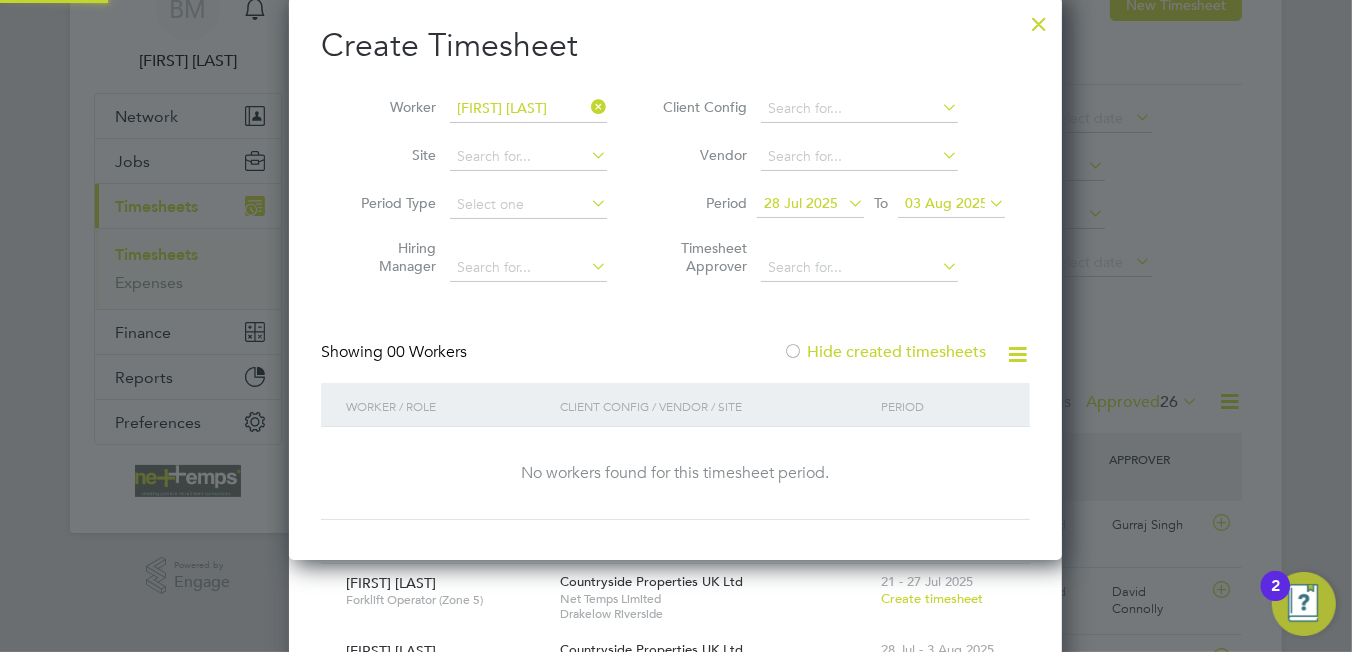 click on "Hide created timesheets" at bounding box center [884, 352] 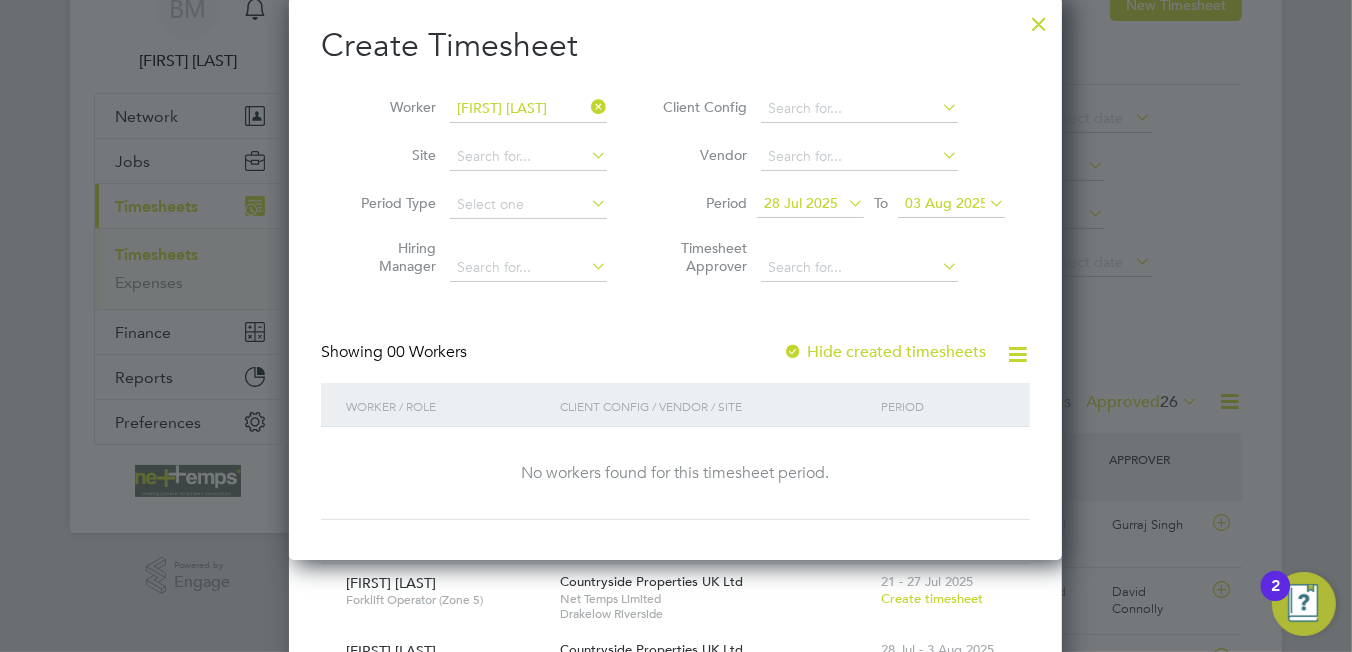 click on "[DATE]
To
[DATE]" at bounding box center (881, 205) 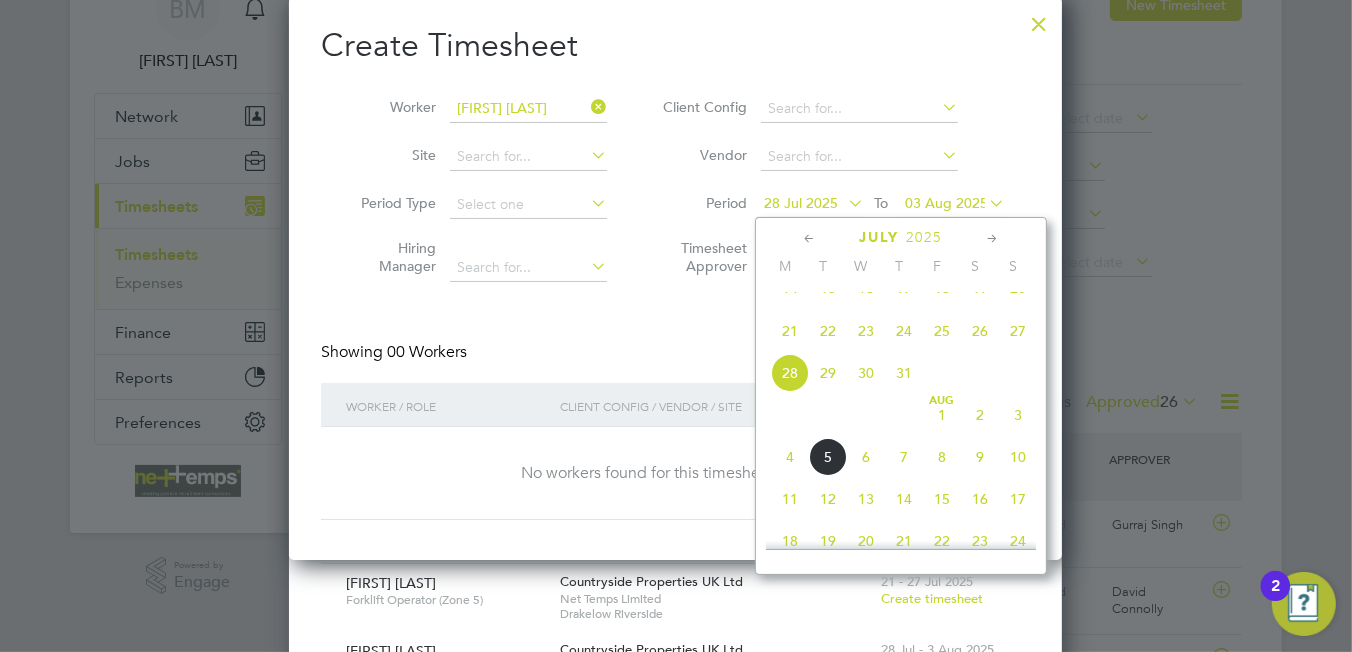 click on "28" 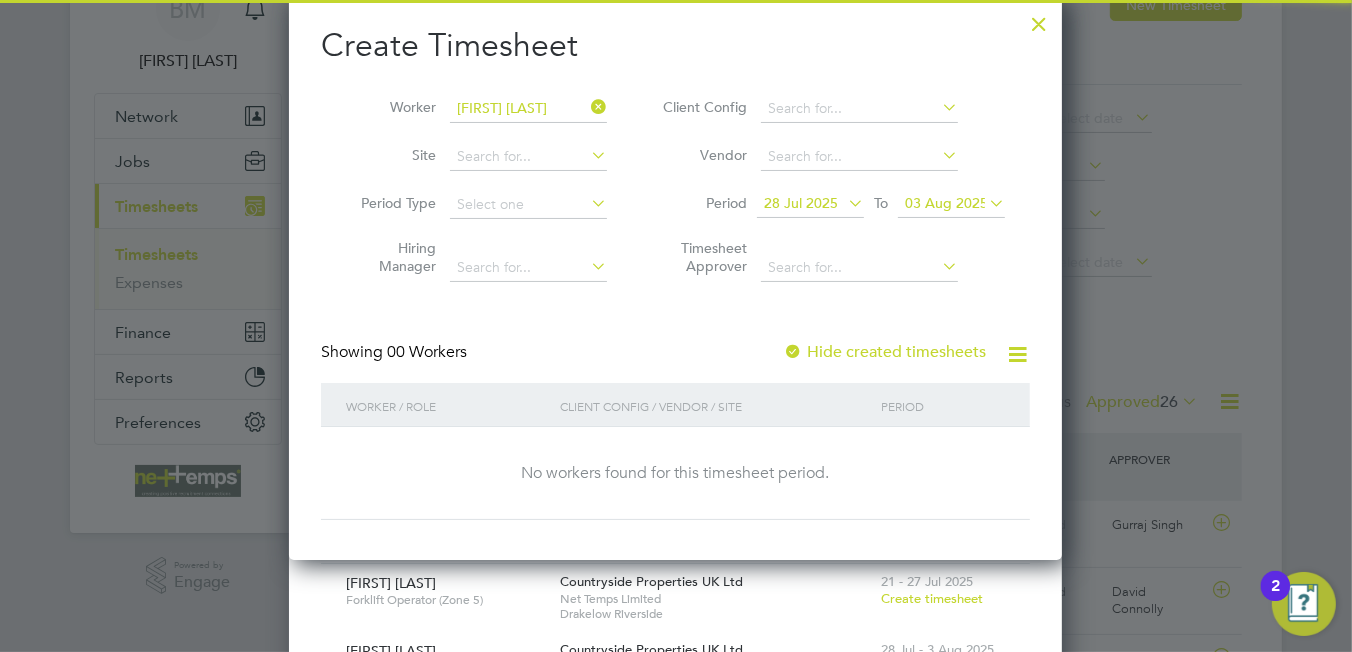 click on "03 Aug 2025" at bounding box center [946, 203] 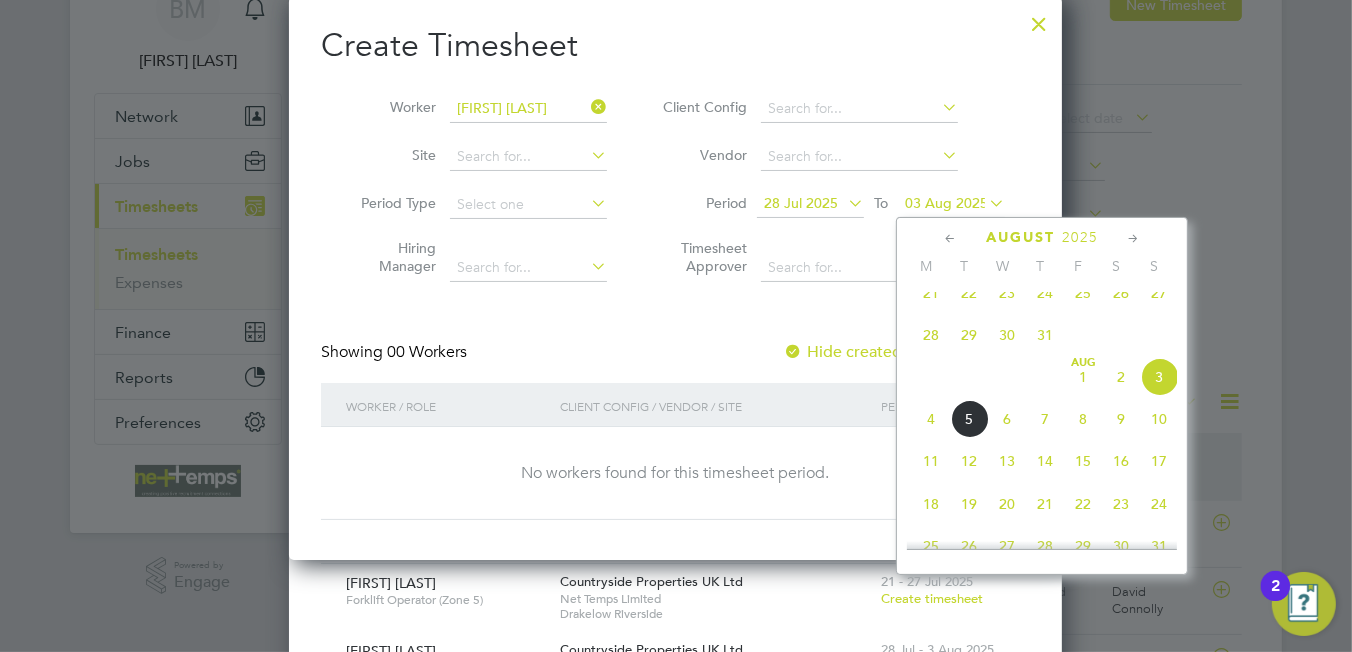 click on "3" 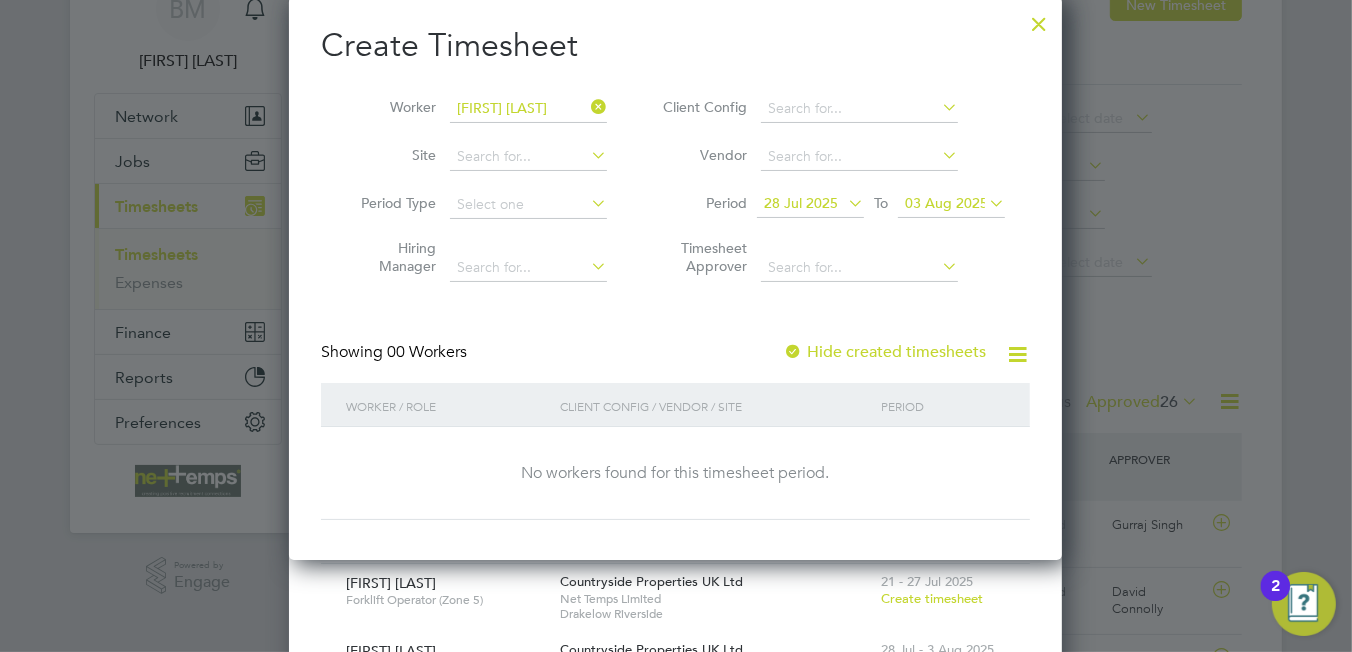 click on "03 Aug 2025" at bounding box center (946, 203) 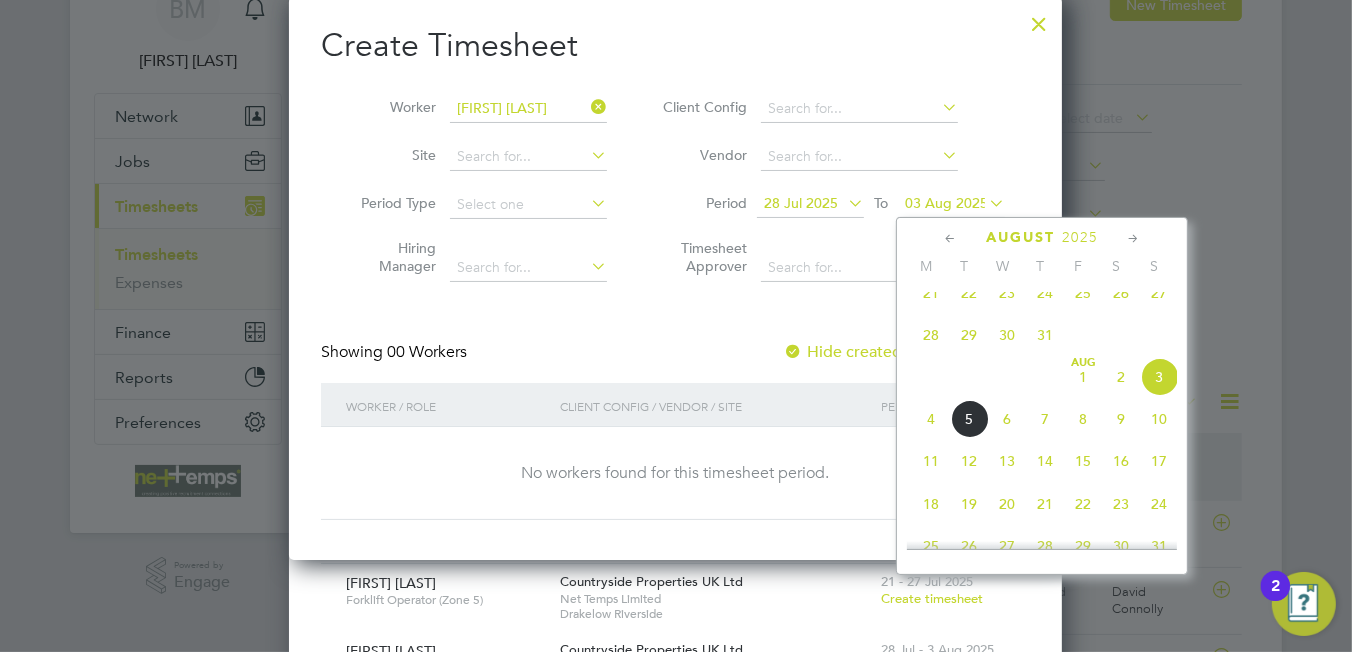 click on "5" 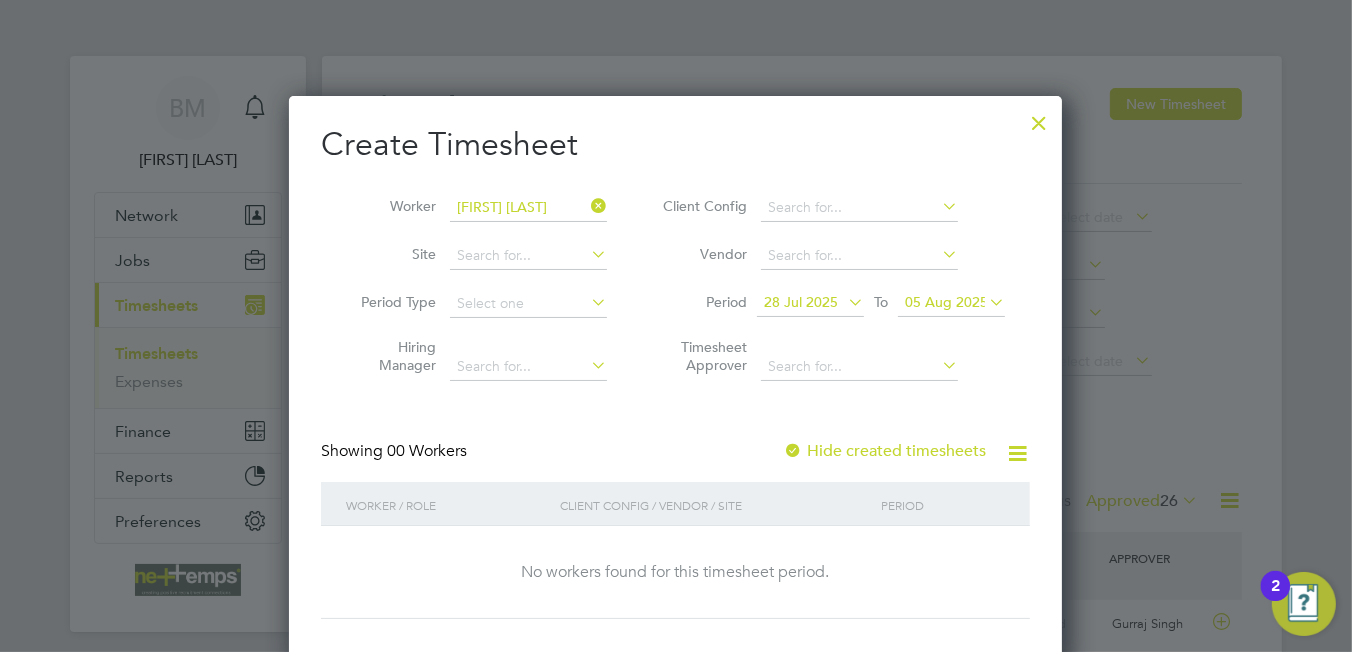 click at bounding box center (1039, 118) 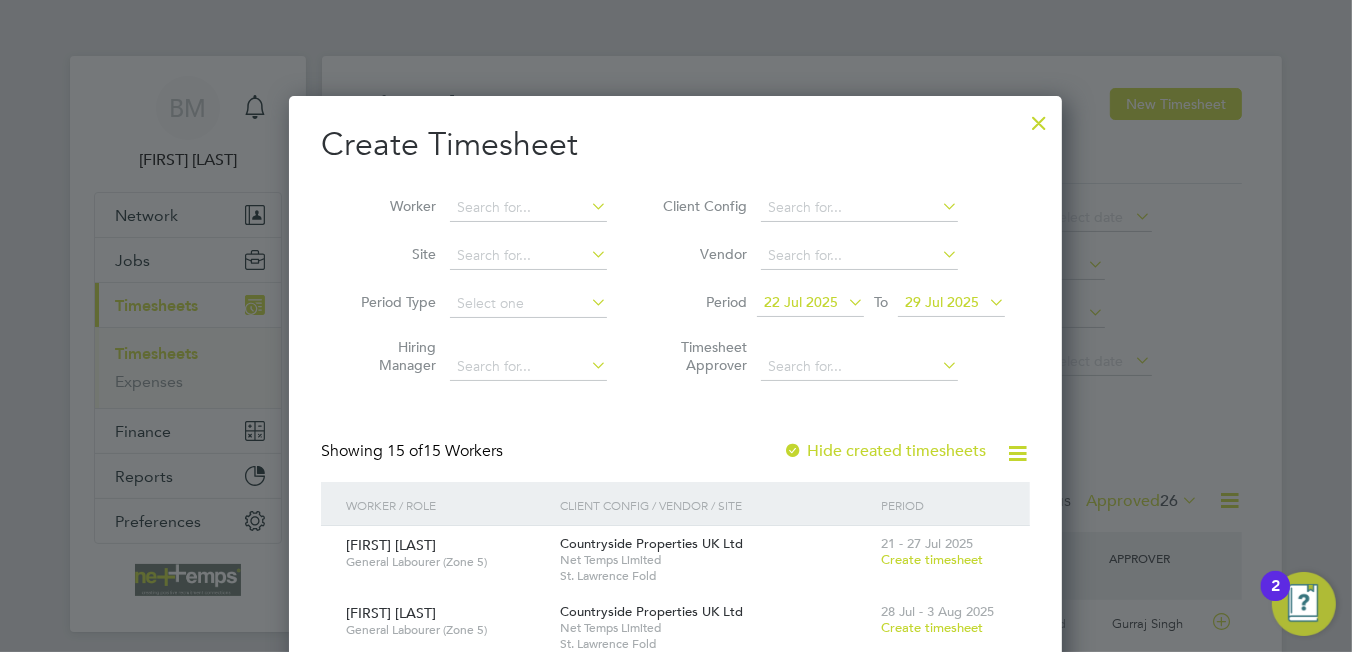 click at bounding box center (1039, 118) 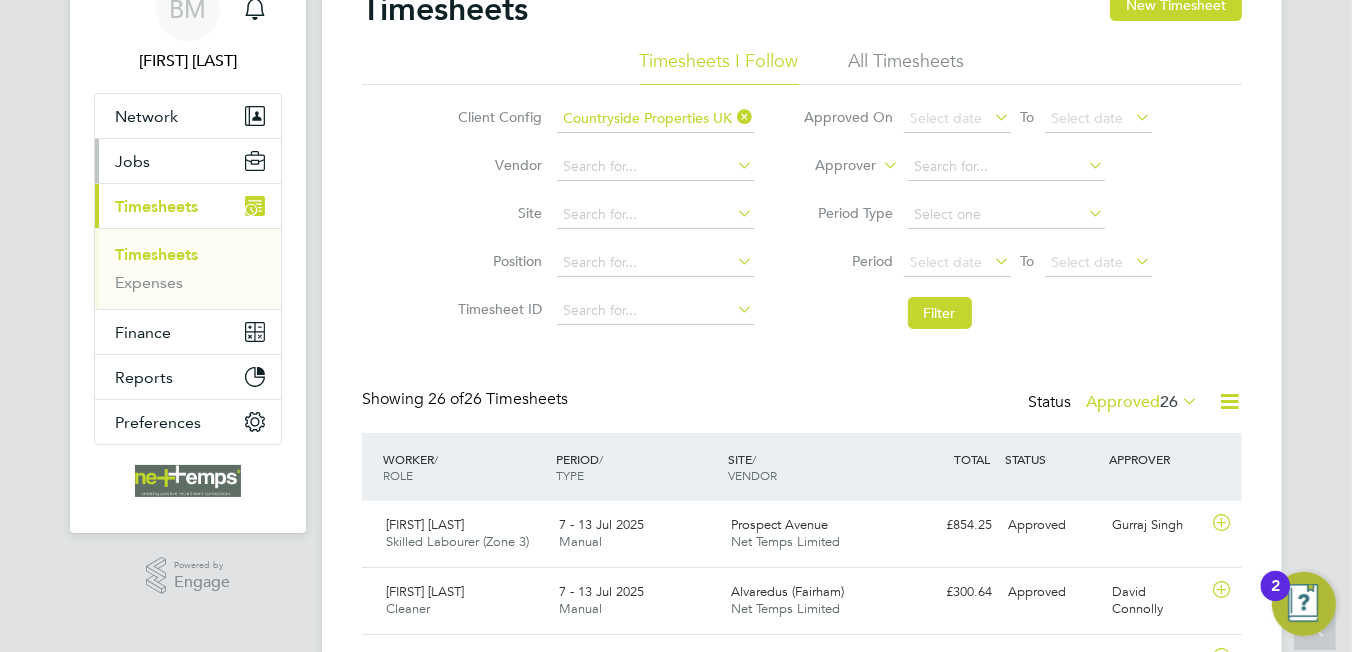 click on "Jobs" at bounding box center [188, 161] 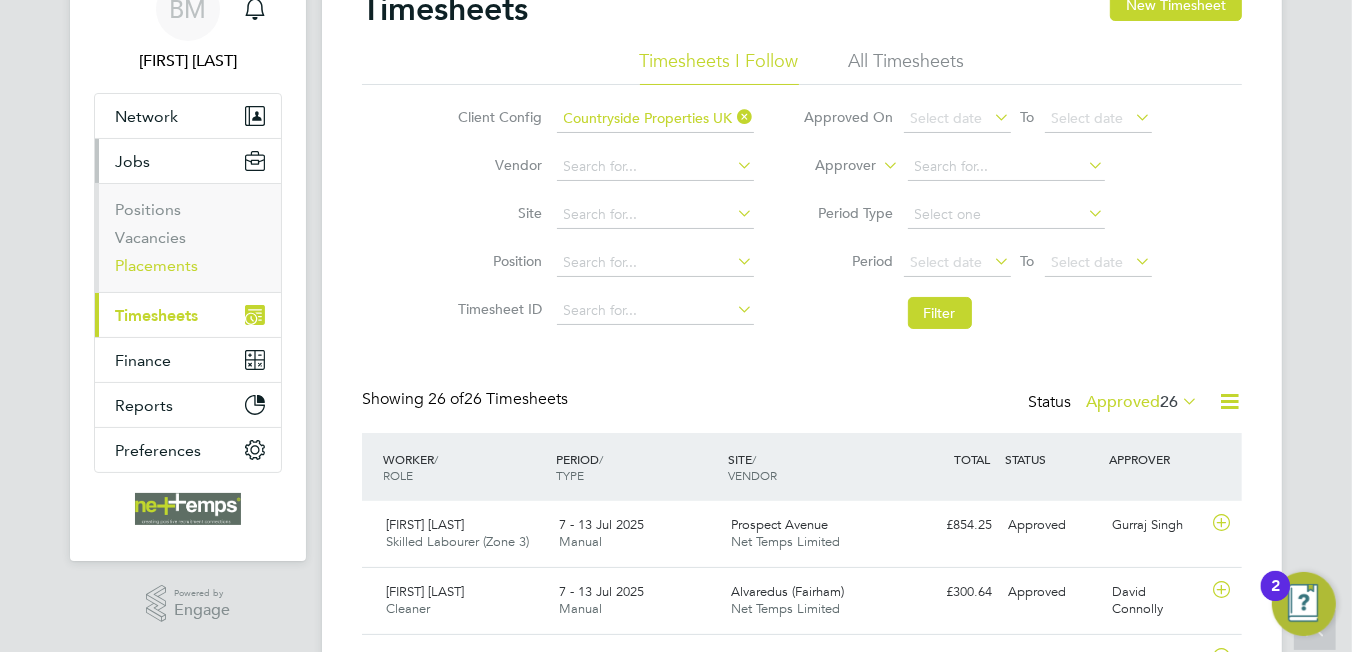 click on "Placements" at bounding box center (156, 265) 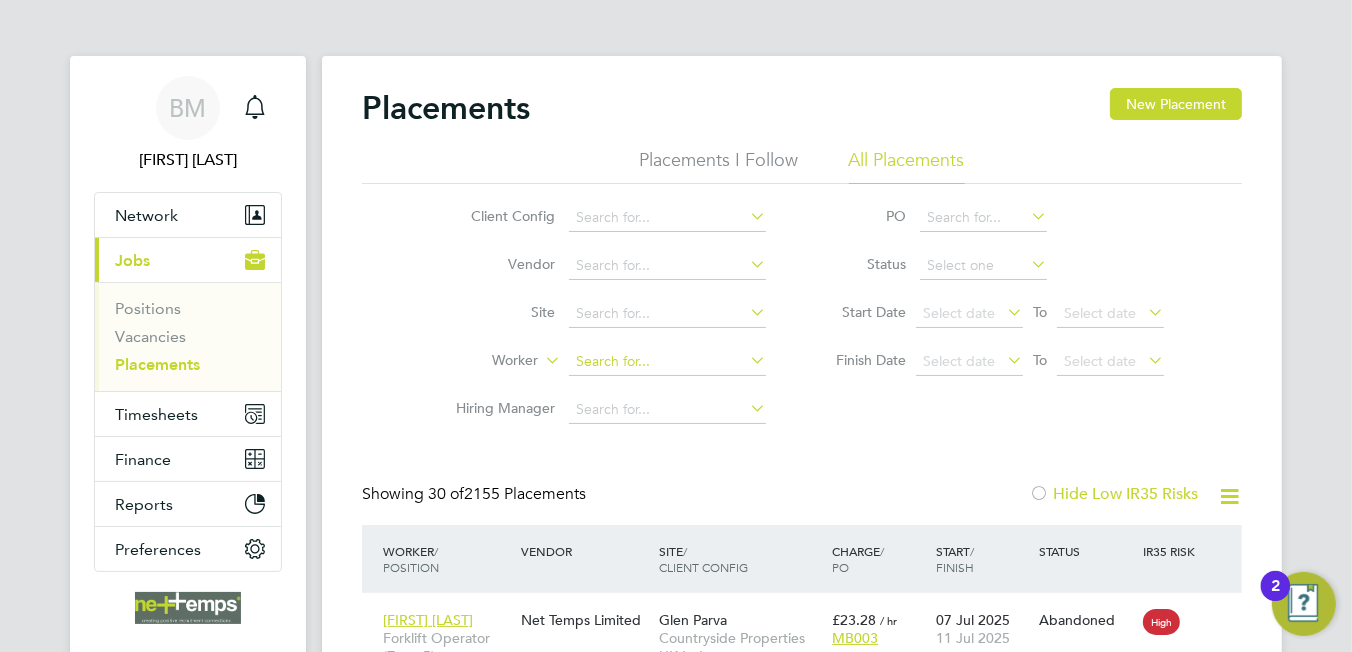 click 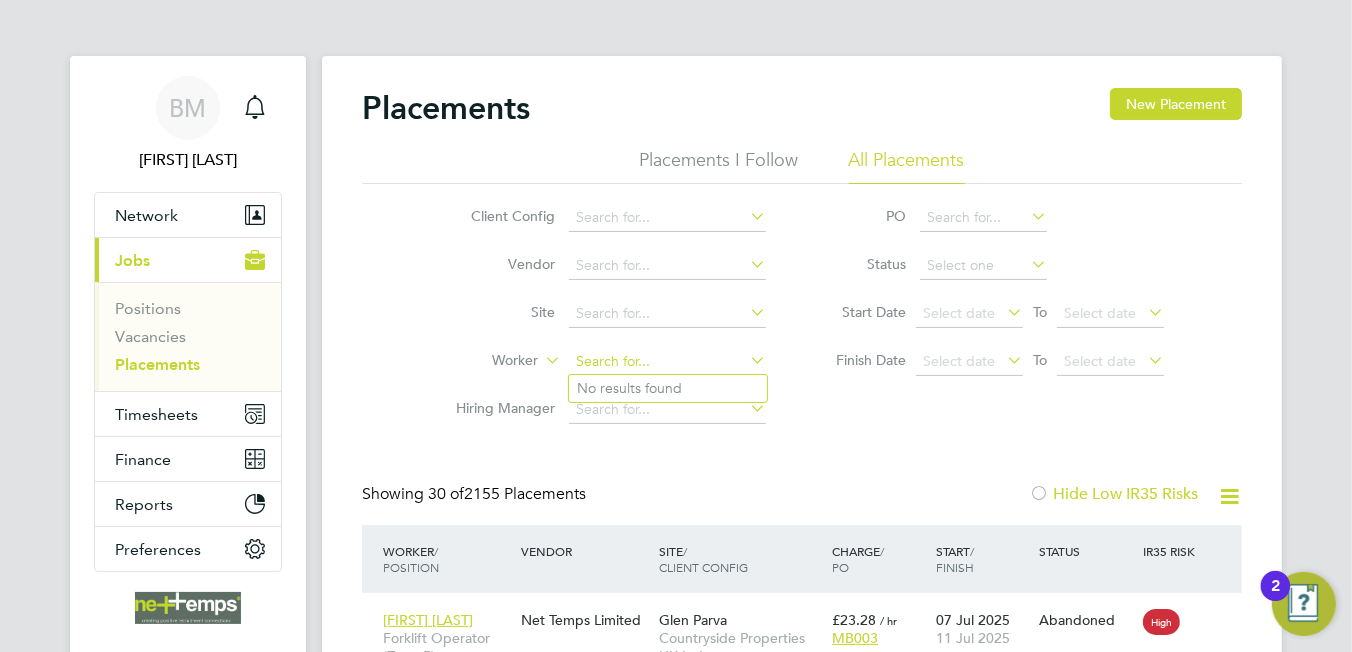 type on "c" 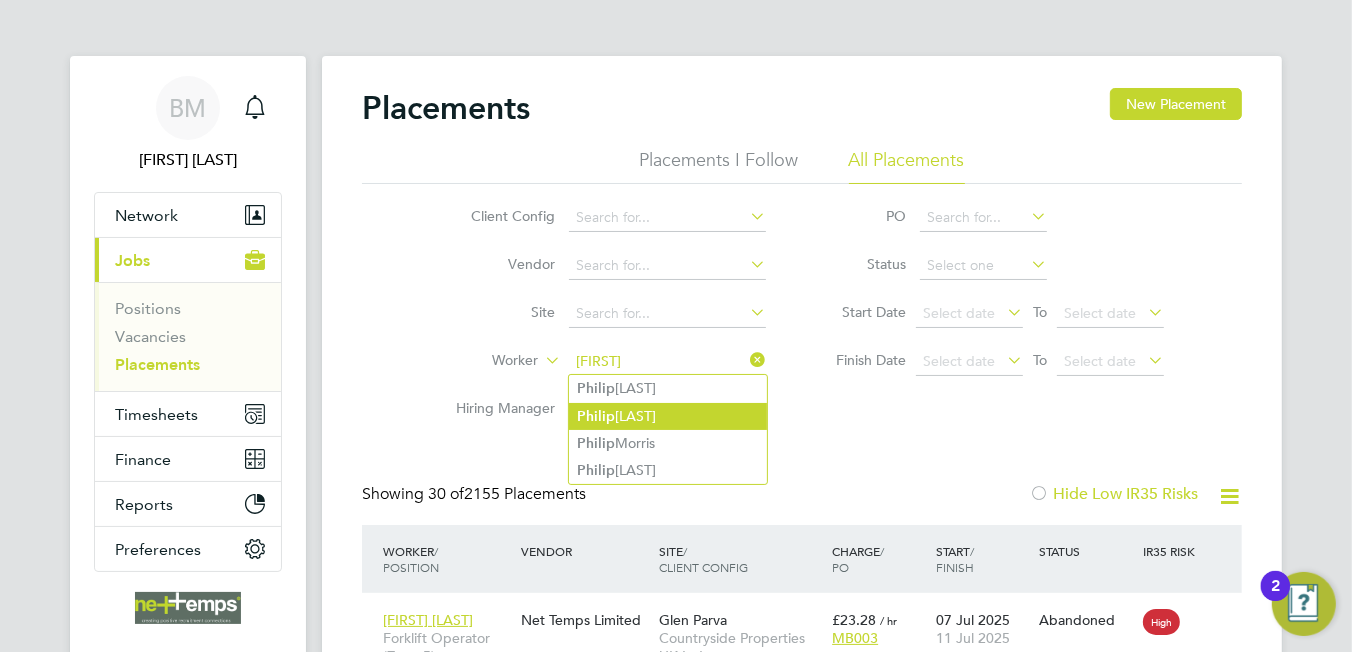 click on "[FIRST] [LAST]" 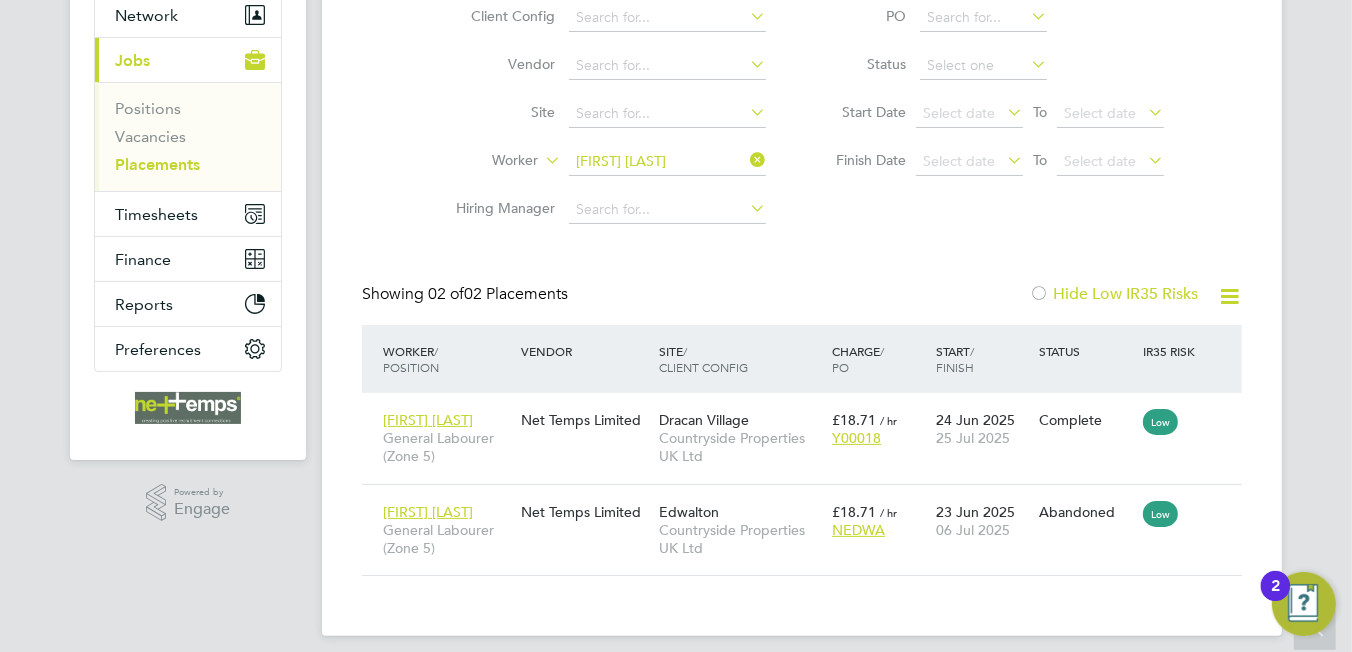 scroll, scrollTop: 0, scrollLeft: 0, axis: both 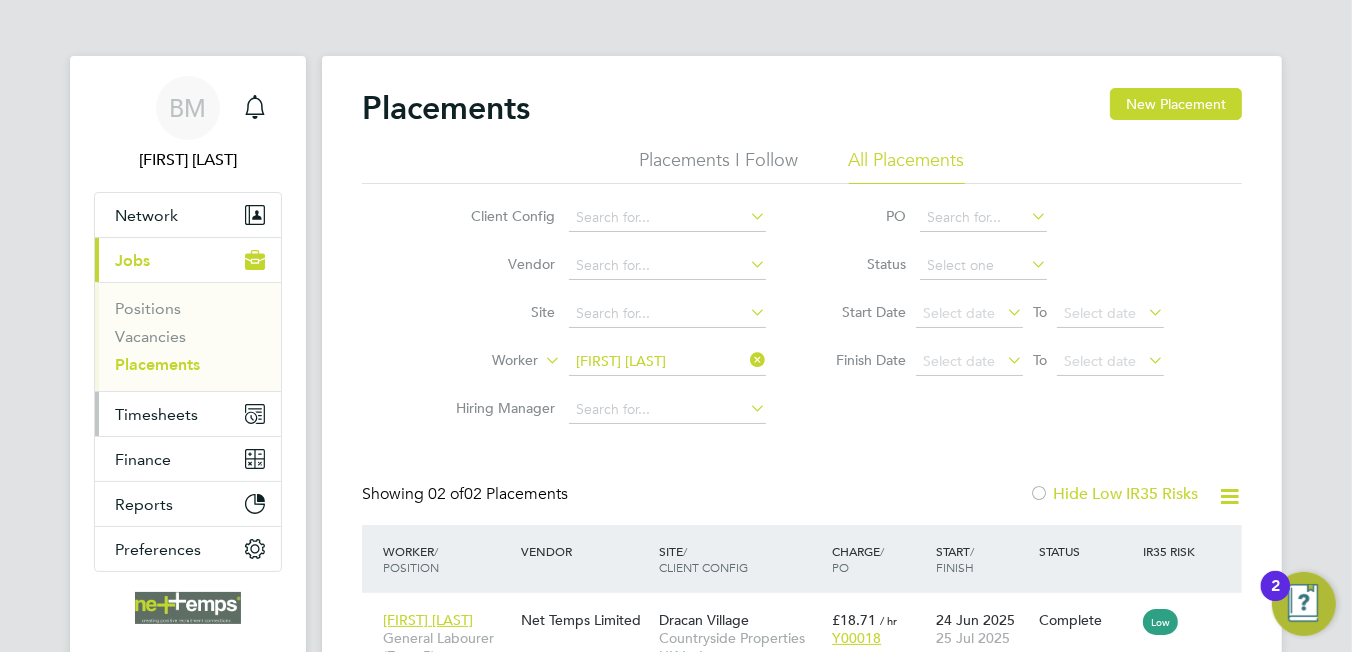 click on "Timesheets" at bounding box center (156, 414) 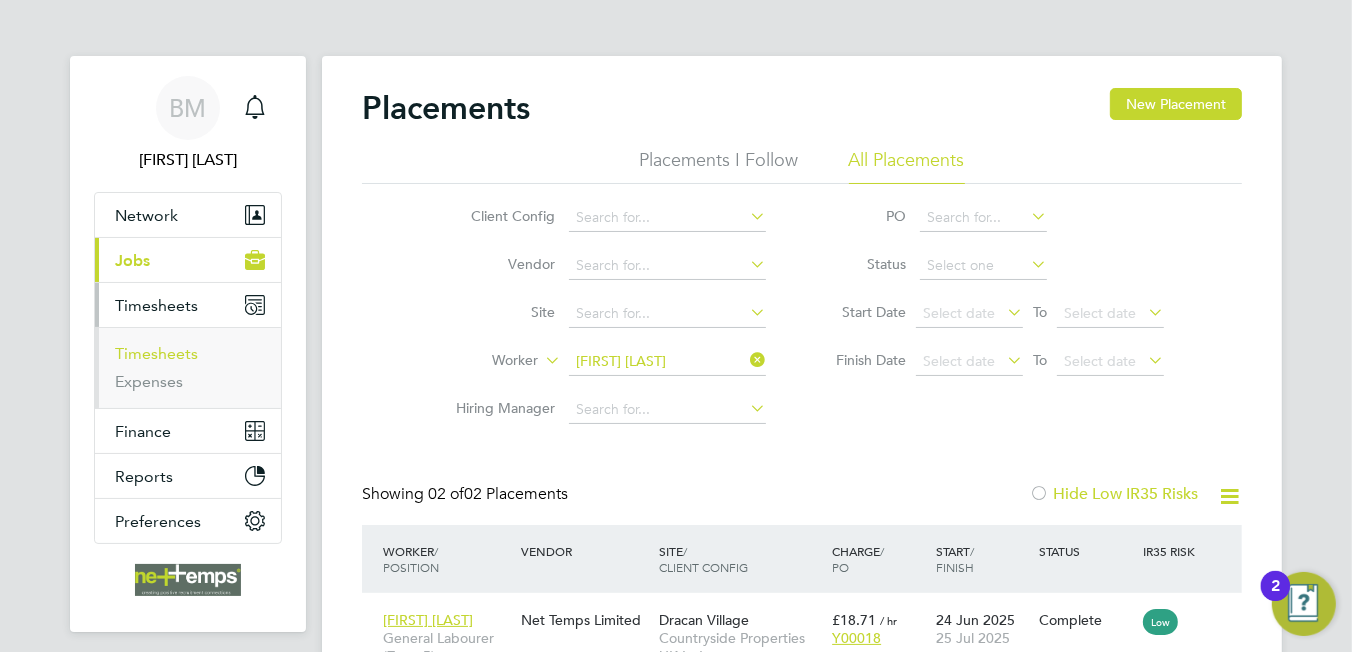 click on "Timesheets" at bounding box center (156, 353) 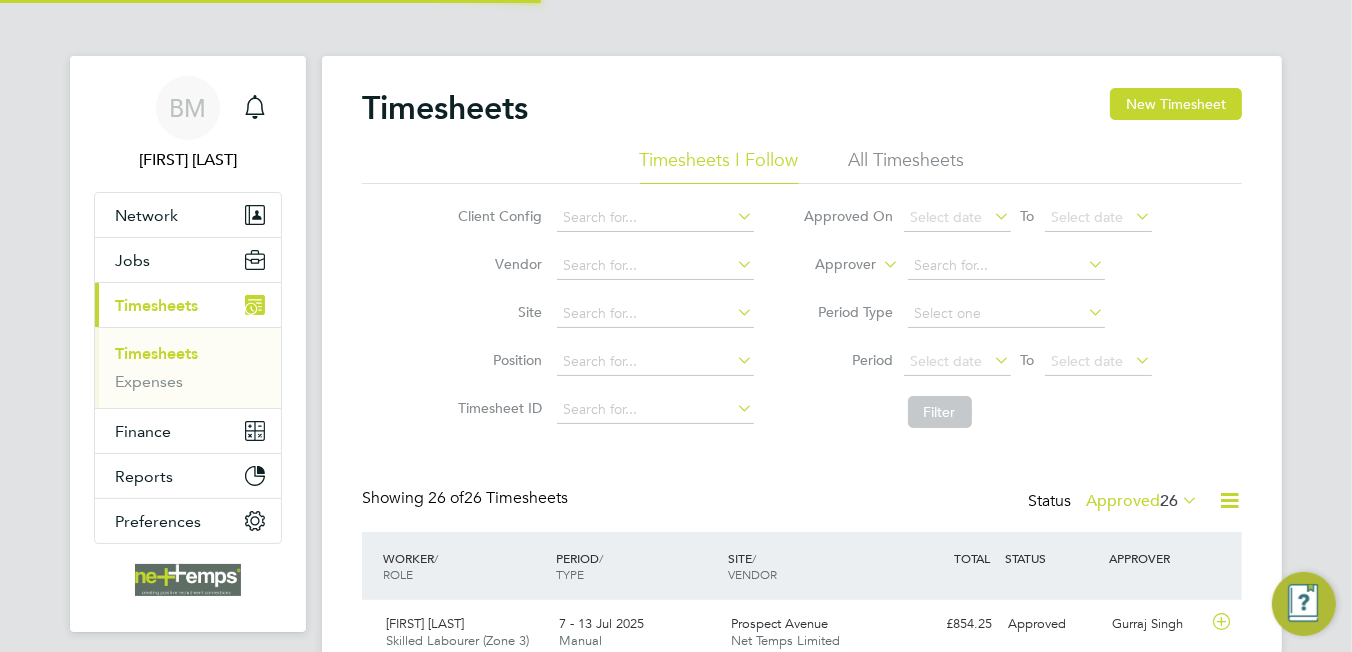 scroll, scrollTop: 9, scrollLeft: 10, axis: both 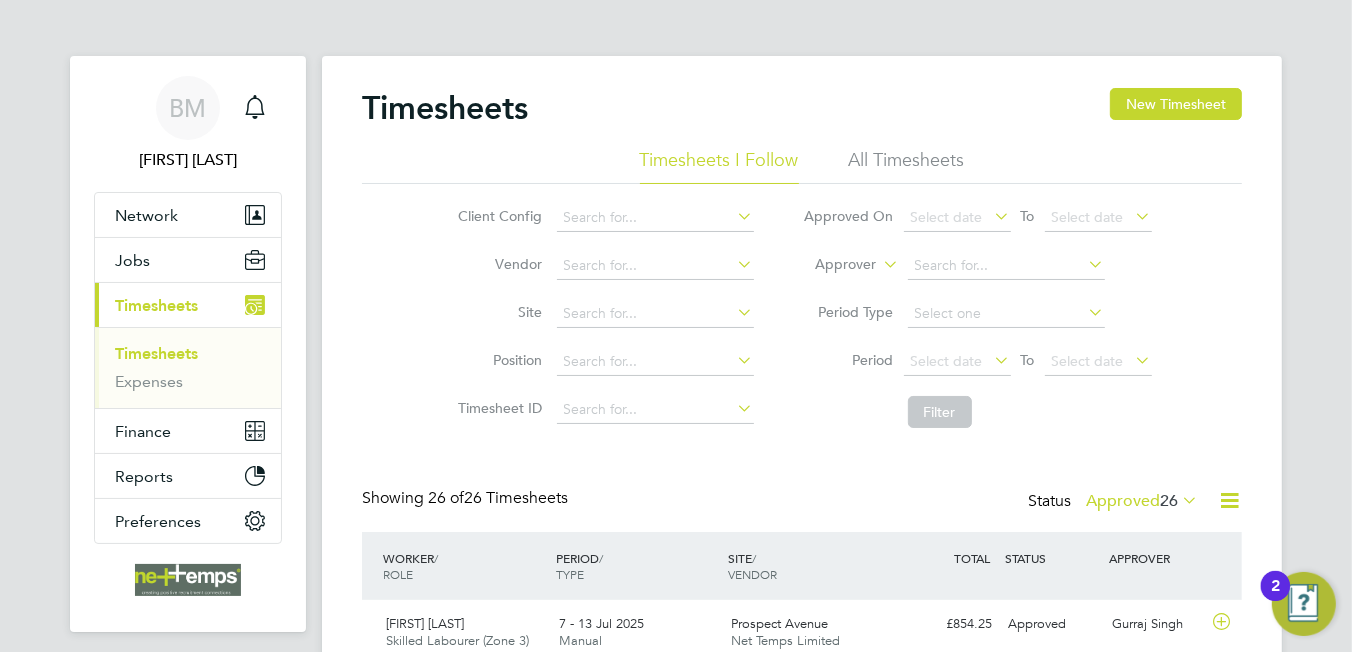click on "Timesheets New Timesheet Timesheets I Follow All Timesheets Client Config   Vendor   Site   Position   Timesheet ID   Approved On
Select date
To
Select date
Approver     Period Type   Period
Select date
To
Select date
Filter Showing   26 of  26 Timesheets Status  Approved  26  WORKER  / ROLE WORKER  / PERIOD PERIOD  / TYPE SITE  / VENDOR TOTAL   TOTAL  / STATUS STATUS APPROVER [FIRST] [LAST] Skilled Labourer (Zone 3)   7 - 13 Jul 2025 7 - 13 Jul 2025 Manual Prospect Avenue Net Temps Limited £854.25 Approved Approved [FIRST] [LAST] [LAST]   7 - 13 Jul 2025 7 - 13 Jul 2025 Manual Alvaredus (Fairham) Net Temps Limited £300.64 Approved Approved [FIRST] [LAST] [LAST] Forklift Operator (Zone 5)   7 - 13 Jul 2025 7 - 13 Jul 2025 Manual Edwalton RV Net Temps Limited £966.12 Approved Approved [FIRST] [LAST] [LAST] Joiner   7 - 13 Jul 2025 7 - 13 Jul 2025 Manual Edwalton RV Net Temps Limited £1,207.24 Approved Approved [FIRST] [LAST]   Manual" 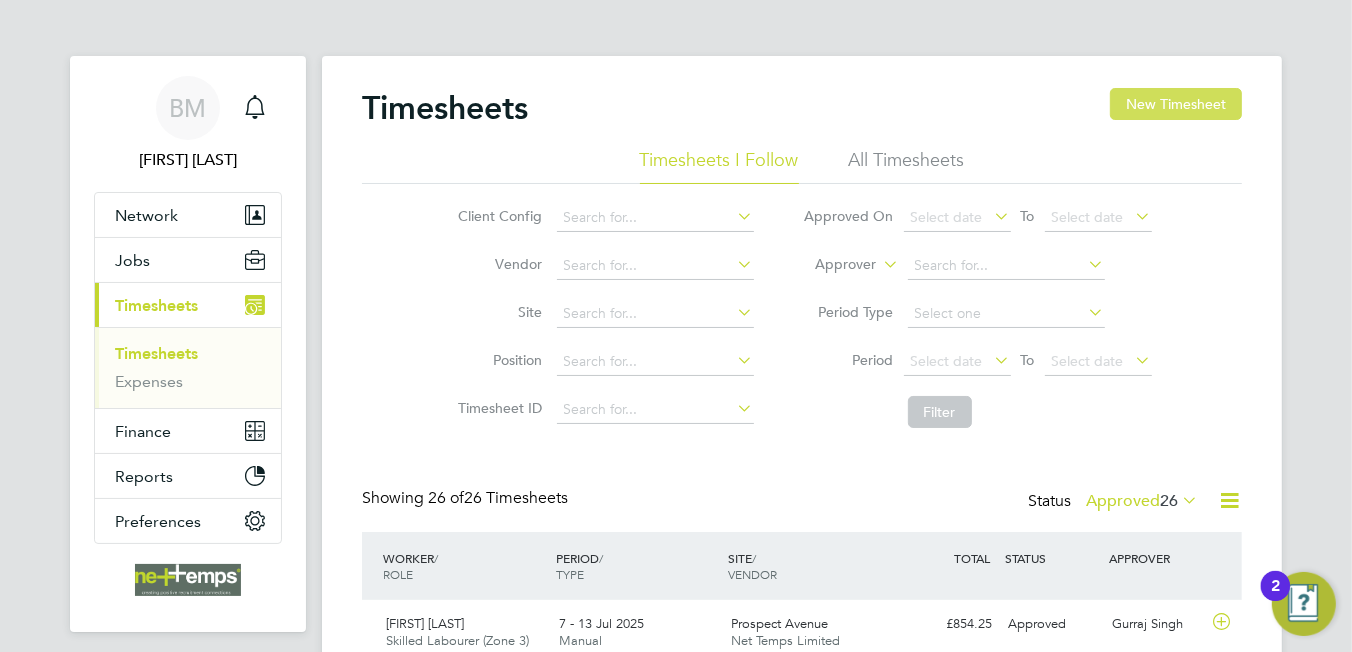 click on "New Timesheet" 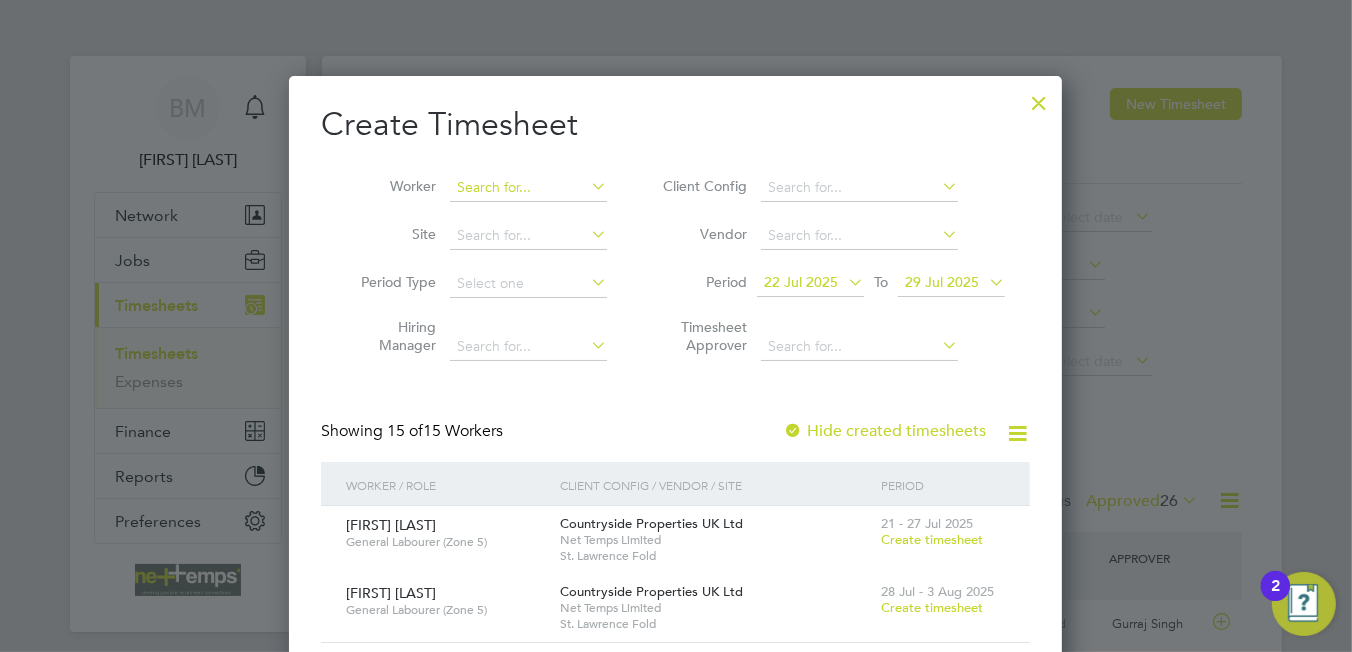 click at bounding box center (528, 188) 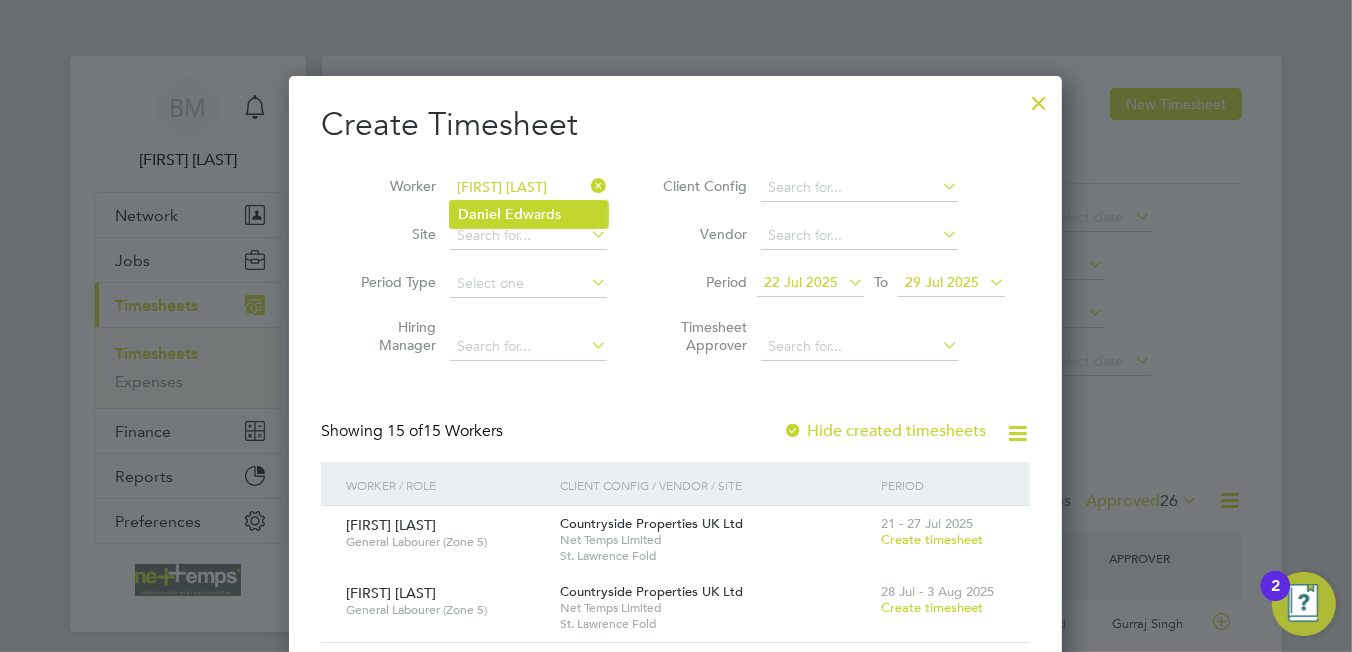 click on "[FIRST]   [LAST]" 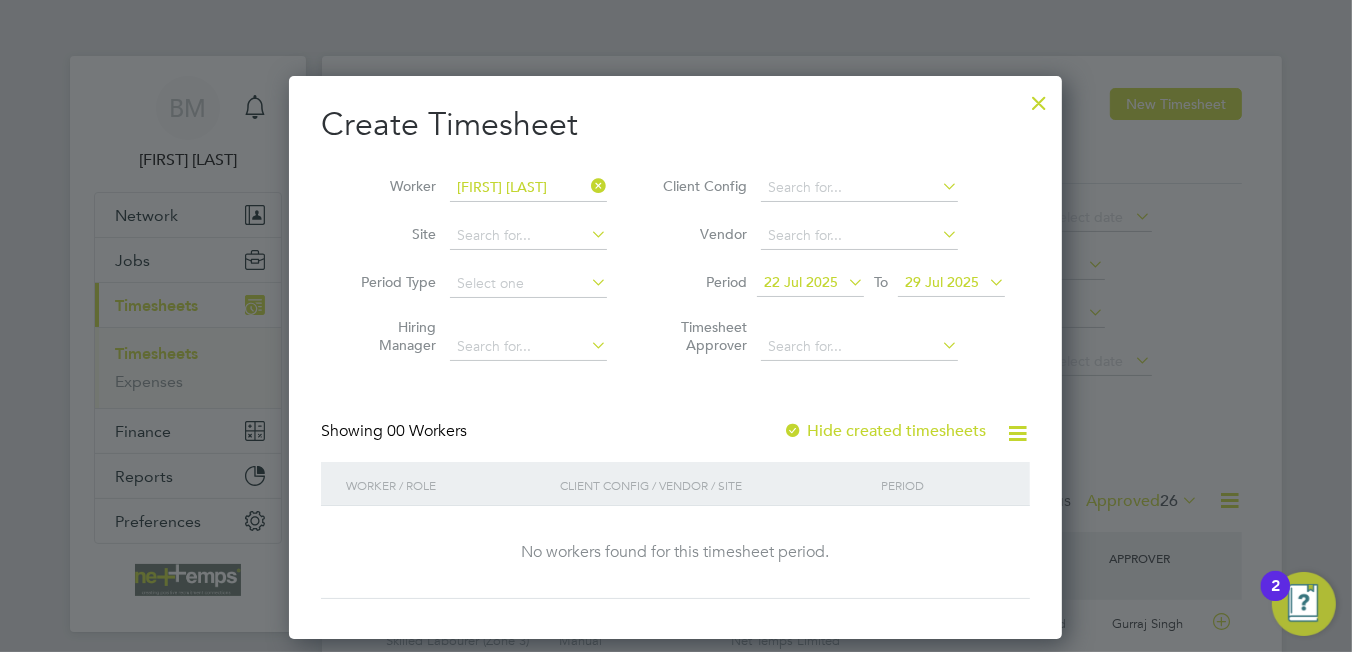 click on "22 Jul 2025" at bounding box center (801, 282) 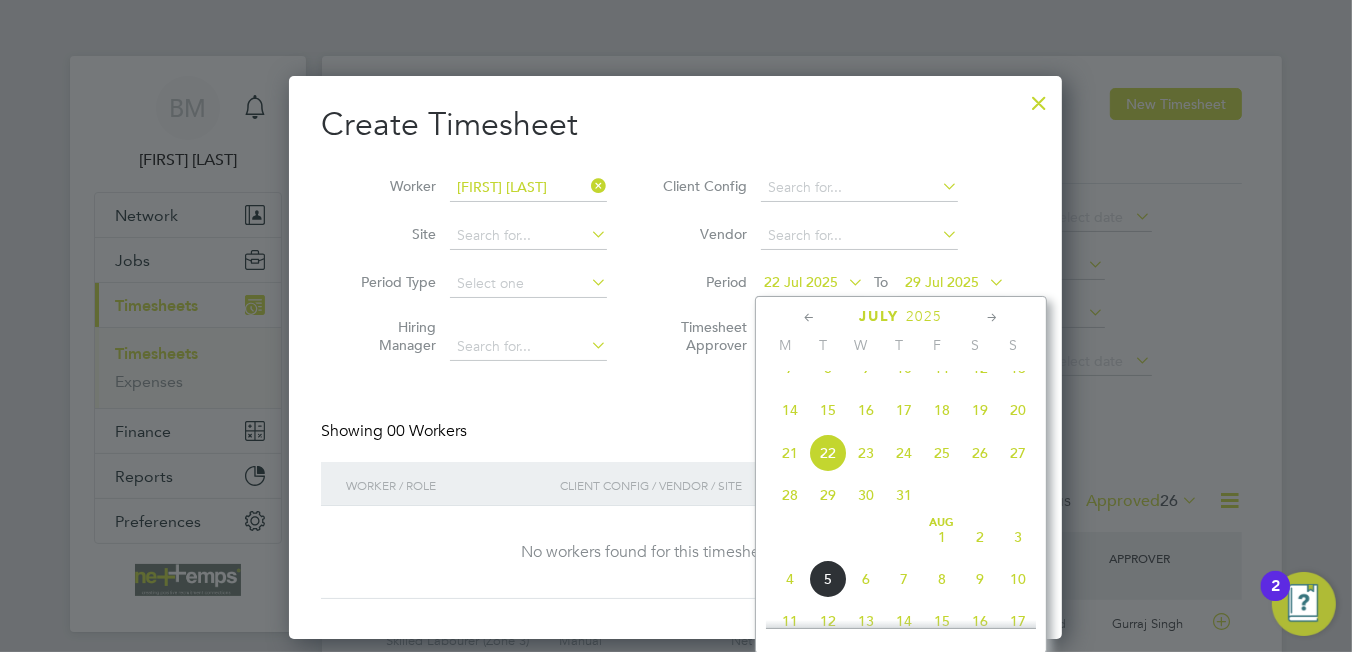 click on "28" 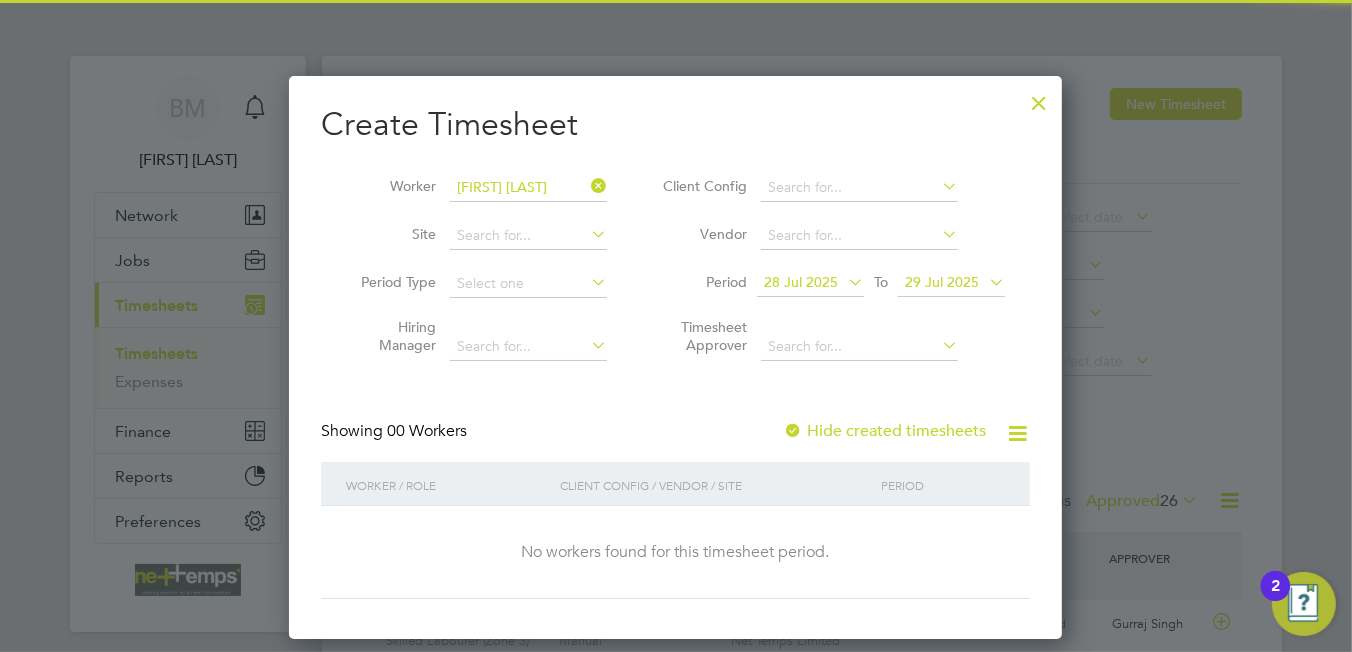 click on "29 Jul 2025" at bounding box center (942, 282) 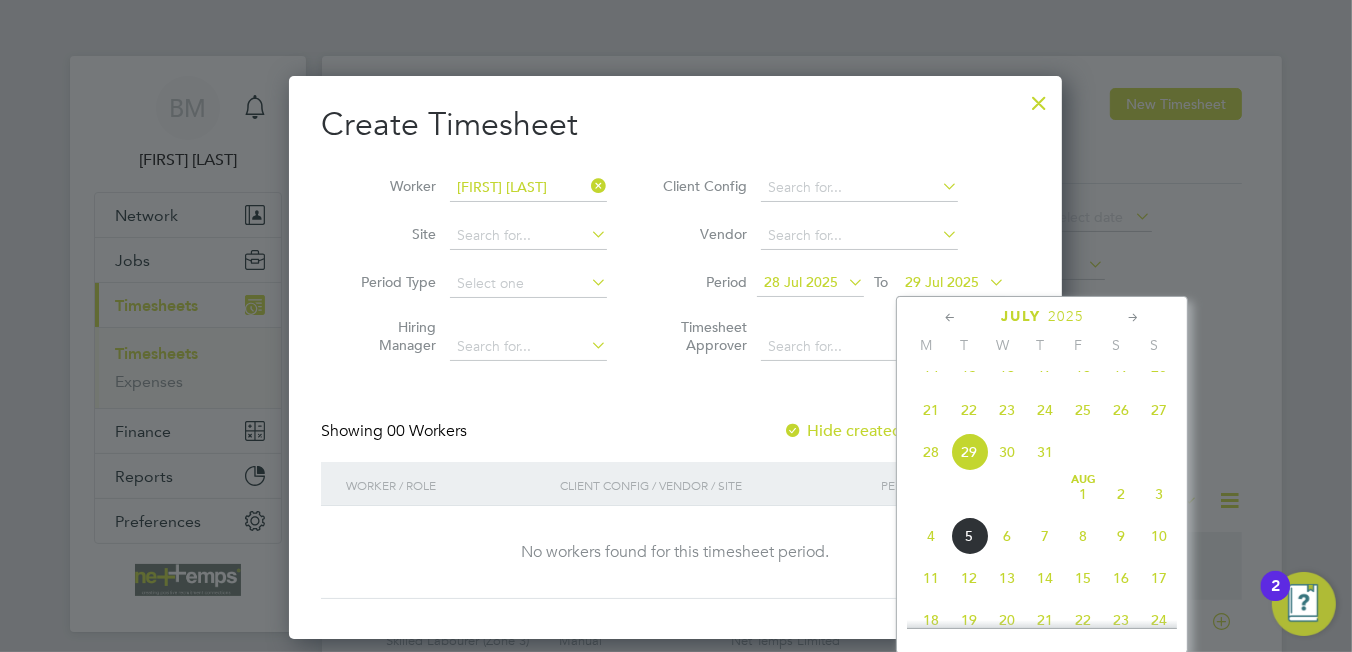 click on "3" 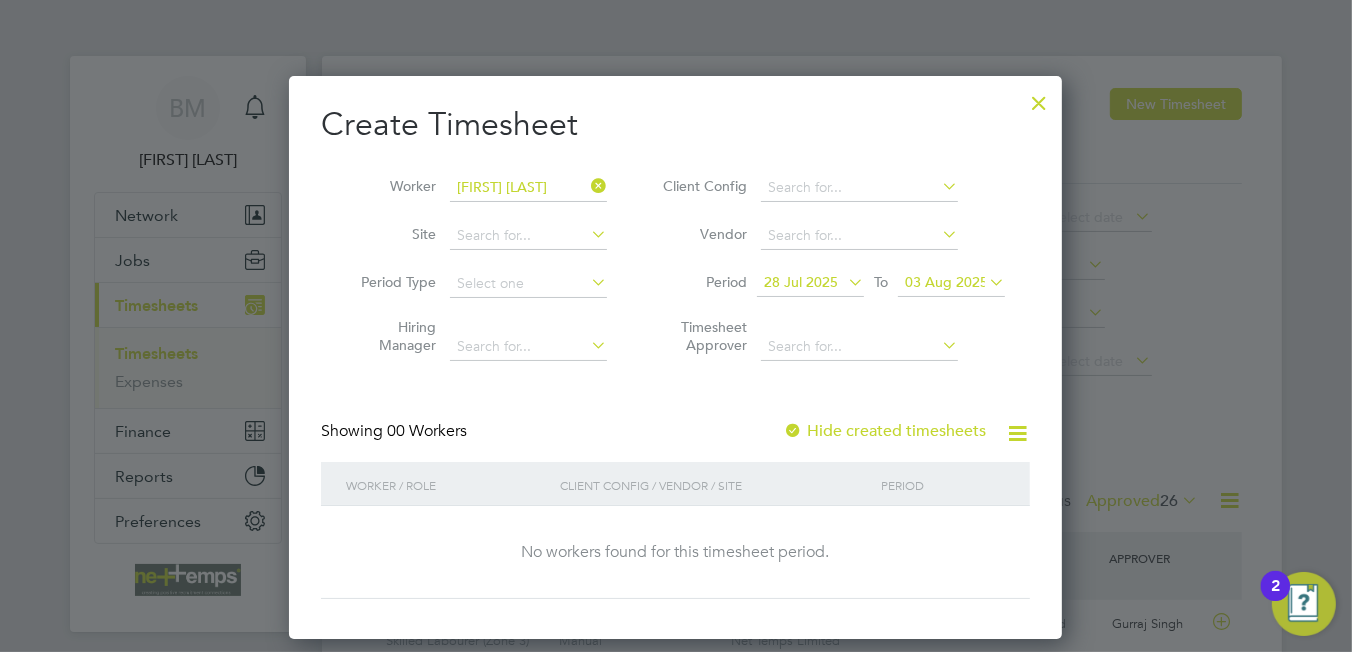 click on "Hide created timesheets" at bounding box center (884, 431) 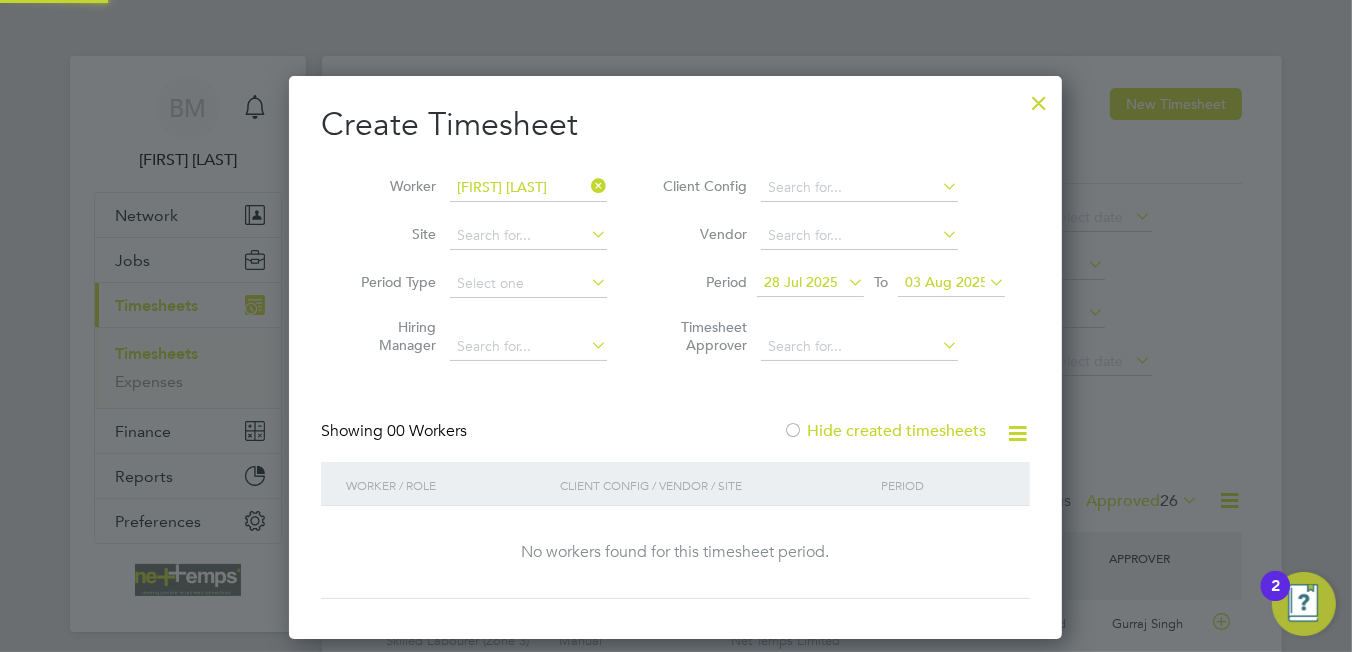 click on "Hide created timesheets" at bounding box center [884, 431] 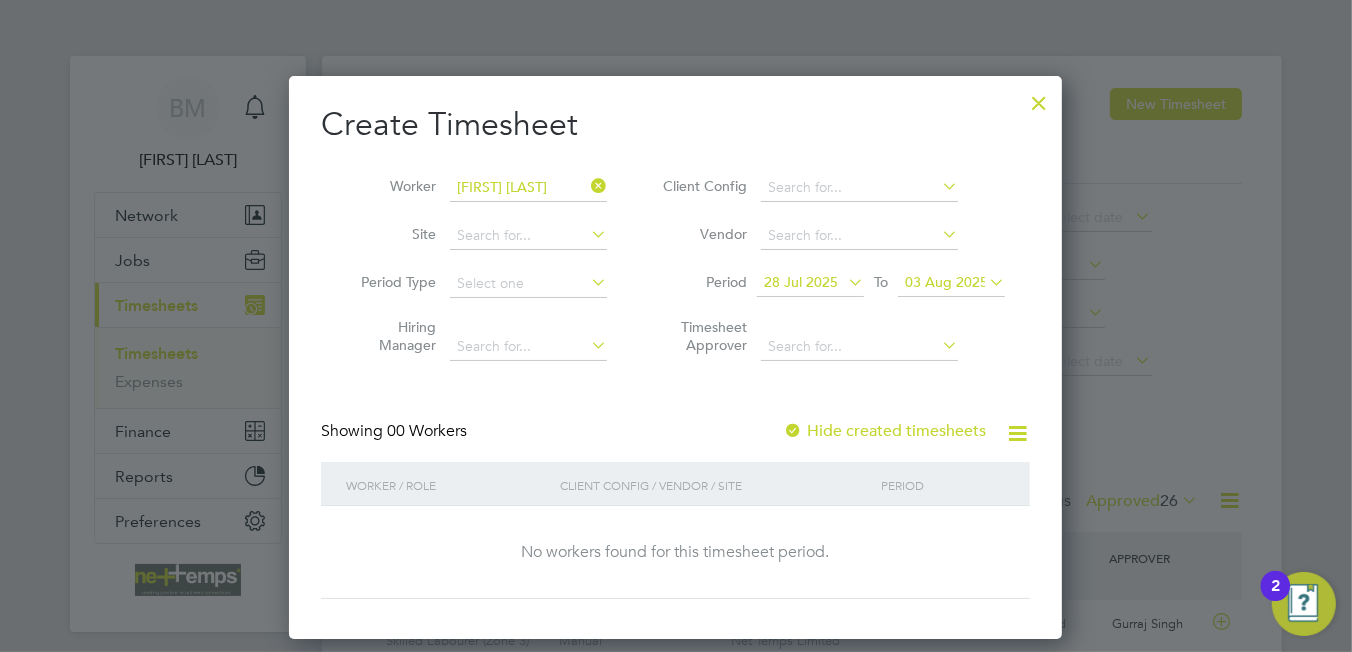 click on "Hide created timesheets" at bounding box center (884, 431) 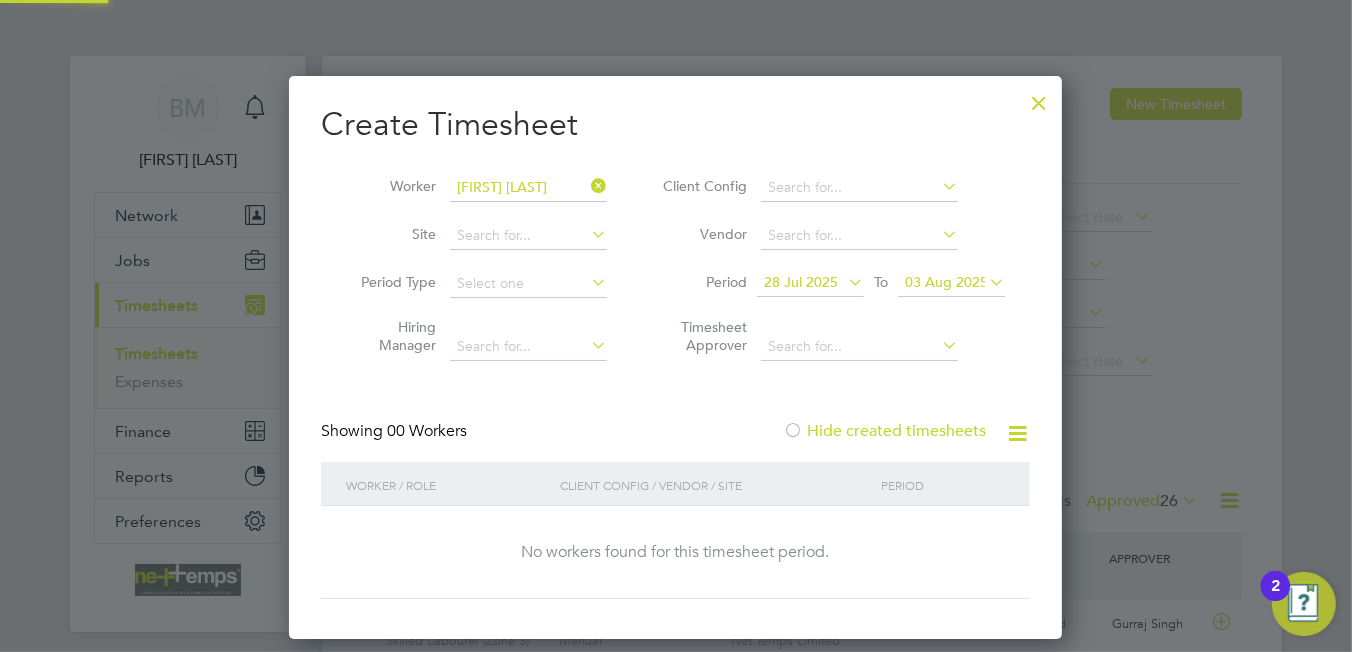 click on "Hide created timesheets" at bounding box center (884, 431) 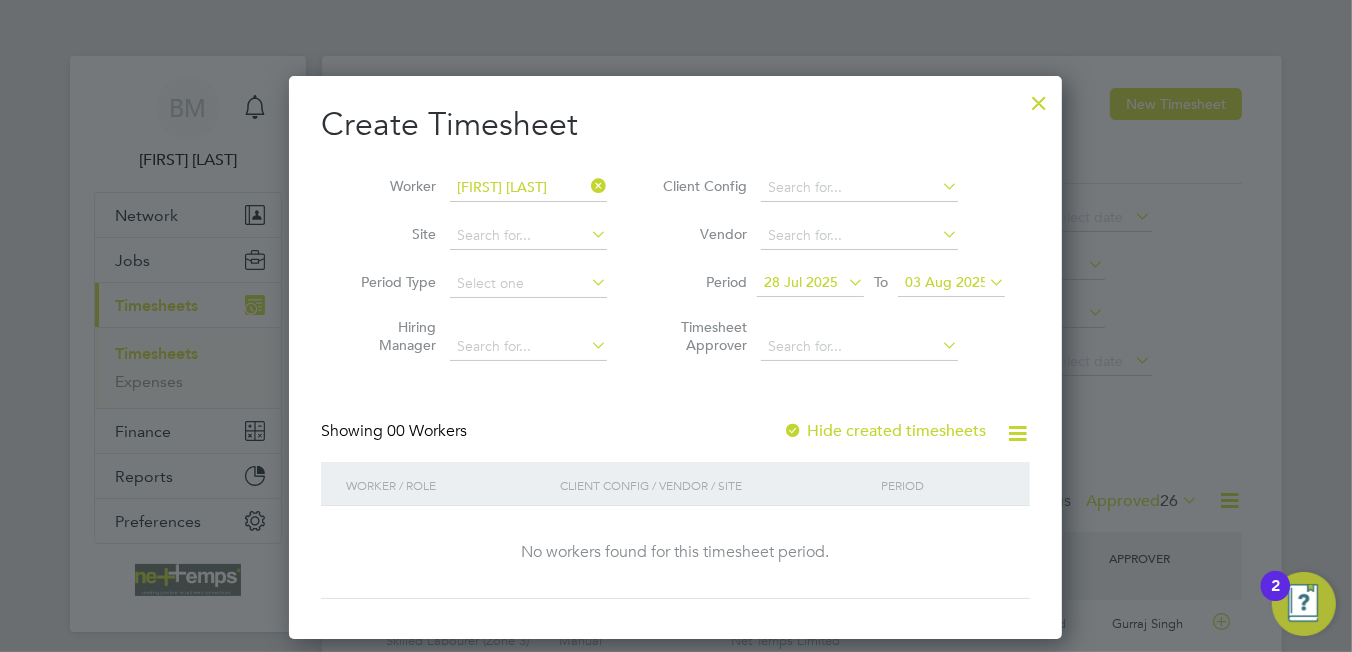 click on "03 Aug 2025" at bounding box center (946, 282) 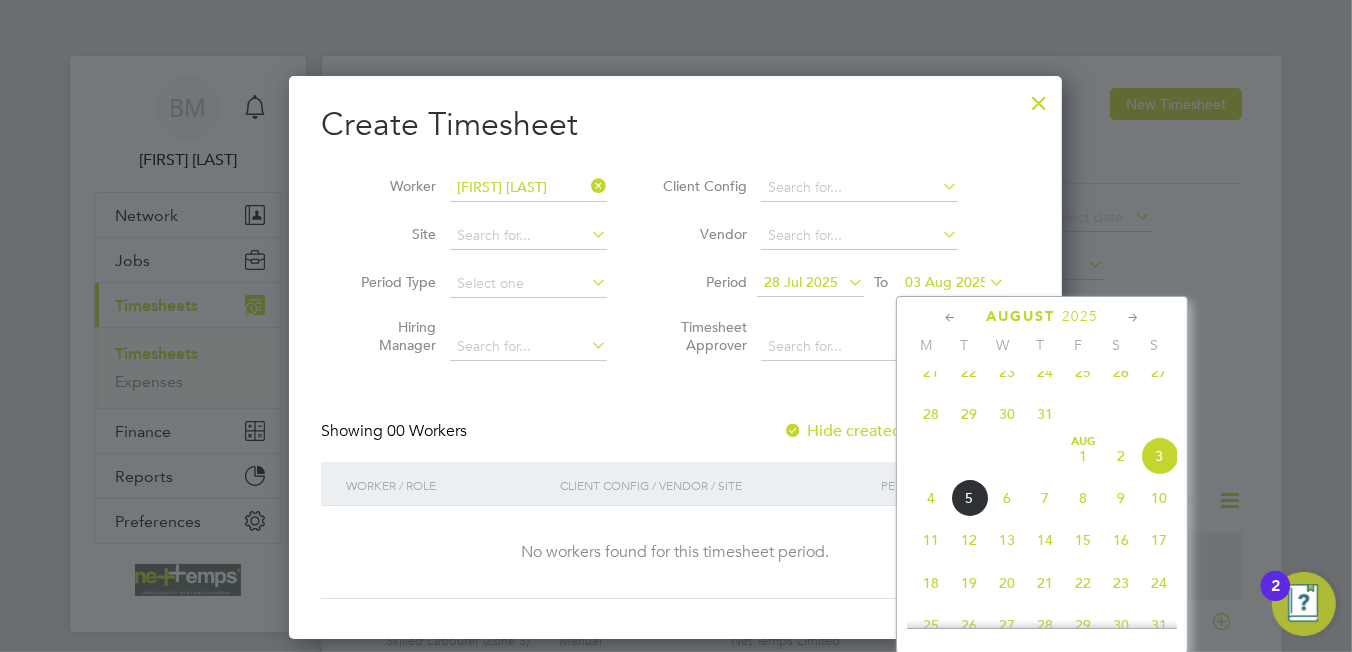 click on "3" 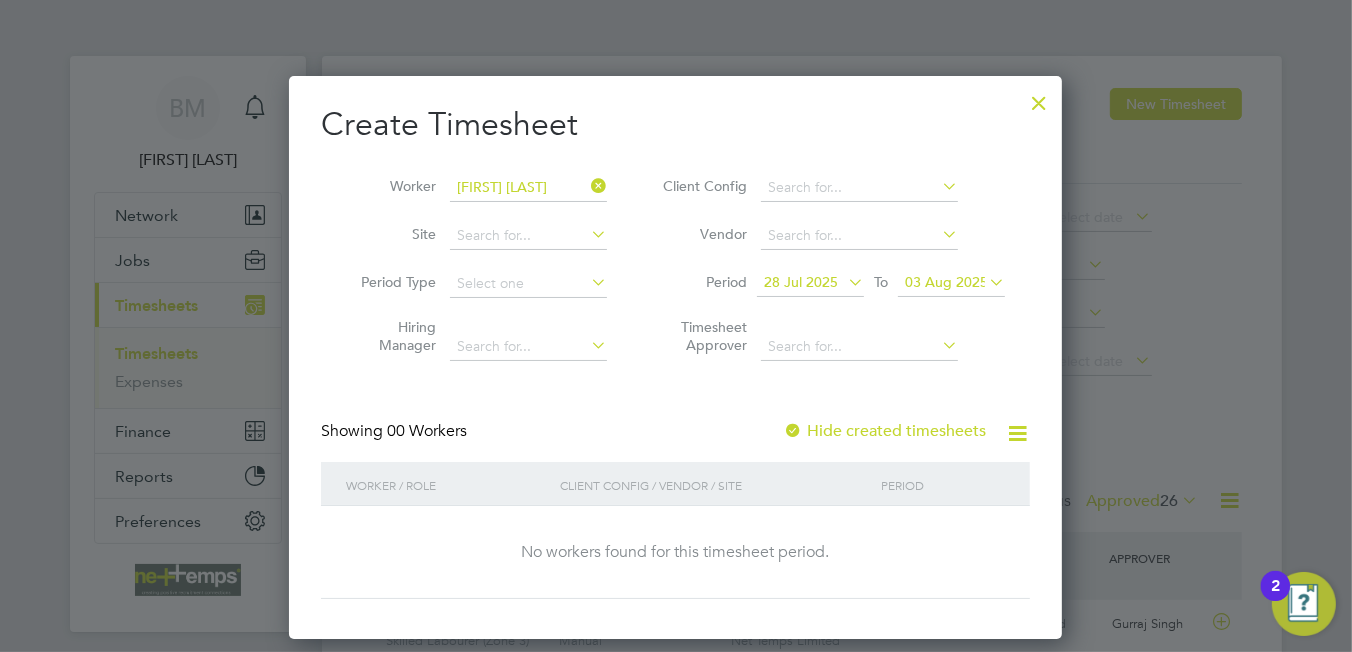 click at bounding box center [1039, 98] 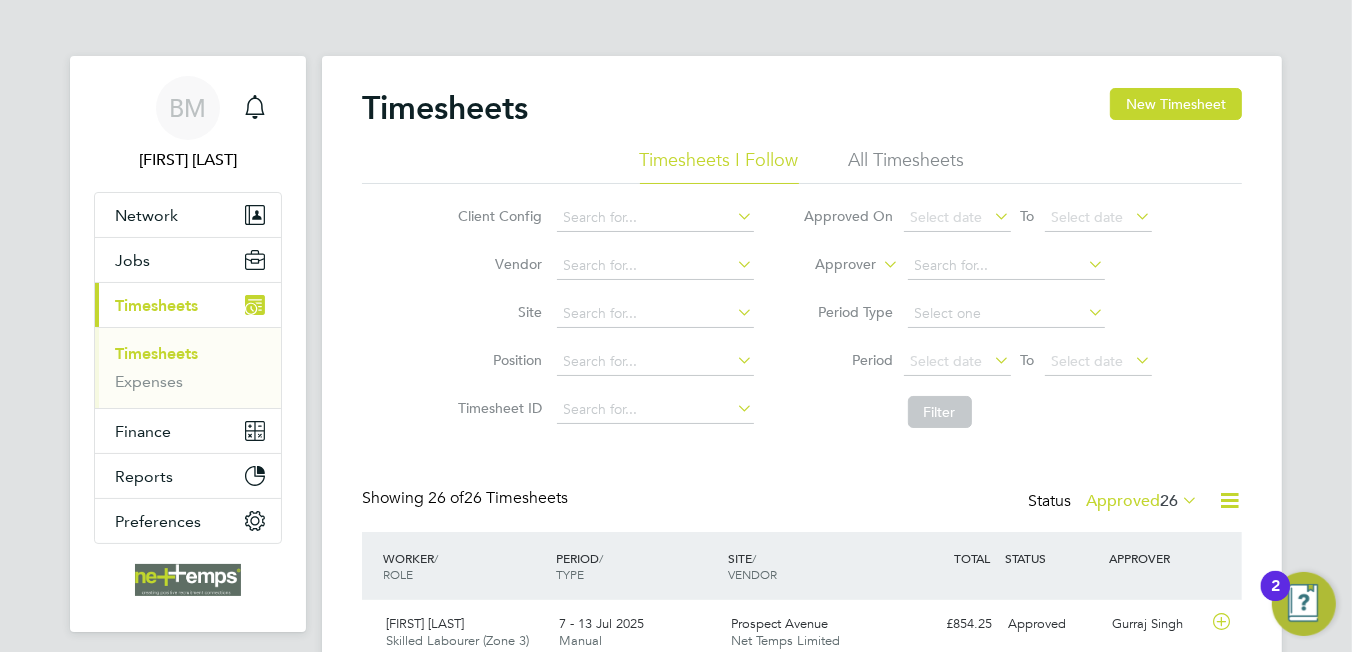 click on "Timesheets" at bounding box center [156, 305] 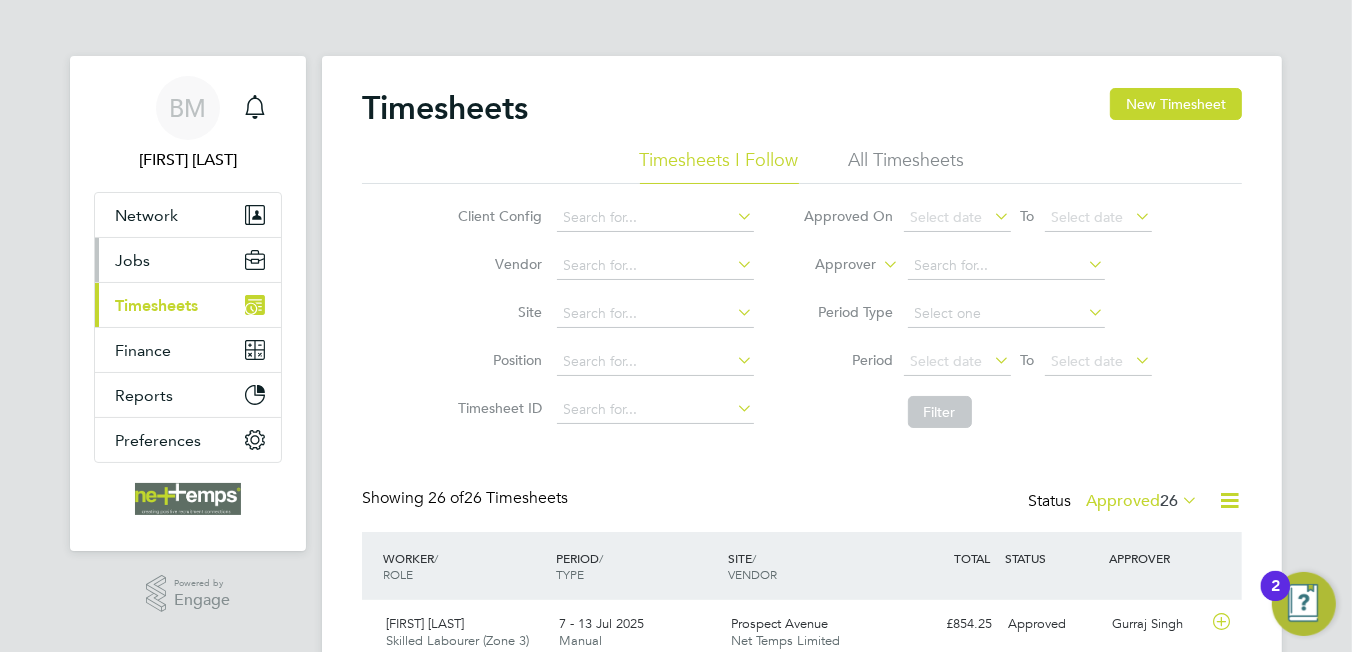 click on "Jobs" at bounding box center (188, 260) 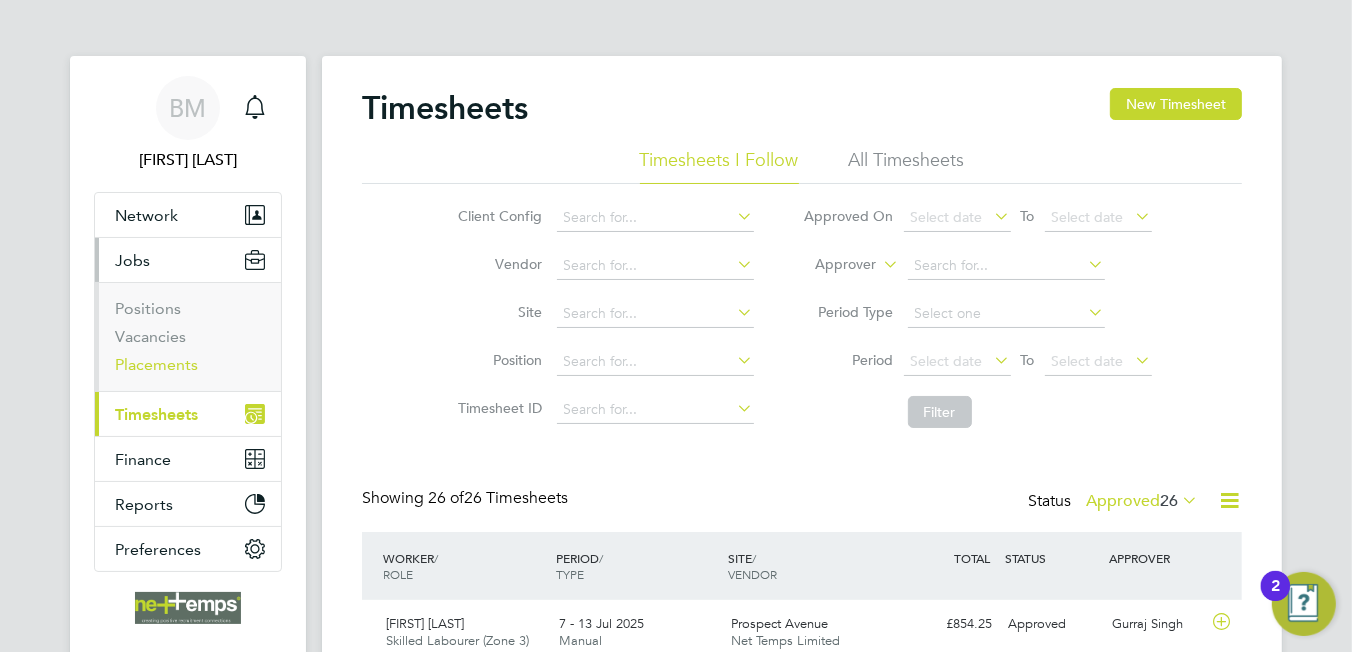 click on "Placements" at bounding box center (156, 364) 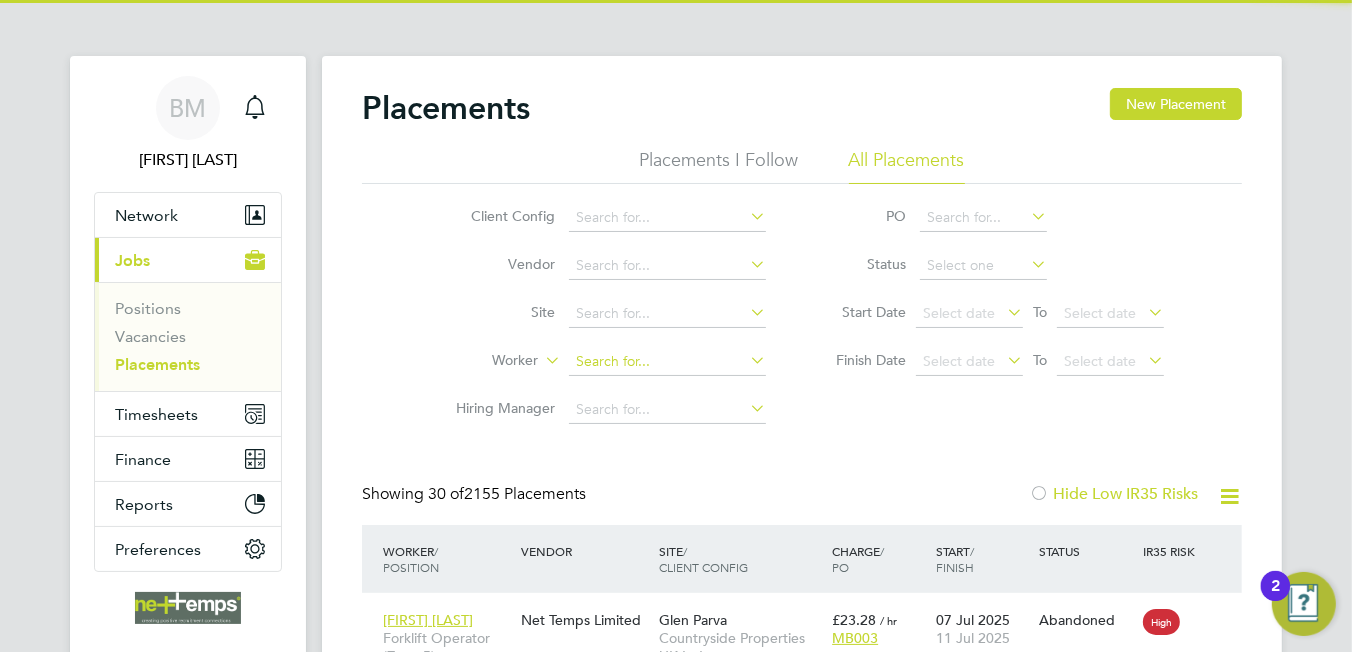 click 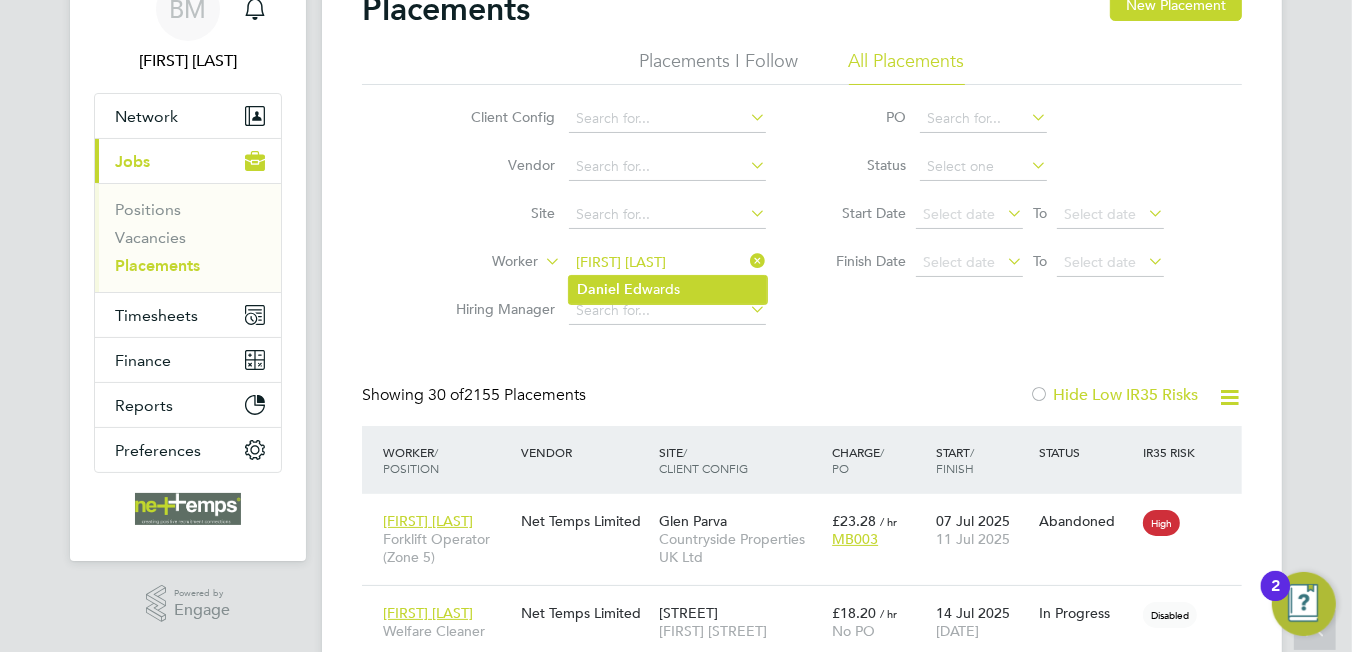 click on "[FIRST]   [LAST]" 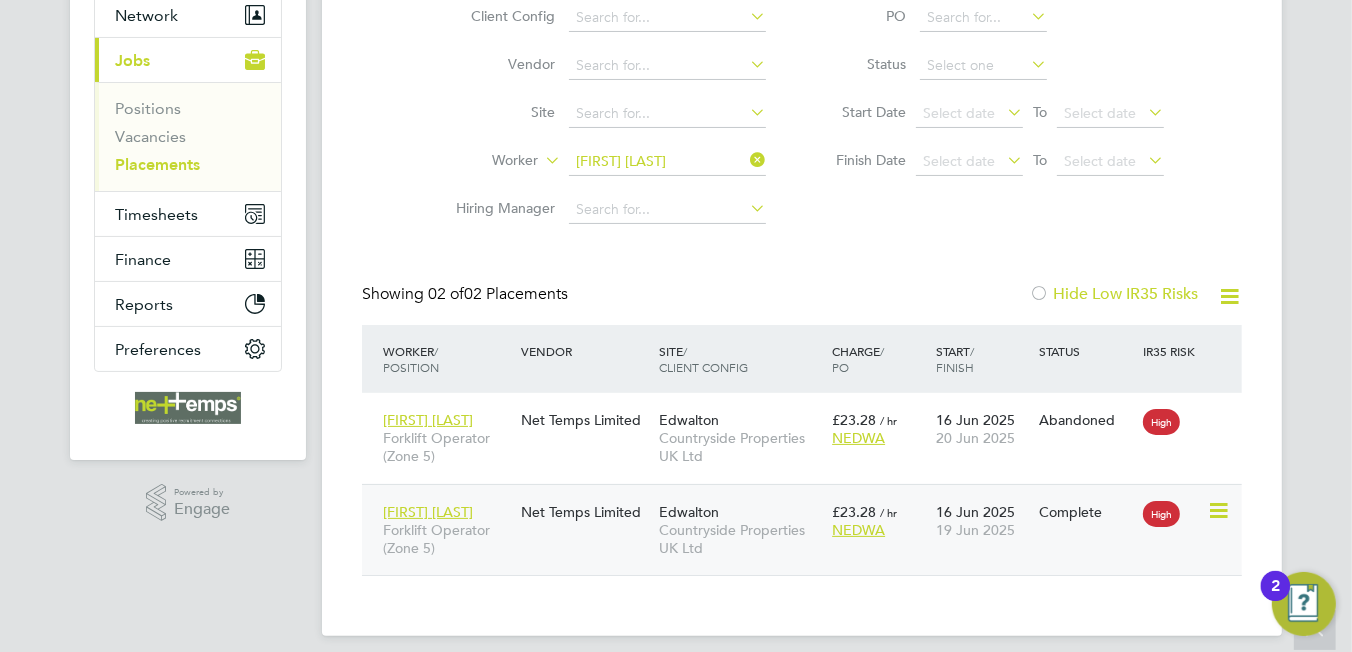 click 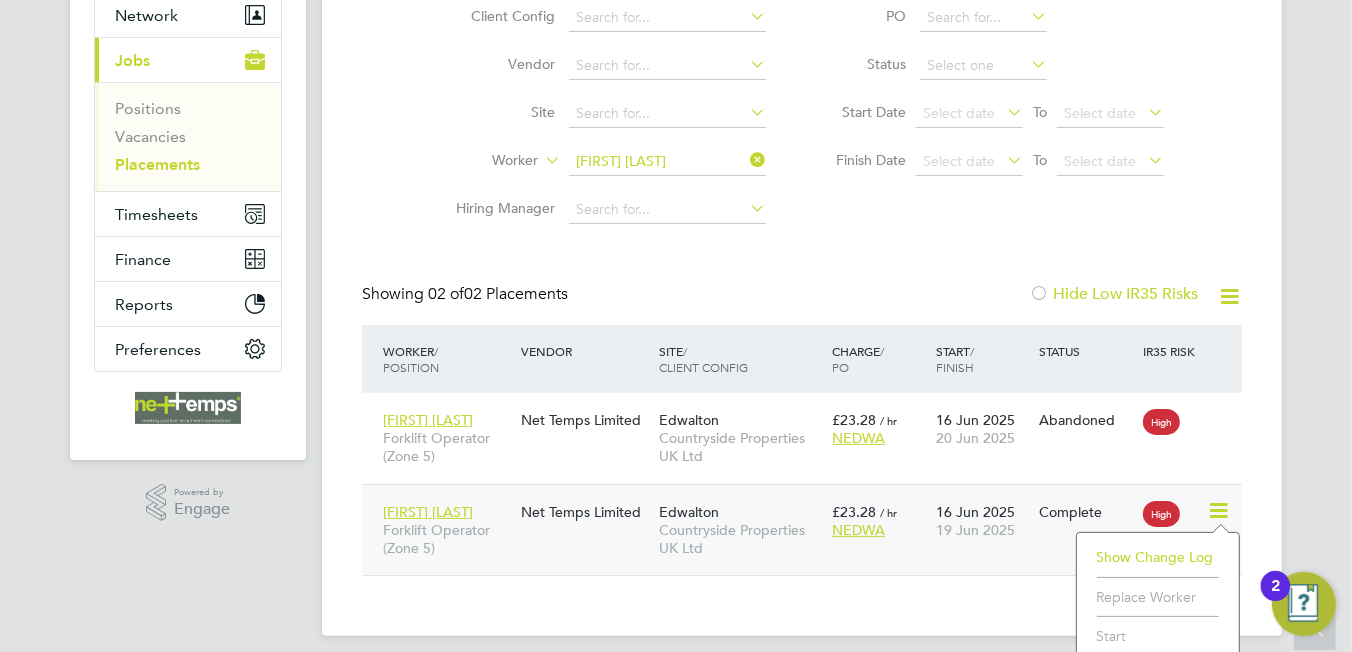 click on "Hiring Manager" 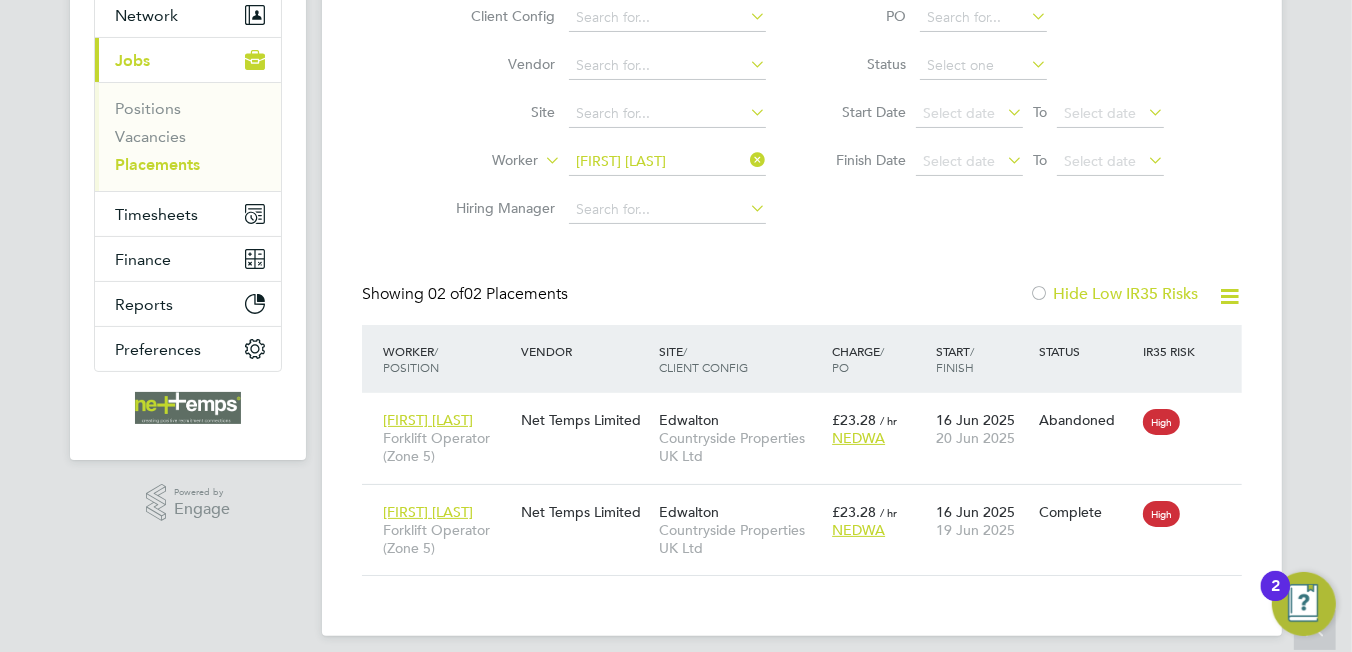 scroll, scrollTop: 0, scrollLeft: 0, axis: both 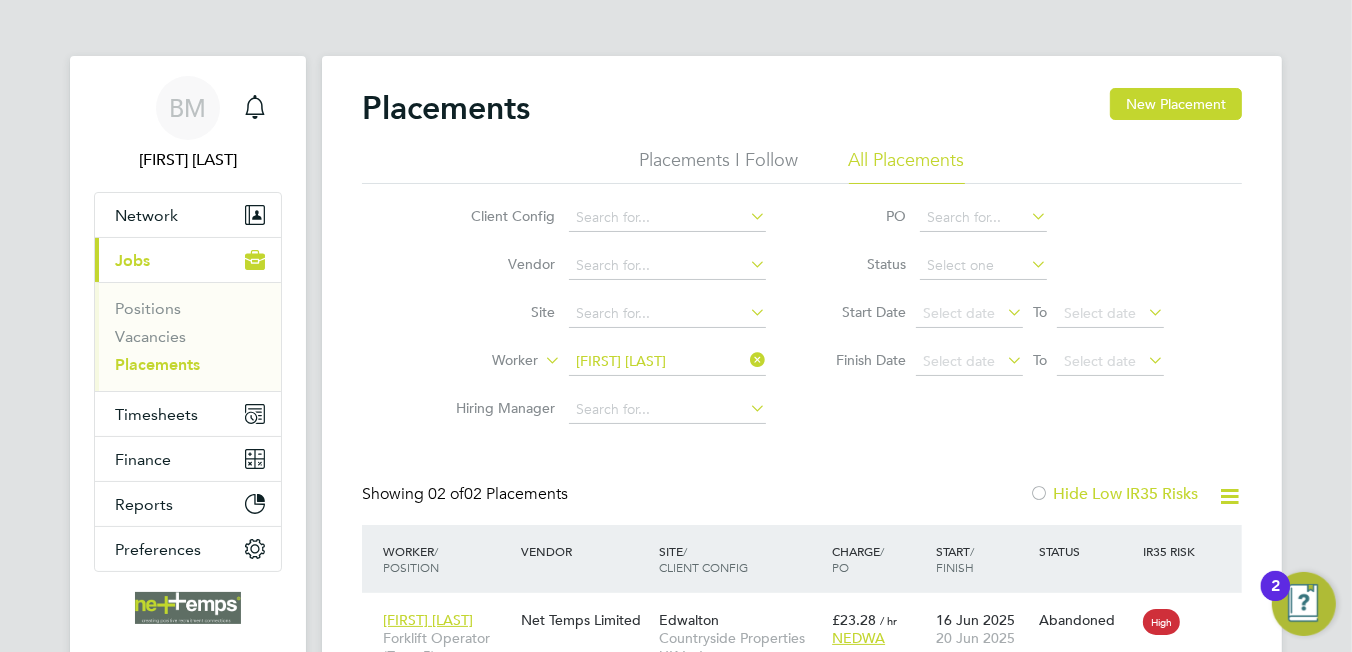 click 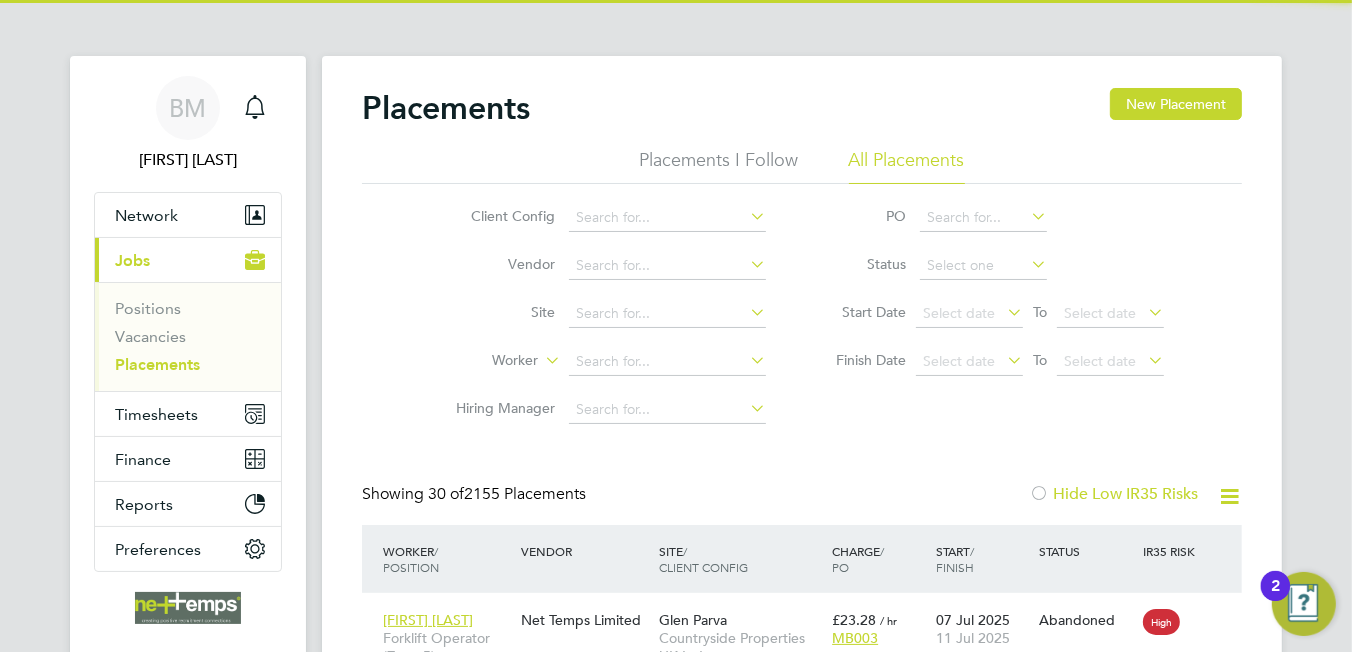 scroll, scrollTop: 9, scrollLeft: 9, axis: both 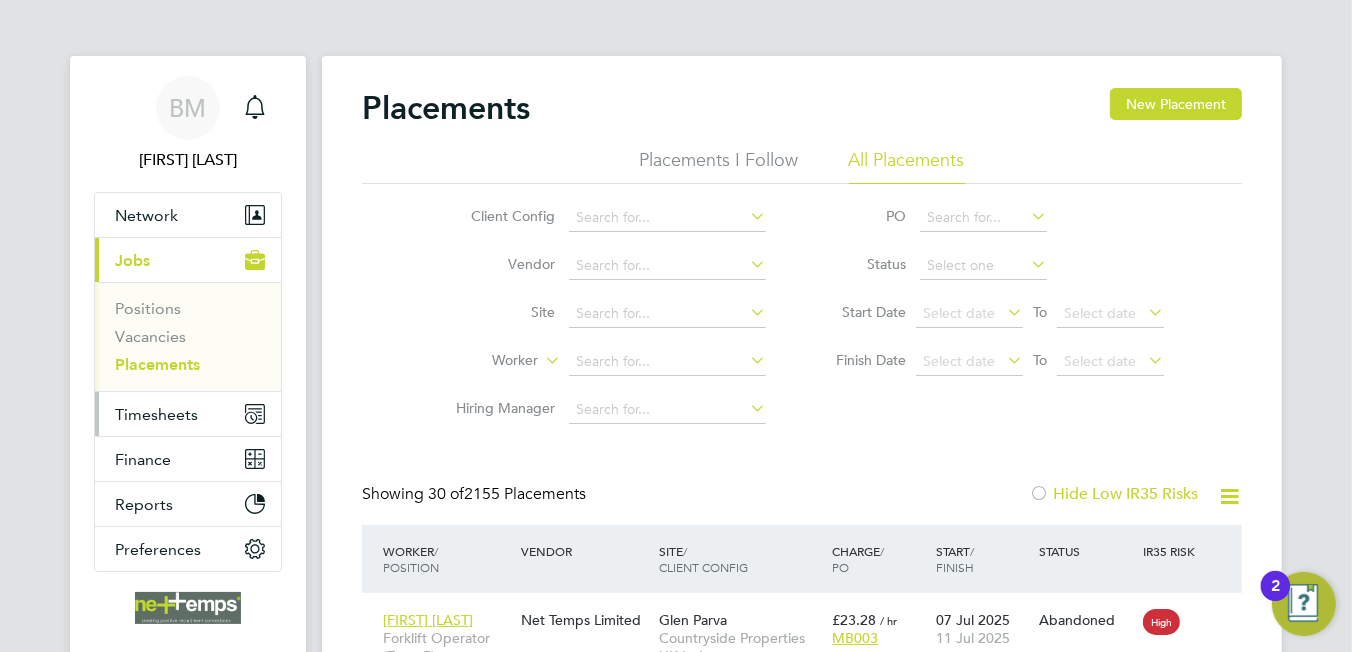 click on "Timesheets" at bounding box center [156, 414] 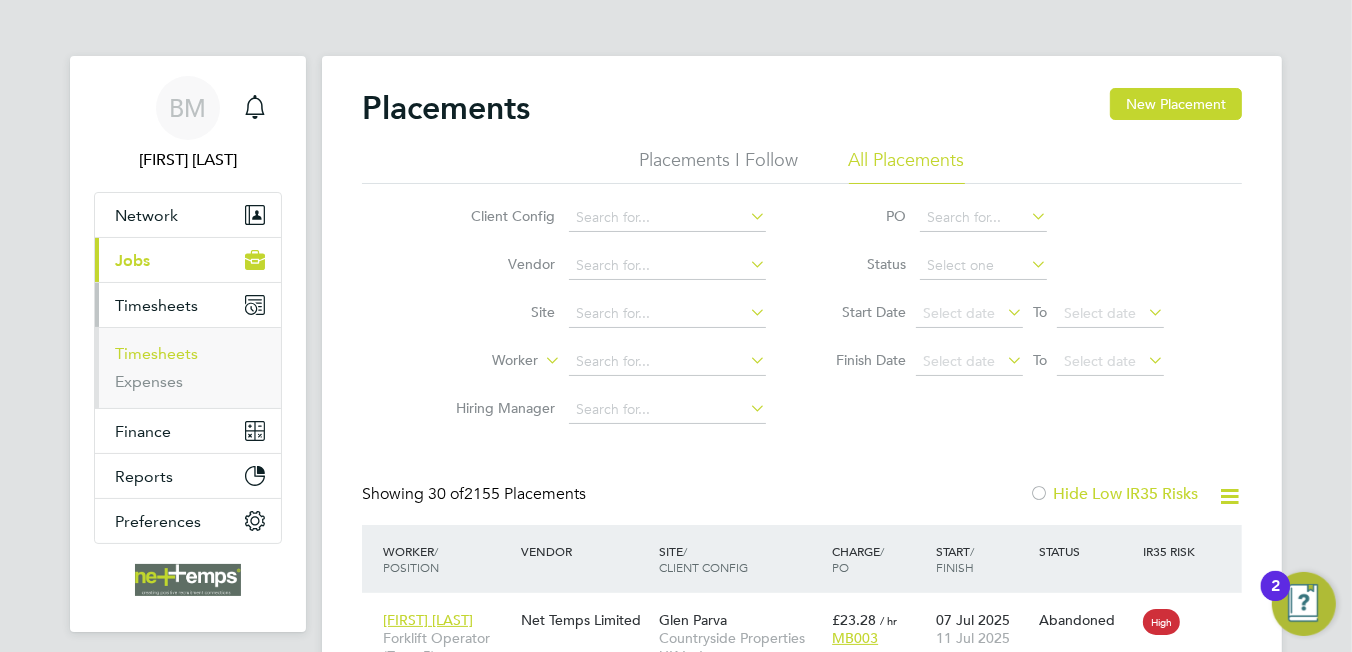 click on "Timesheets" at bounding box center (156, 353) 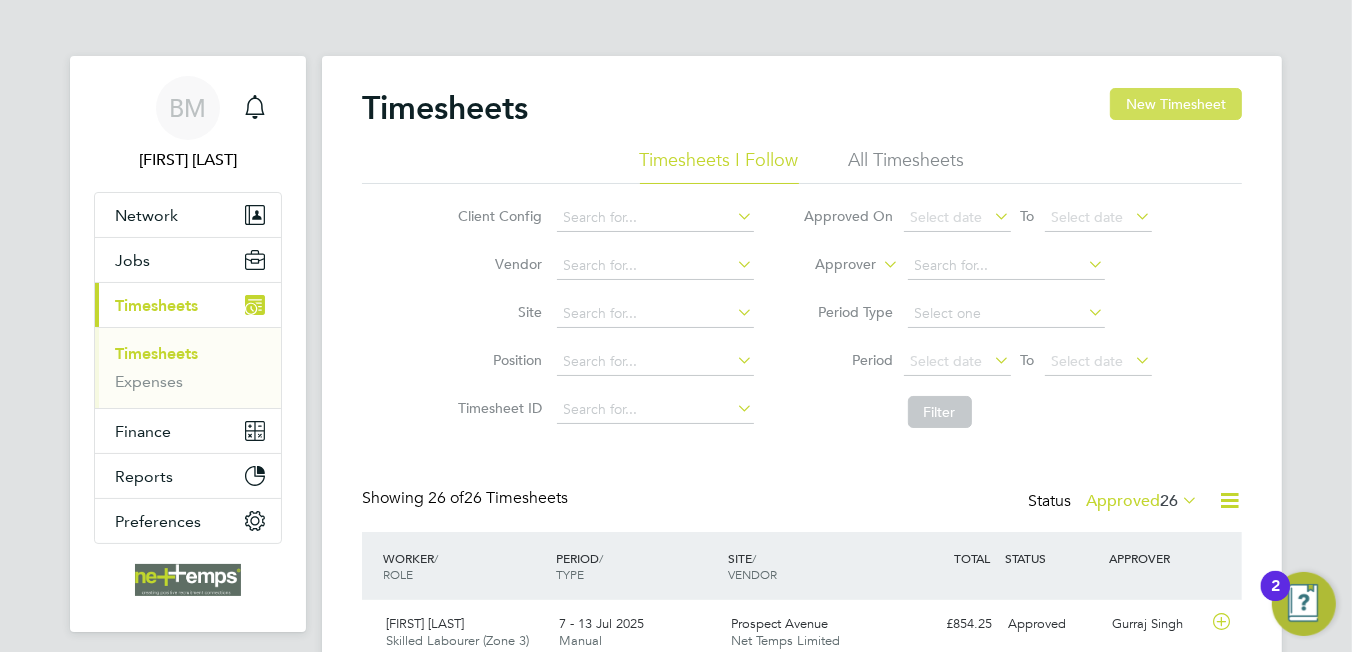 click on "New Timesheet" 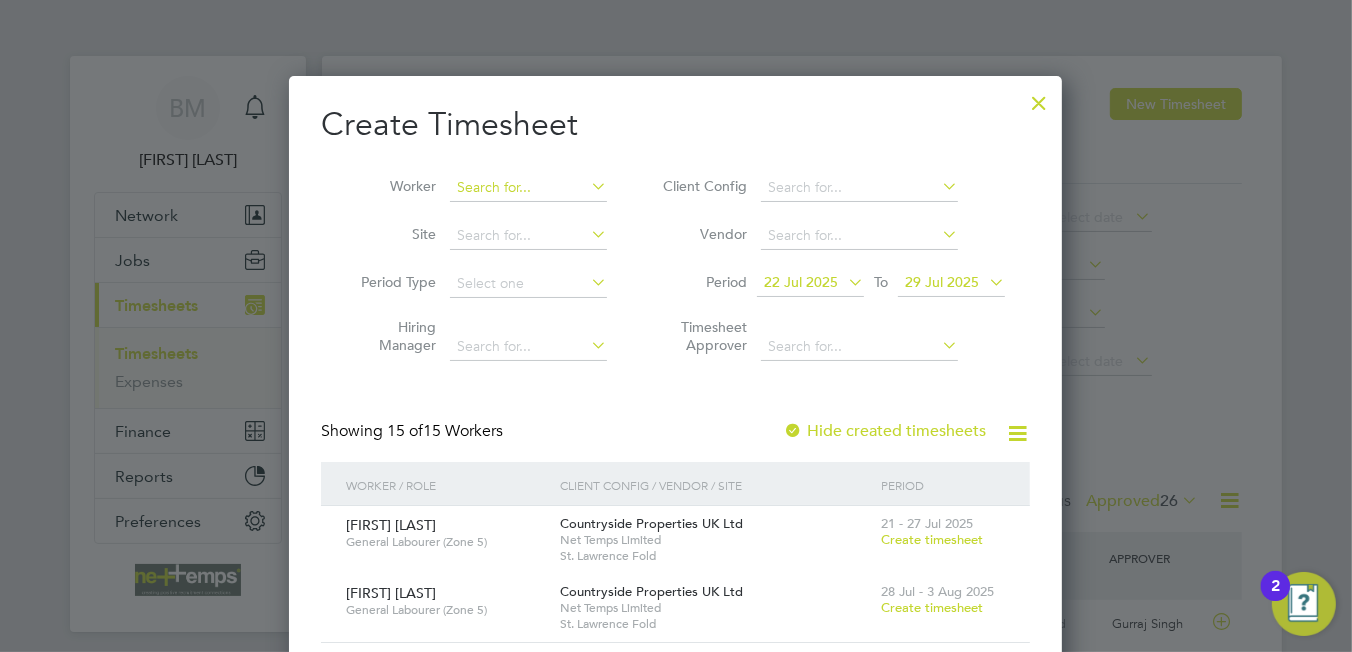 click at bounding box center [528, 188] 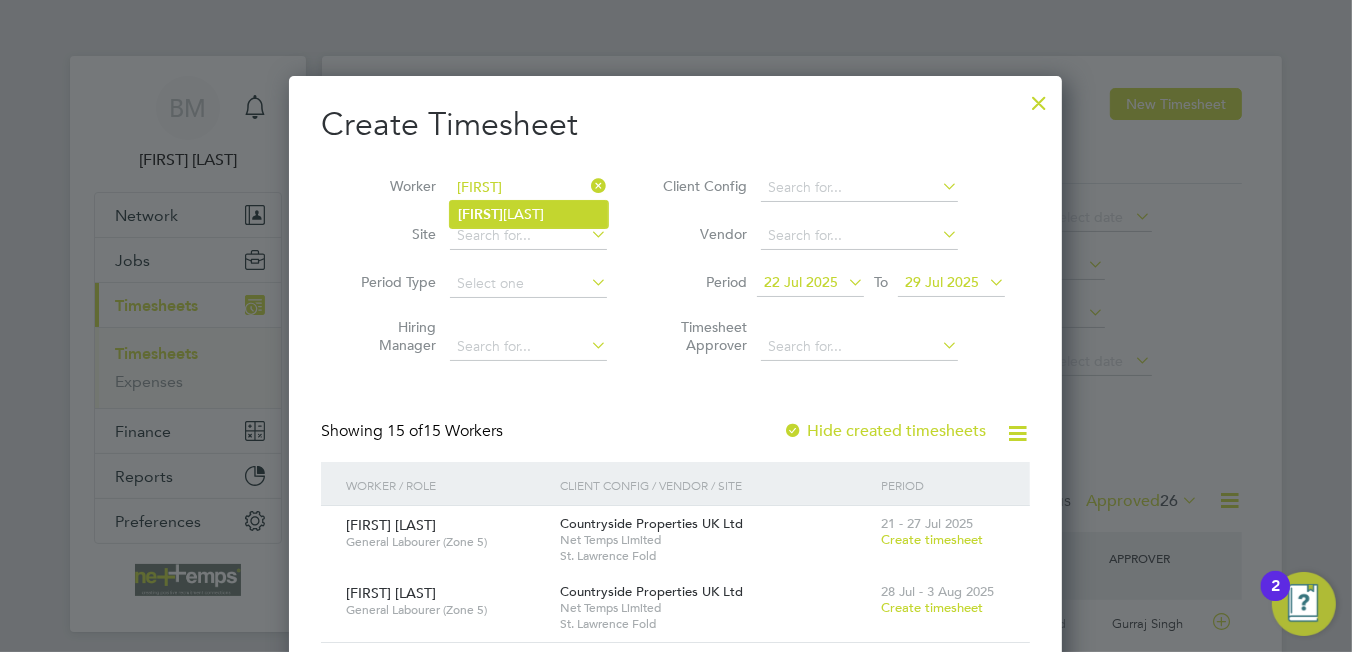 click on "[FIRST]  [LAST]" 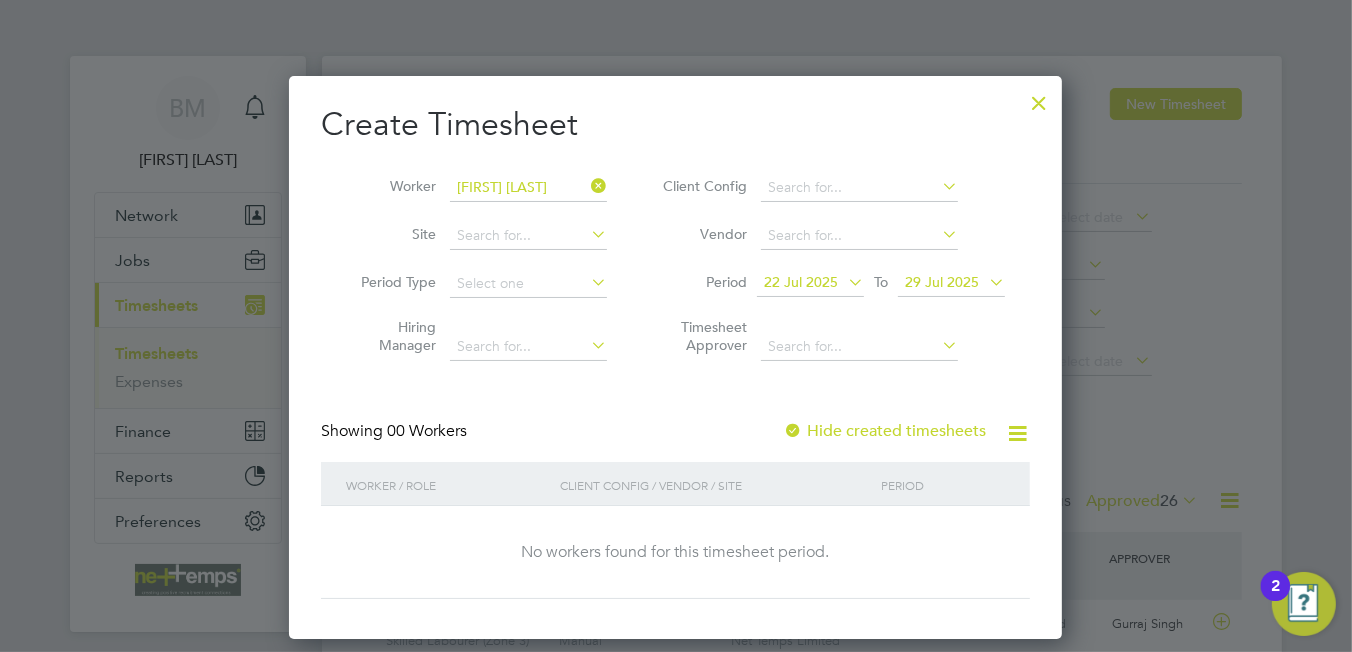 click on "Hide created timesheets" at bounding box center [884, 431] 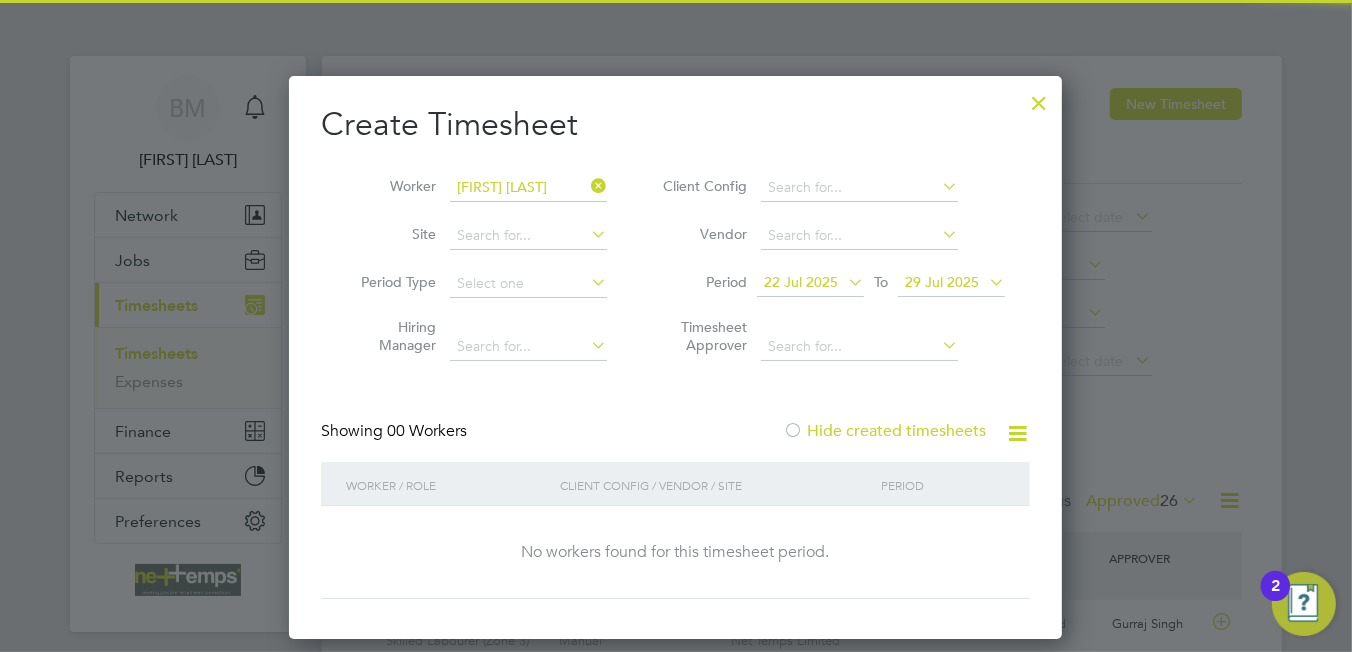 click on "Hide created timesheets" at bounding box center [884, 431] 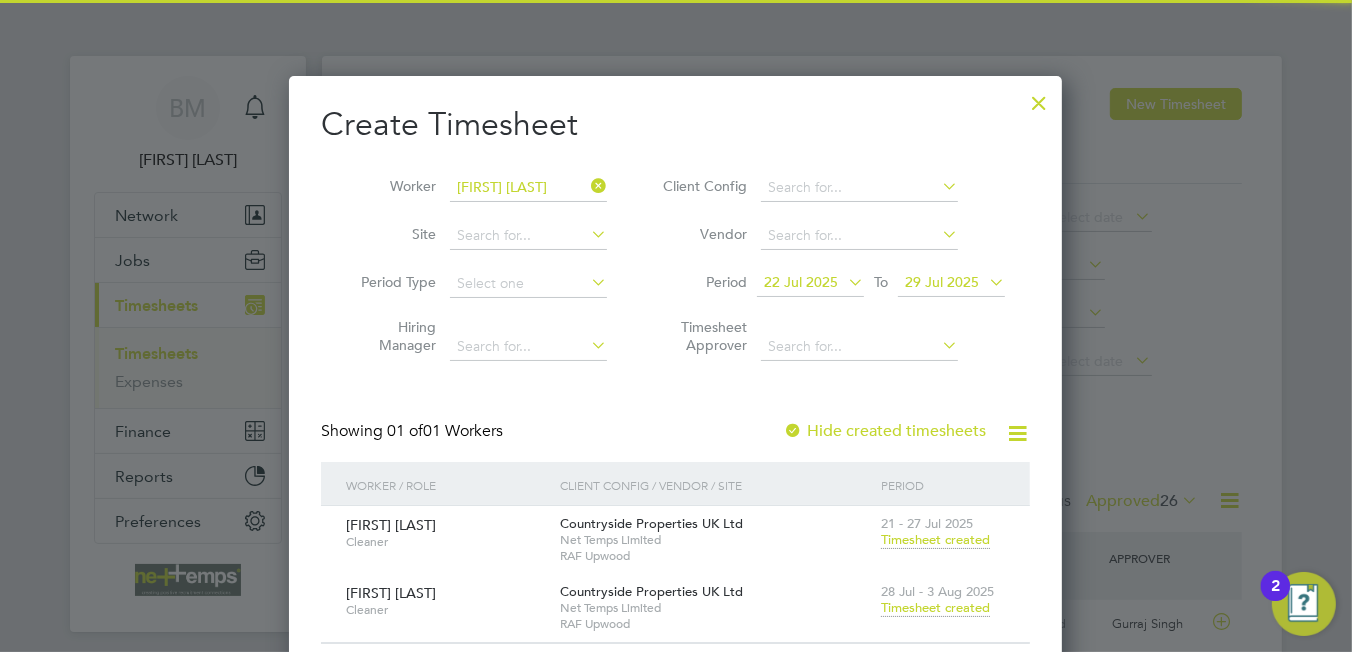 click on "22 Jul 2025" at bounding box center [801, 282] 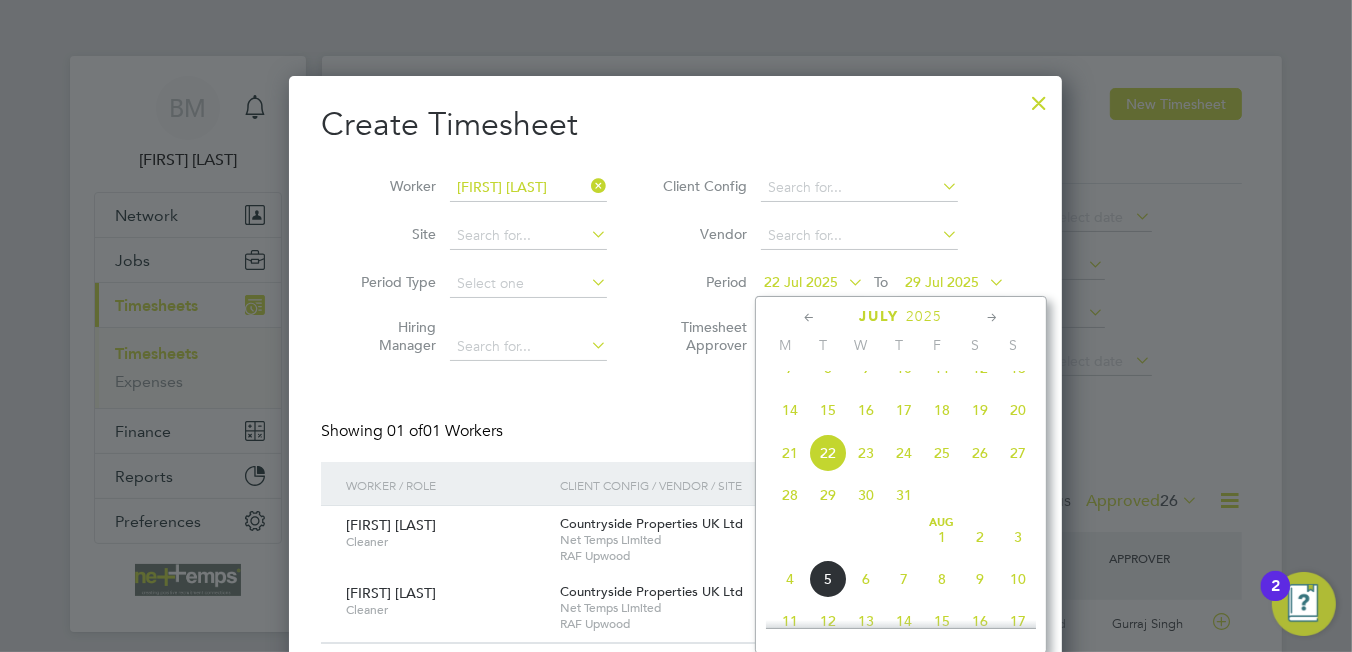 click on "28" 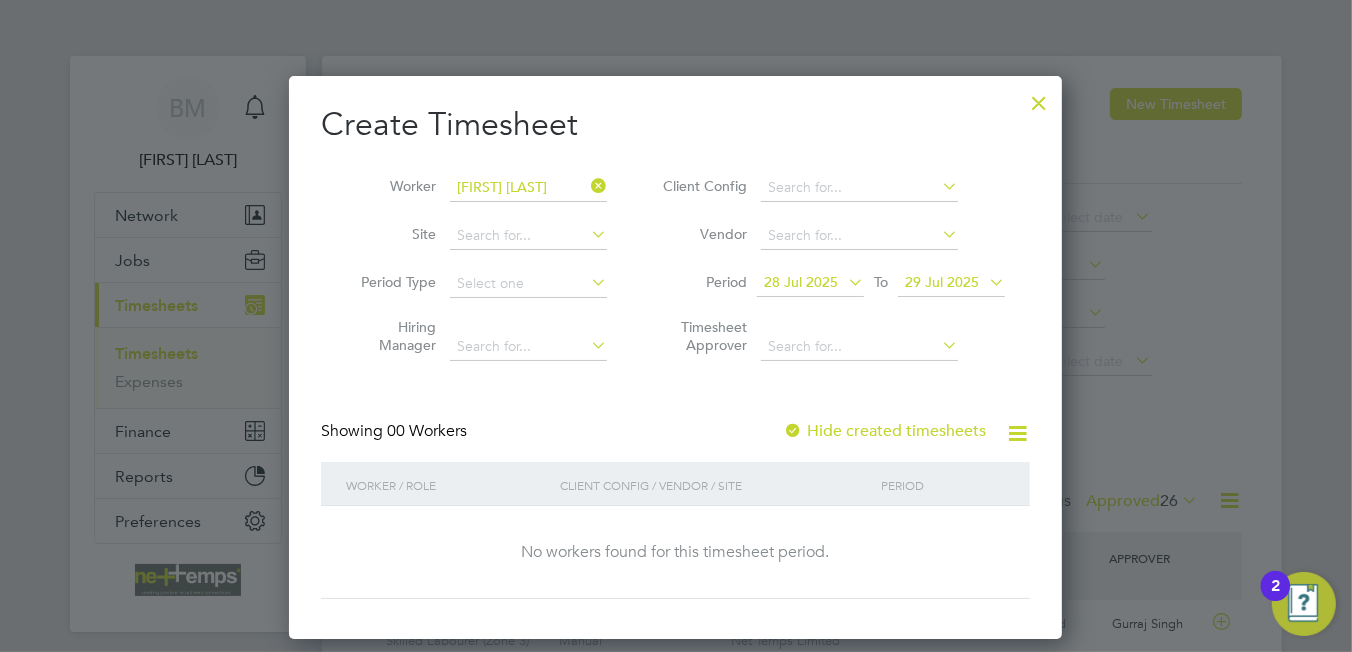 click on "29 Jul 2025" at bounding box center [942, 282] 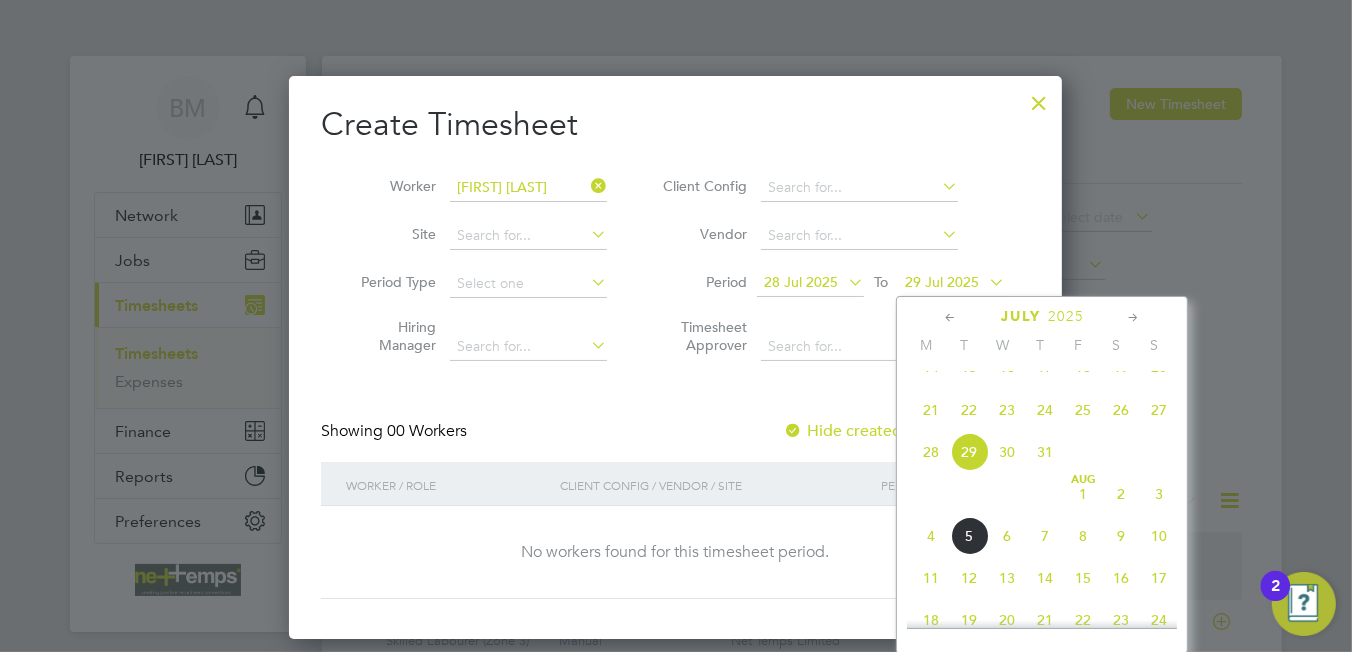 click on "3" 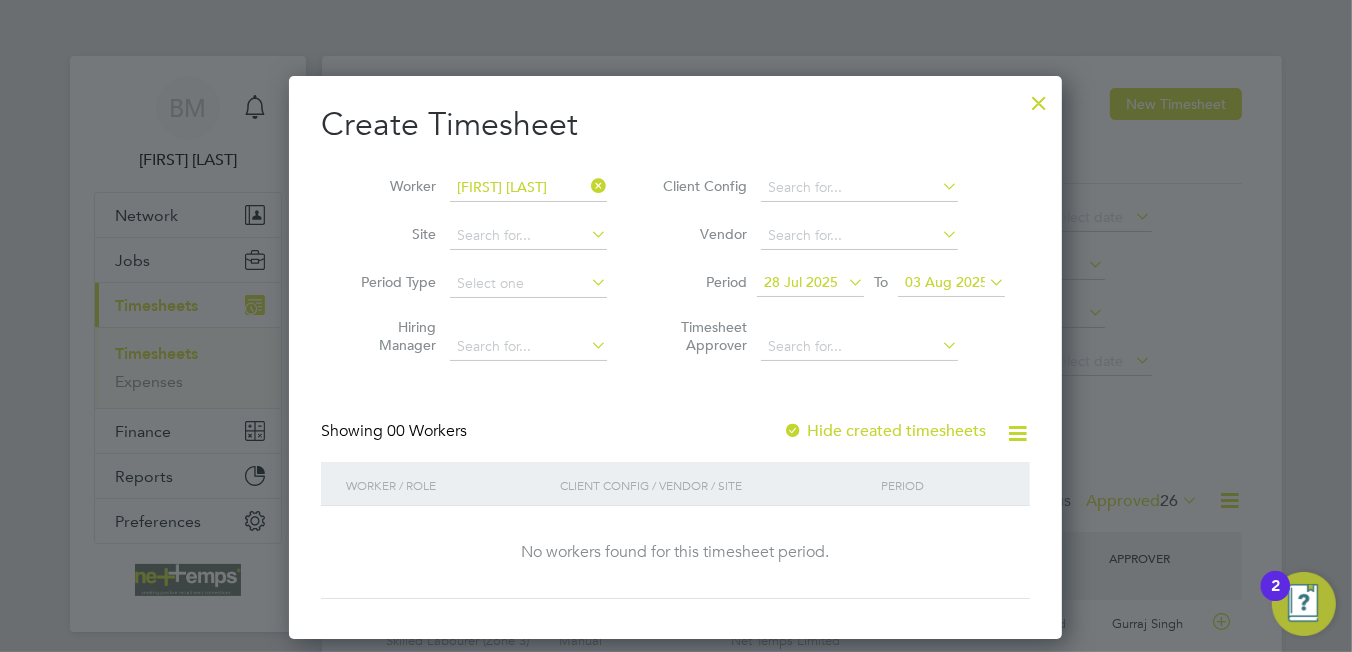 click on "Hide created timesheets" at bounding box center (884, 431) 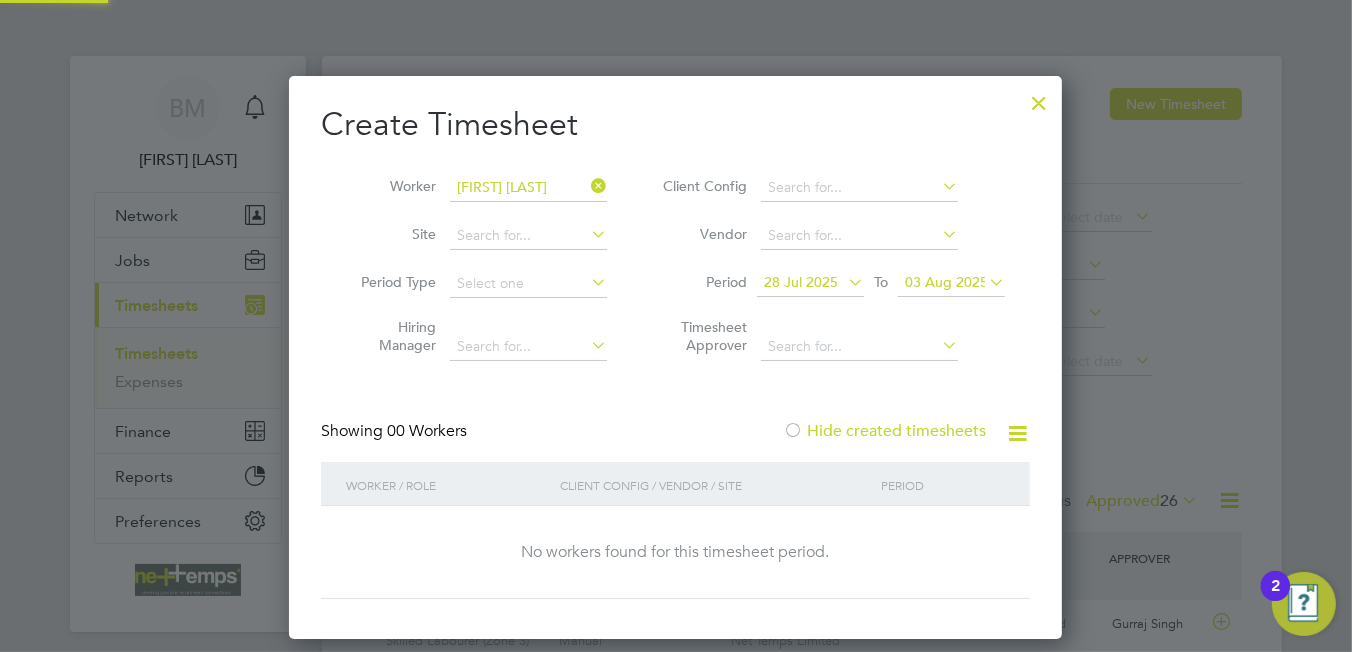 click on "Hide created timesheets" at bounding box center (884, 431) 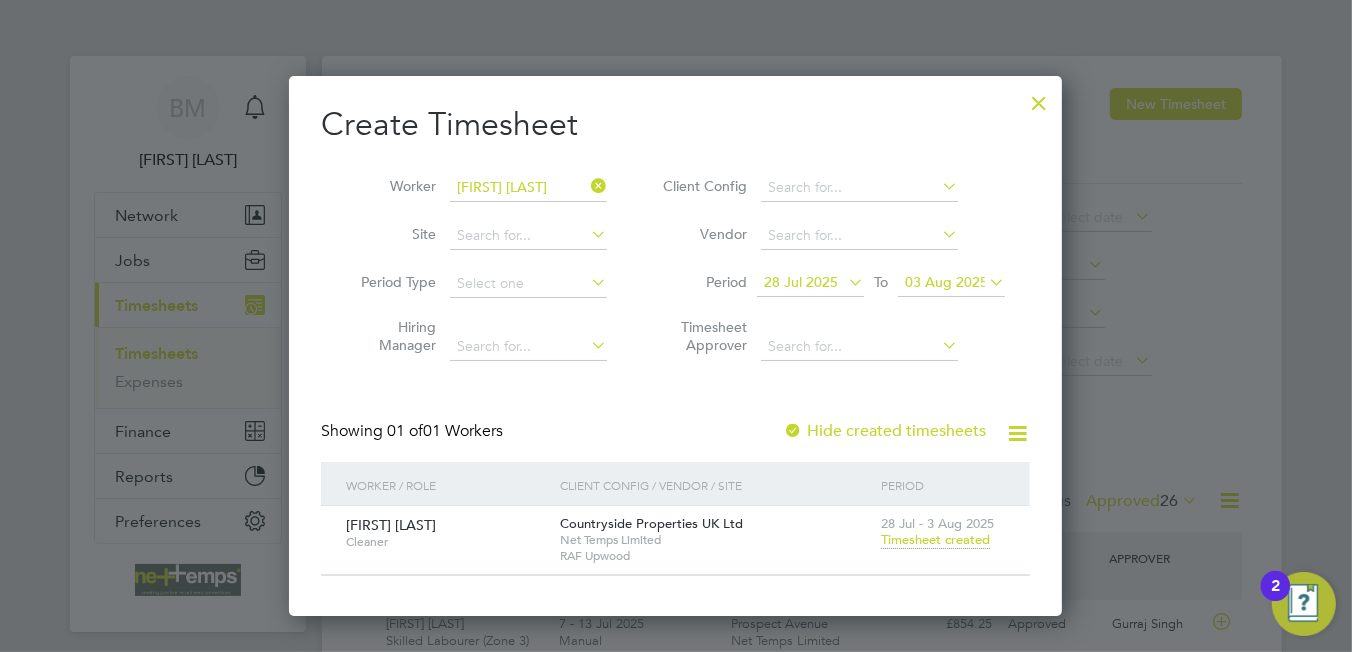 click on "Timesheet created" at bounding box center [935, 540] 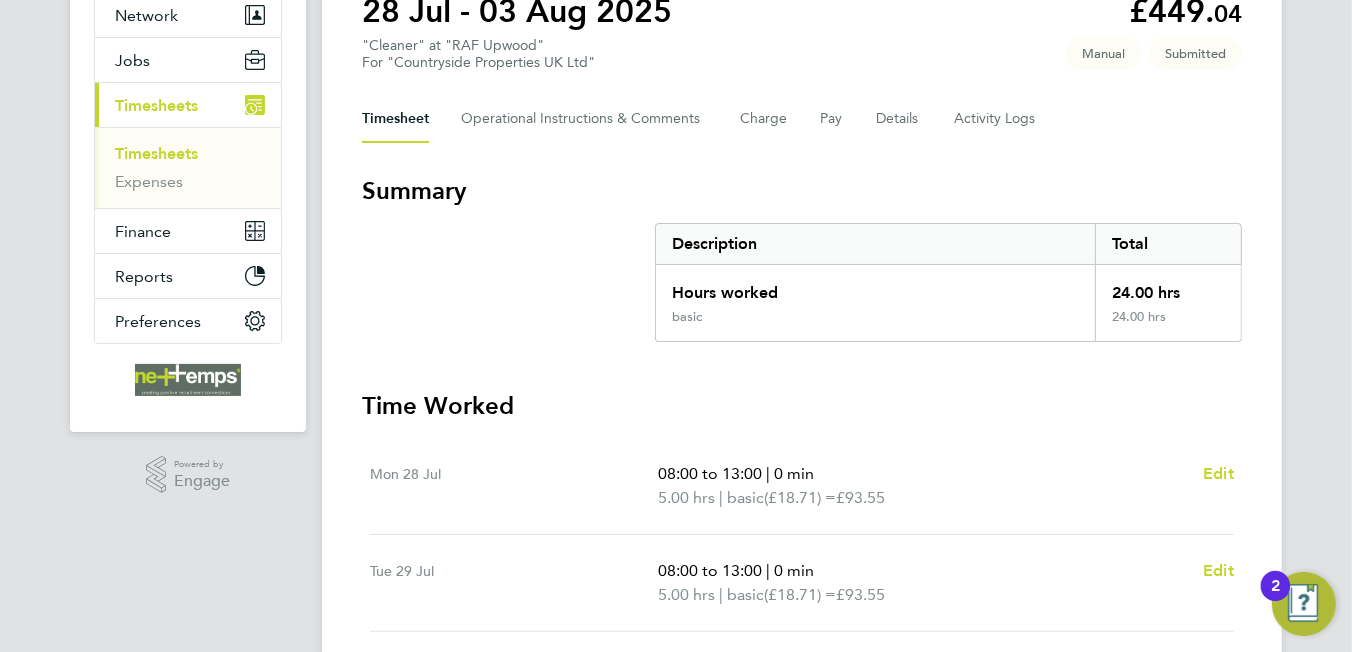 scroll, scrollTop: 0, scrollLeft: 0, axis: both 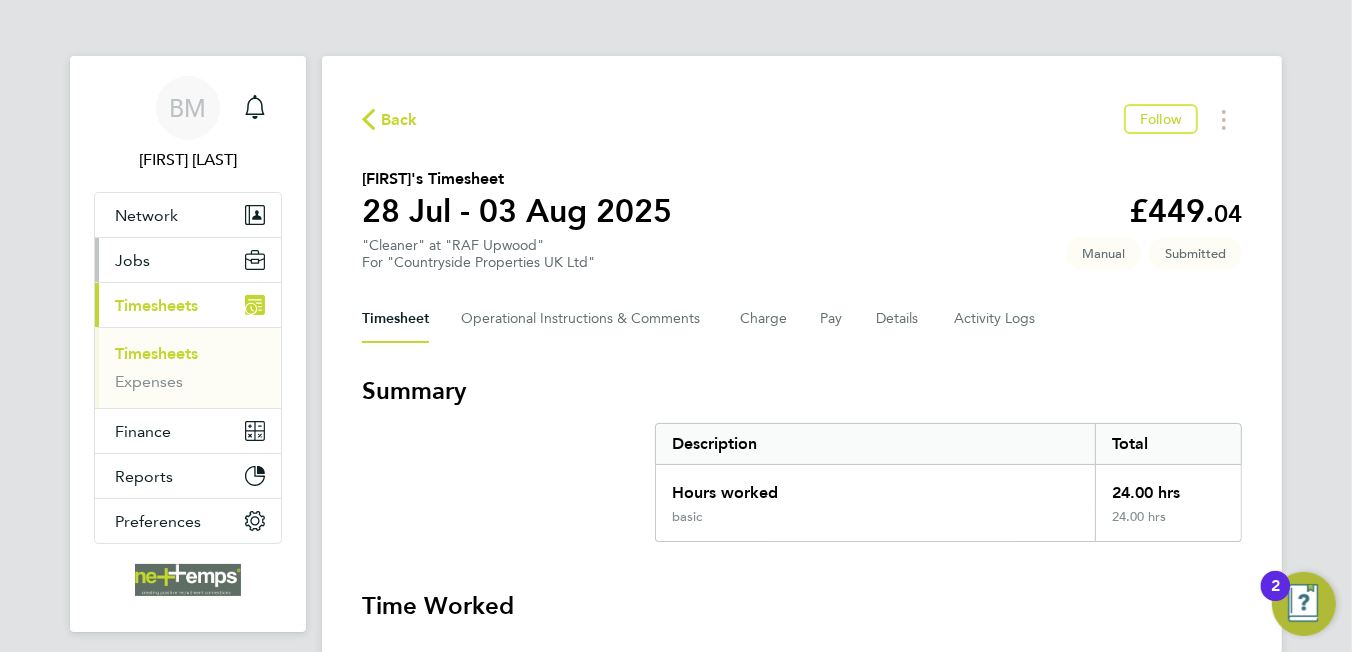 click on "Jobs" at bounding box center (188, 260) 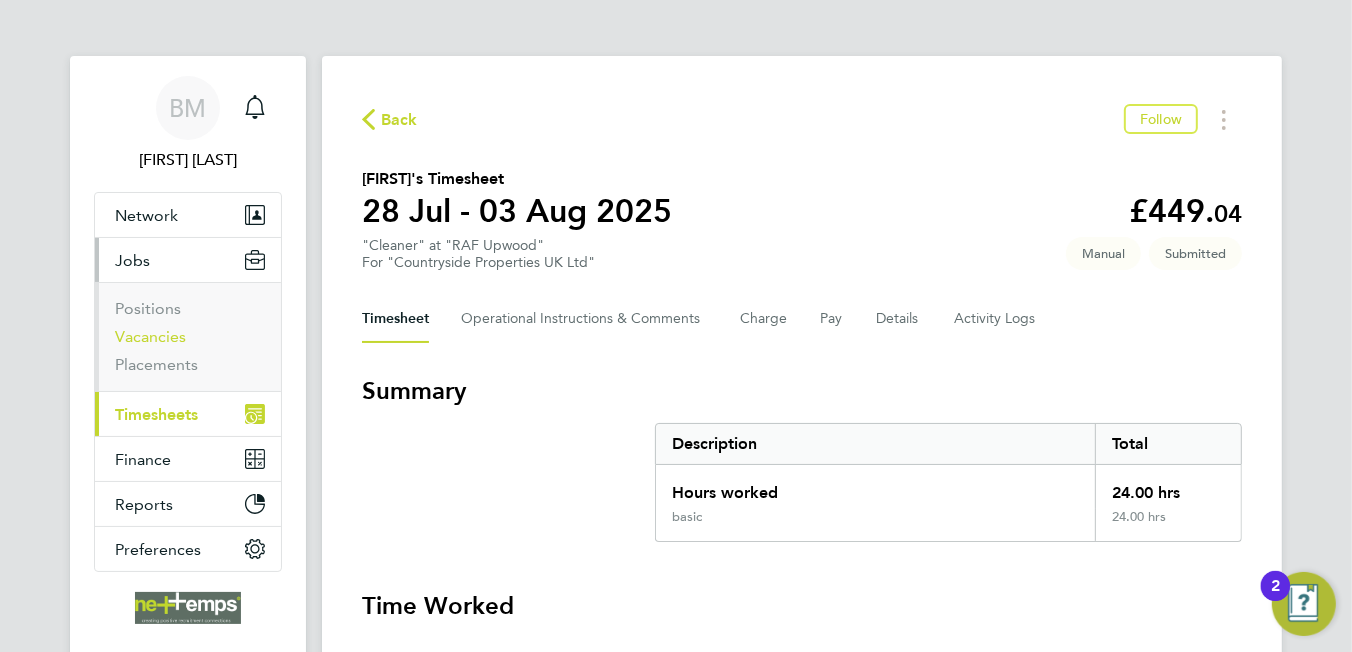 click on "Vacancies" at bounding box center (150, 336) 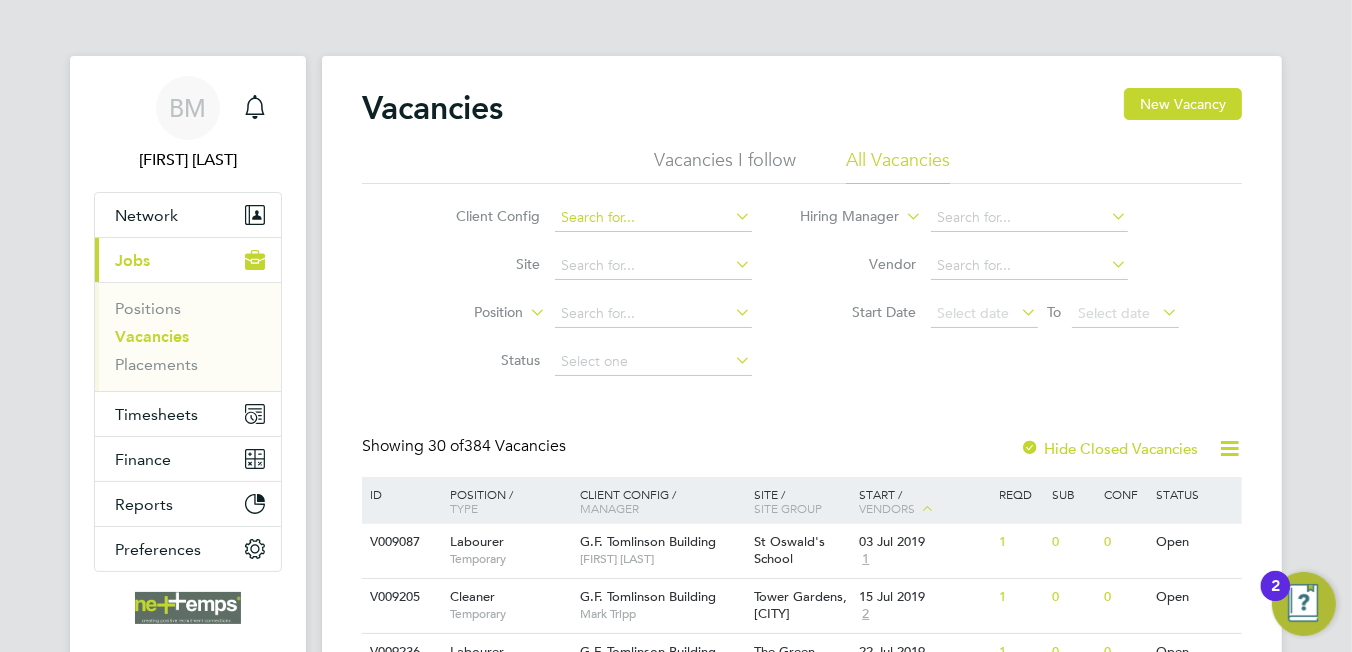 click on "Vacancies New Vacancy Vacancies I follow All Vacancies Client Config     Site     Position     Status   Hiring Manager     Vendor   Start Date
Select date
To
Select date
Showing   30 of  384 Vacancies Hide Closed Vacancies ID  Position / Type   Client Config / Manager Site / Site Group Start / Vendors   Reqd Sub Conf Status V009087 Labourer   Temporary G.F. Tomlinson Building   [FIRST] [LAST] St Oswald's School   03 Jul 2019 1 1 0 0 Open V009205 Cleaner   Temporary G.F. Tomlinson Building   [FIRST] [LAST] Tower Gardens, [CITY]   15 Jul 2019 2 1 0 0 Open V009236 Labourer   Temporary G.F. Tomlinson Building   [FIRST] [LAST] The Green   22 Jul 2019 2 1 0 0 Open V009351 Telehandler   Temporary G.F. Tomlinson Building   [FIRST] [LAST] Tower Gardens, [CITY]   22 Jul 2019 2 1 0 0 Open V009432 Labourer   Temporary G.F. Tomlinson Building   [FIRST] [LAST] Pye Green School   24 Jul 2019 2 1 0 0 Open V009241 Labourer   Temporary G.F. Tomlinson Building   [FIRST] [LAST] The Lanes Primary School   1 1 0 0" 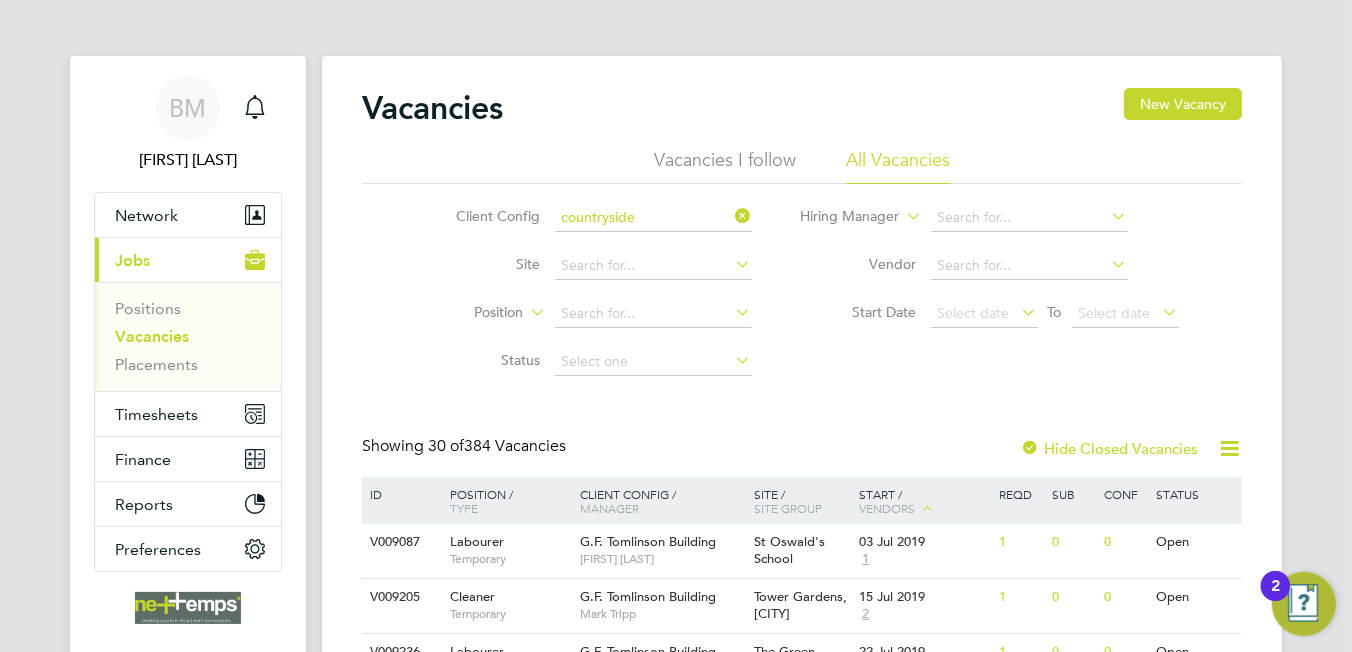 click on "Countryside  Properties UK Ltd" 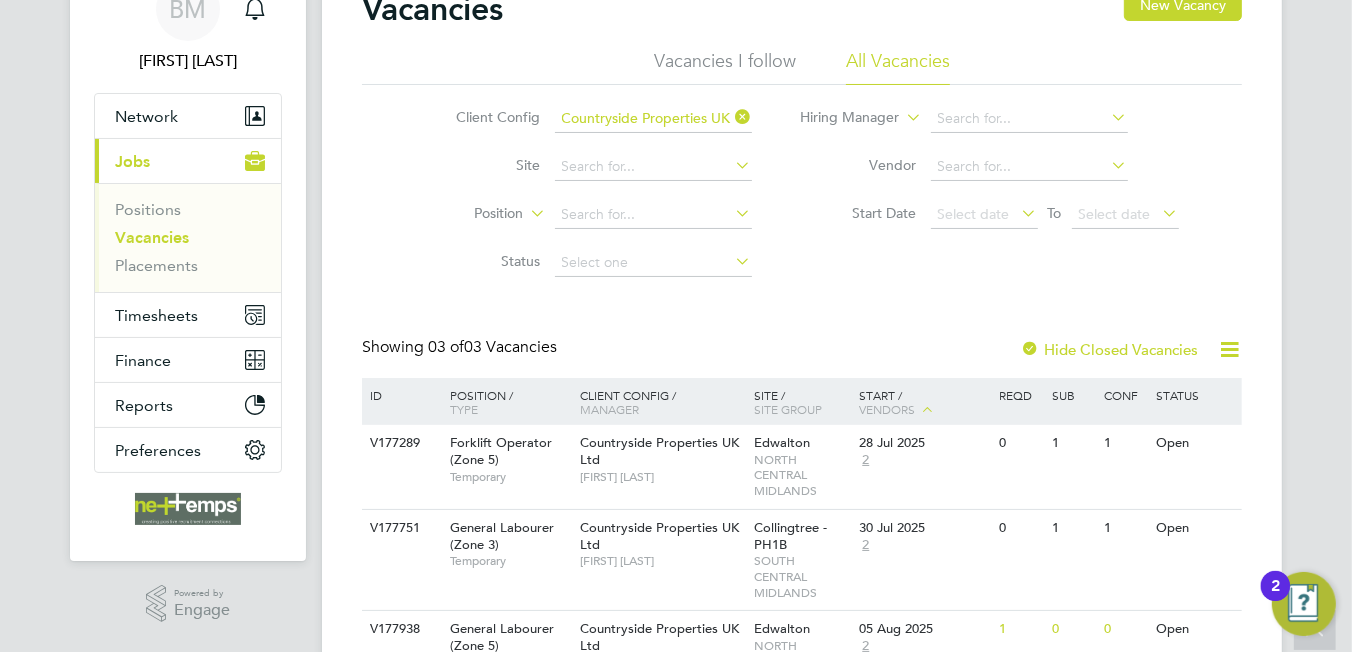 scroll, scrollTop: 213, scrollLeft: 0, axis: vertical 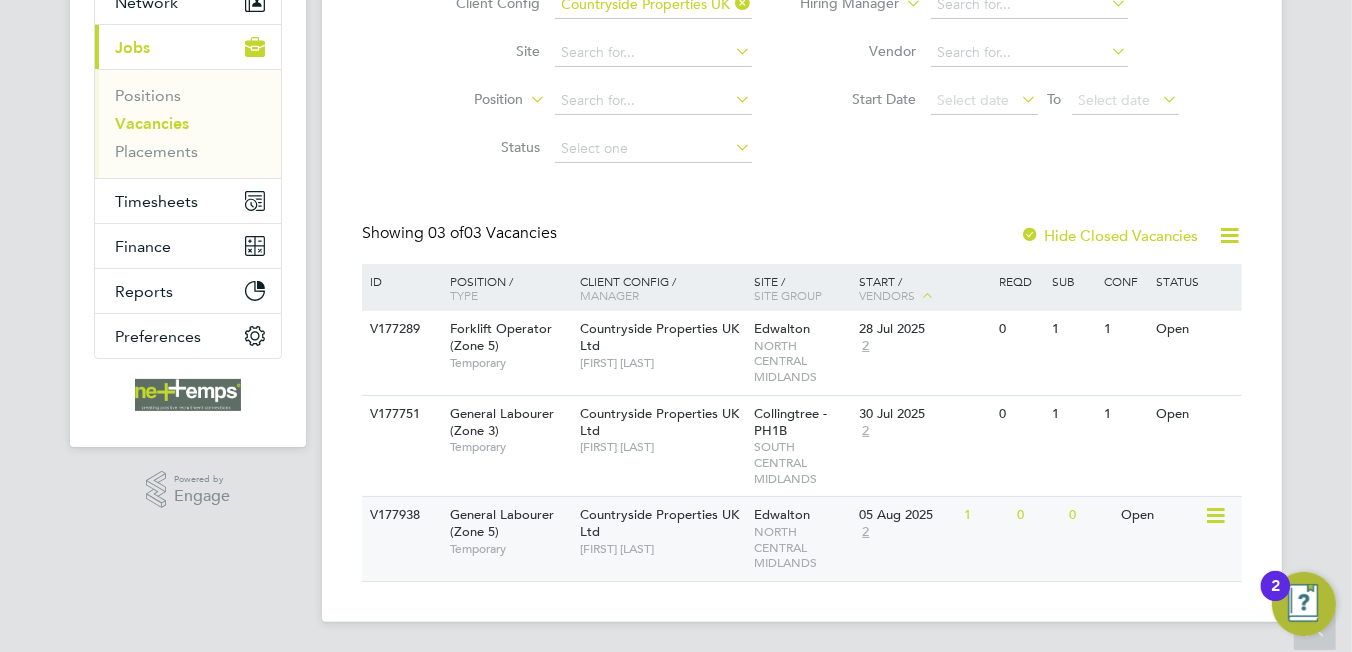click on "Countryside Properties UK Ltd   [FIRST] [LAST]" 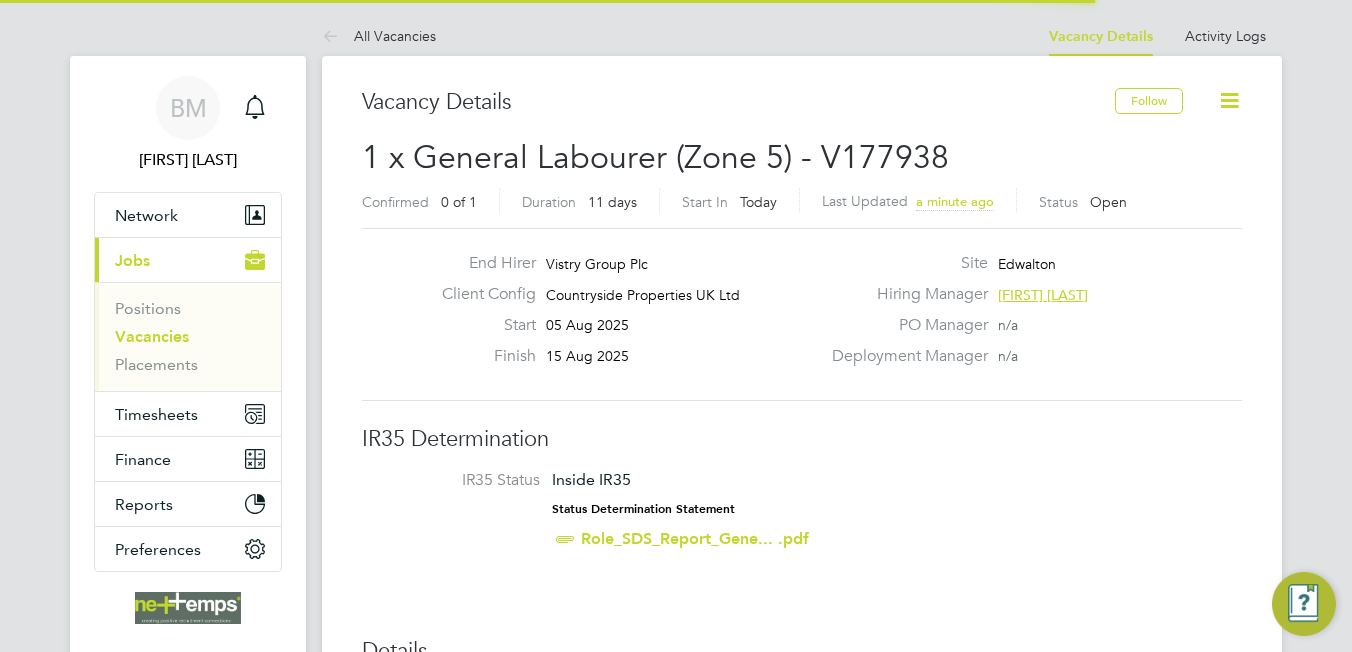scroll, scrollTop: 0, scrollLeft: 0, axis: both 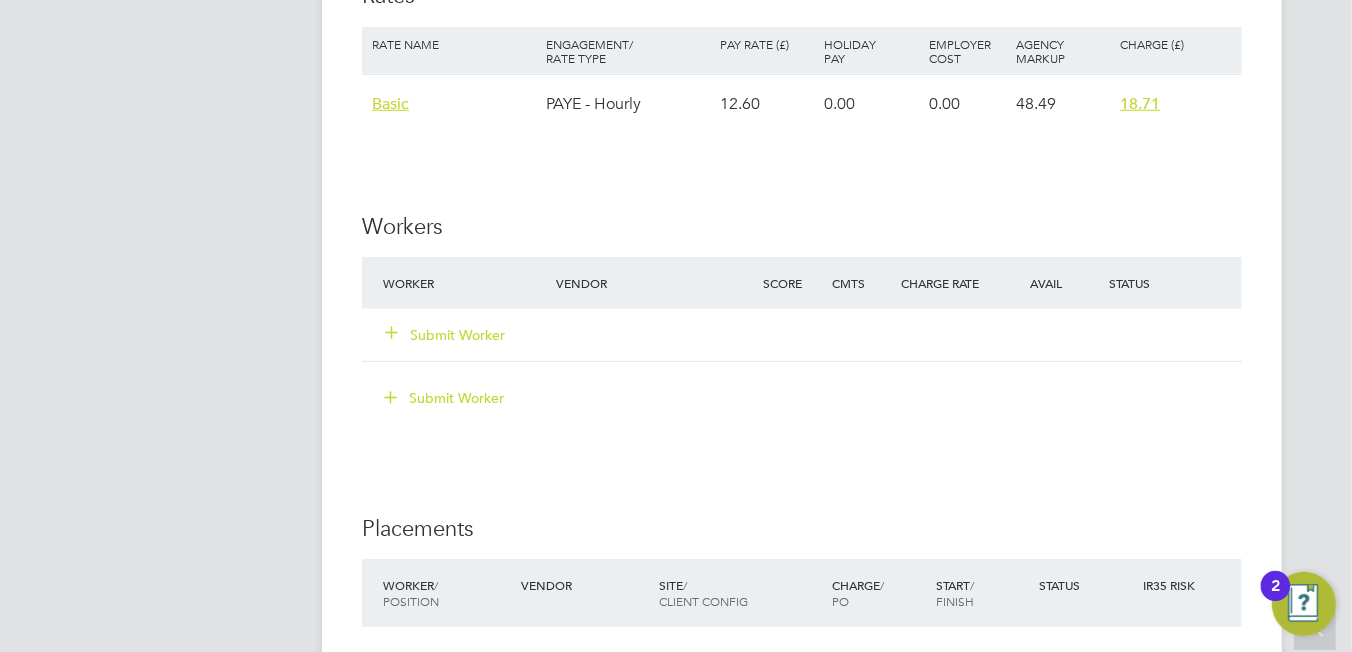 click on "Submit Worker" 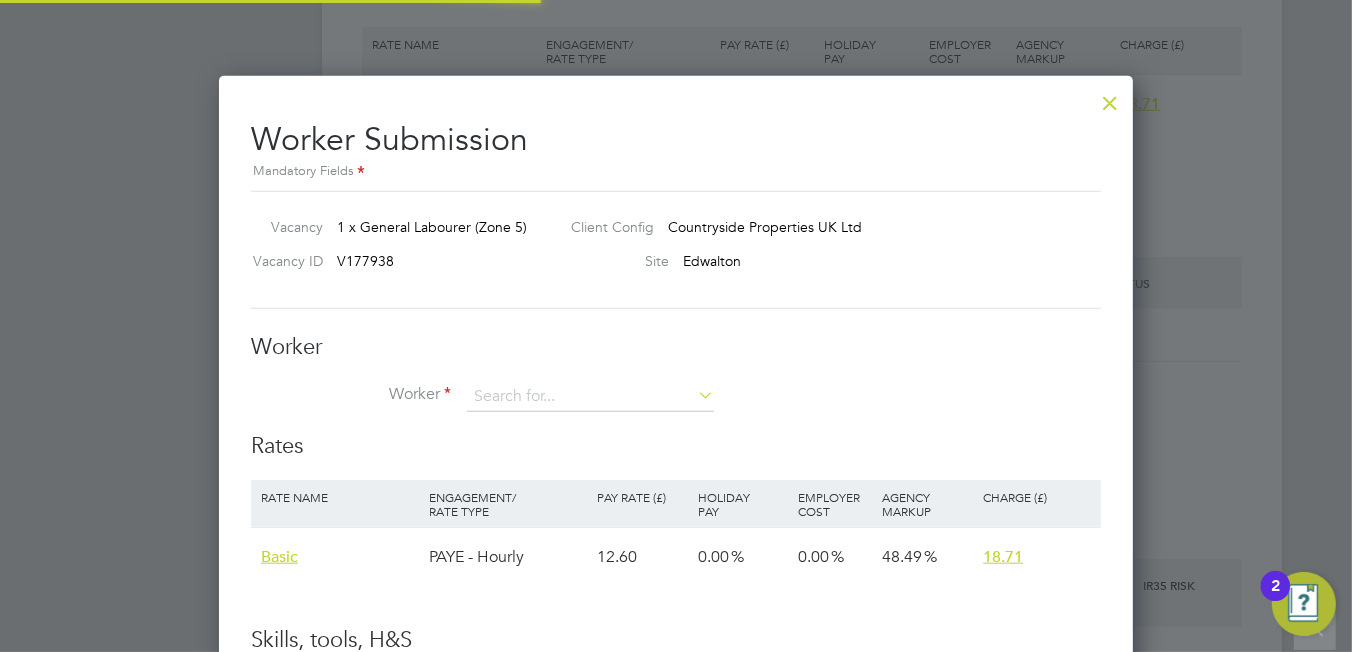 scroll, scrollTop: 10, scrollLeft: 9, axis: both 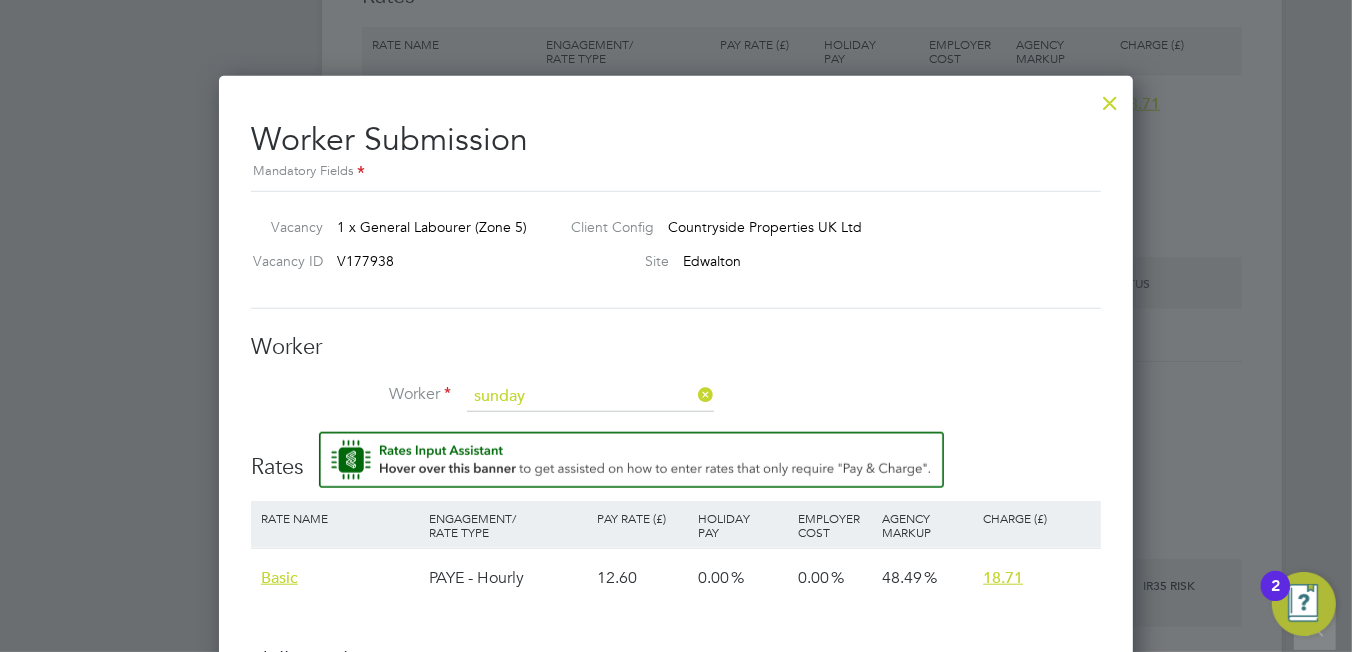 click on "Sunday  Adejobi (CN0000111135)" 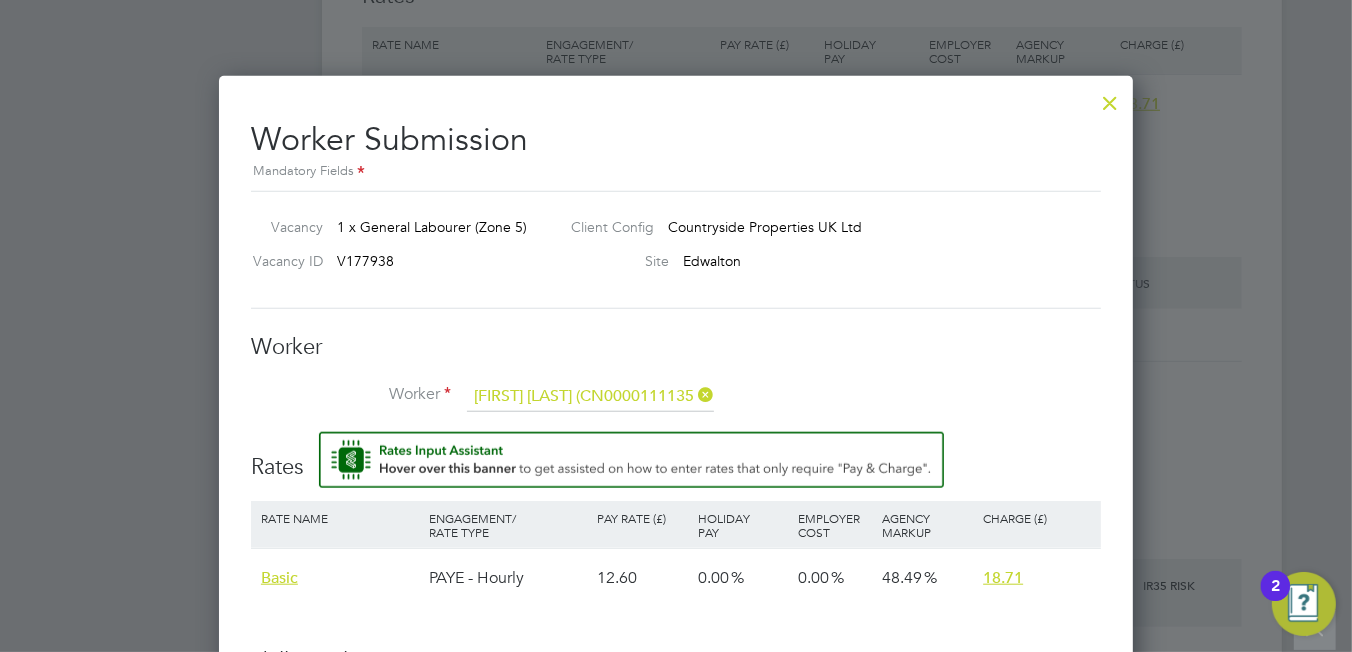 scroll, scrollTop: 9, scrollLeft: 10, axis: both 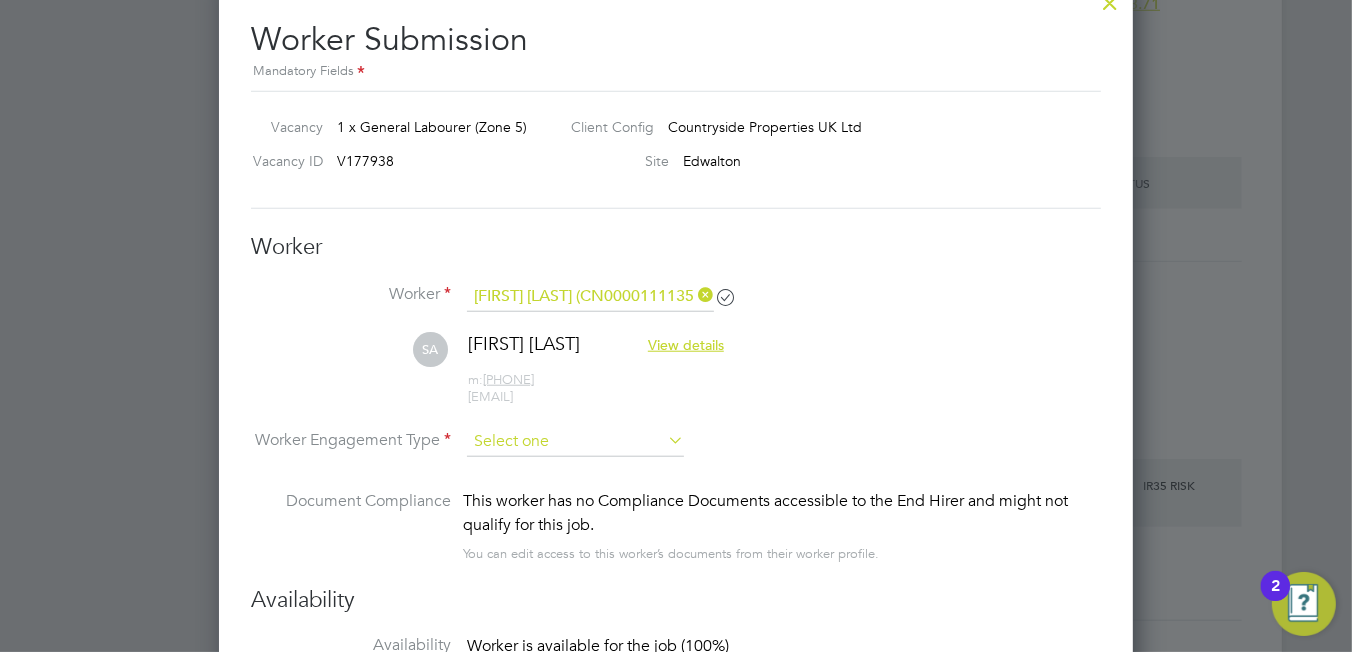 click at bounding box center [575, 442] 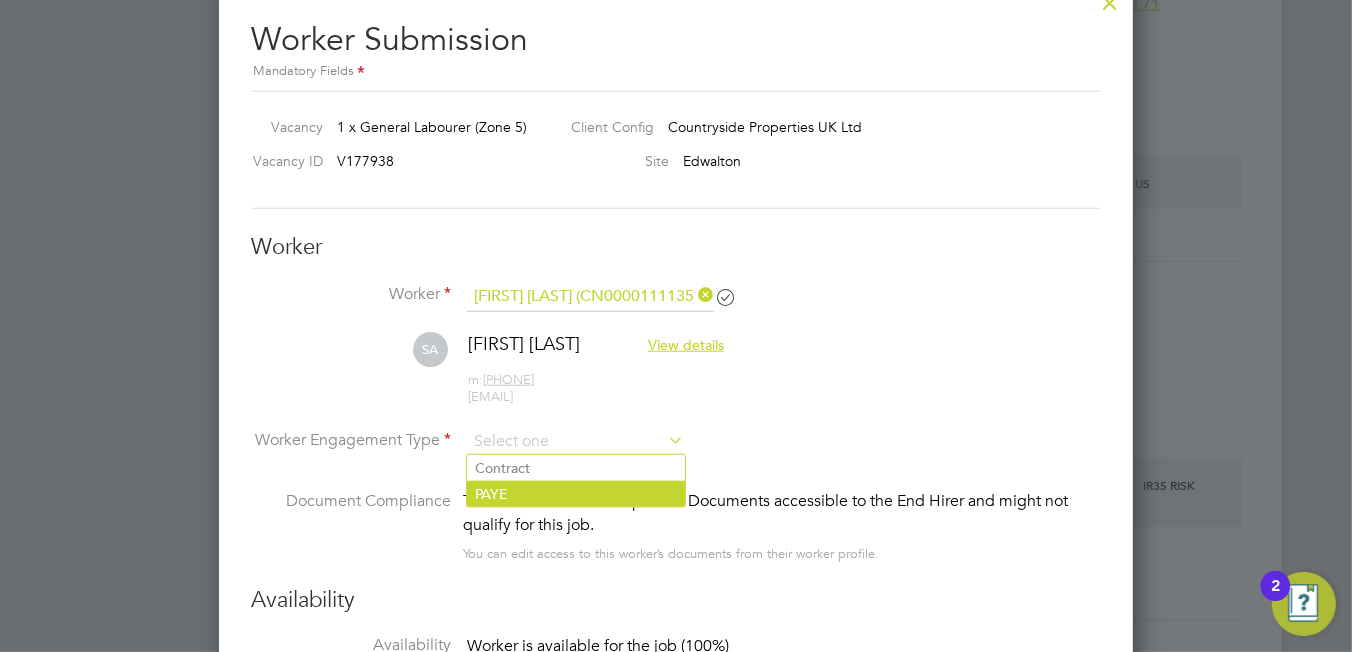 click on "PAYE" 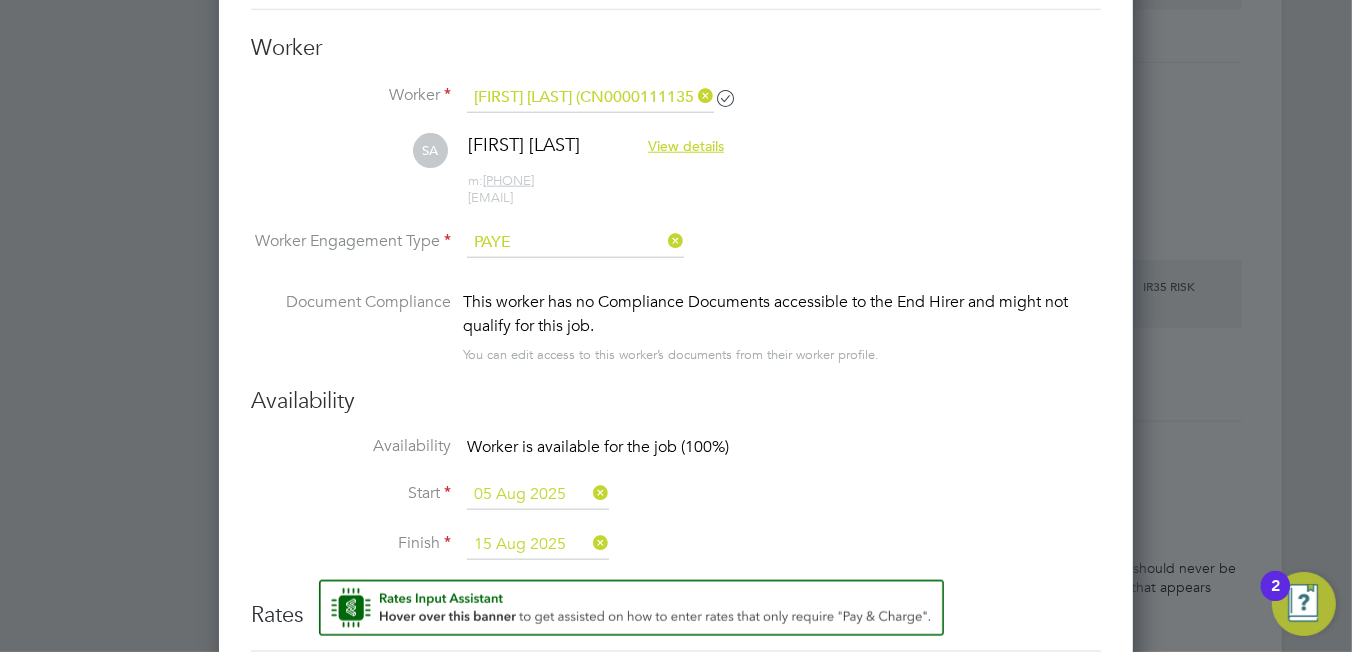 click on "05 Aug 2025" at bounding box center [538, 495] 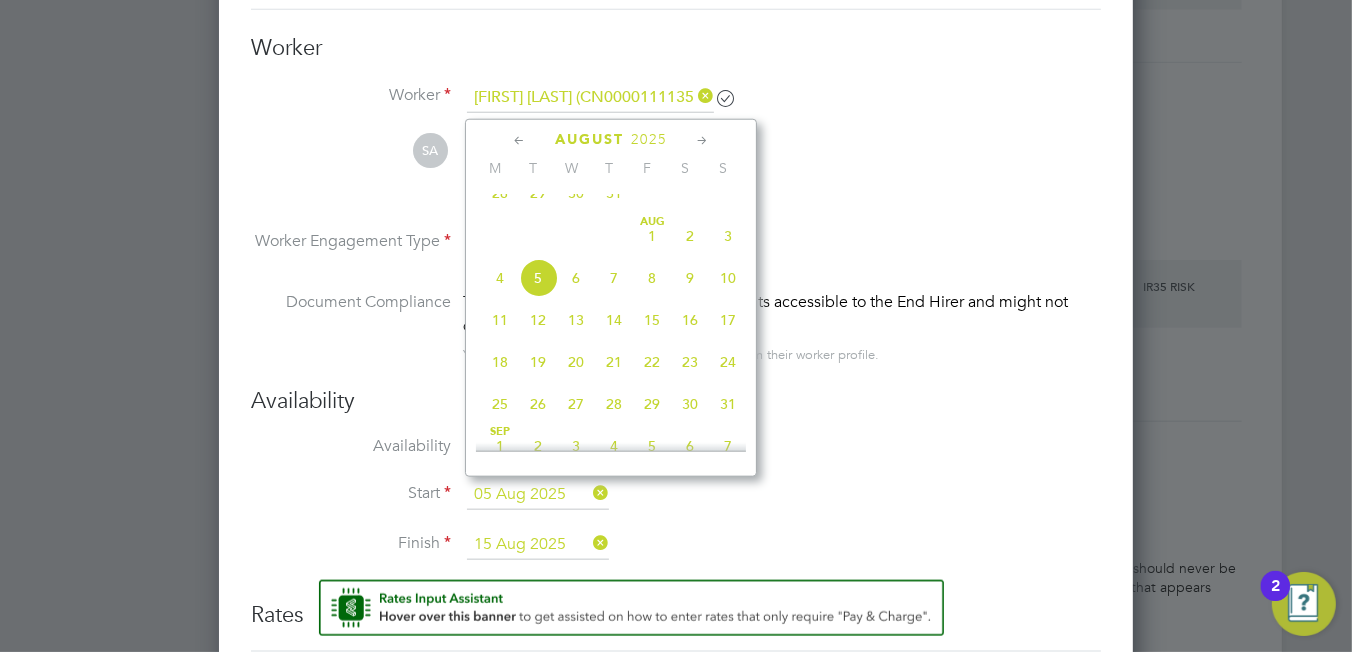 click on "4" 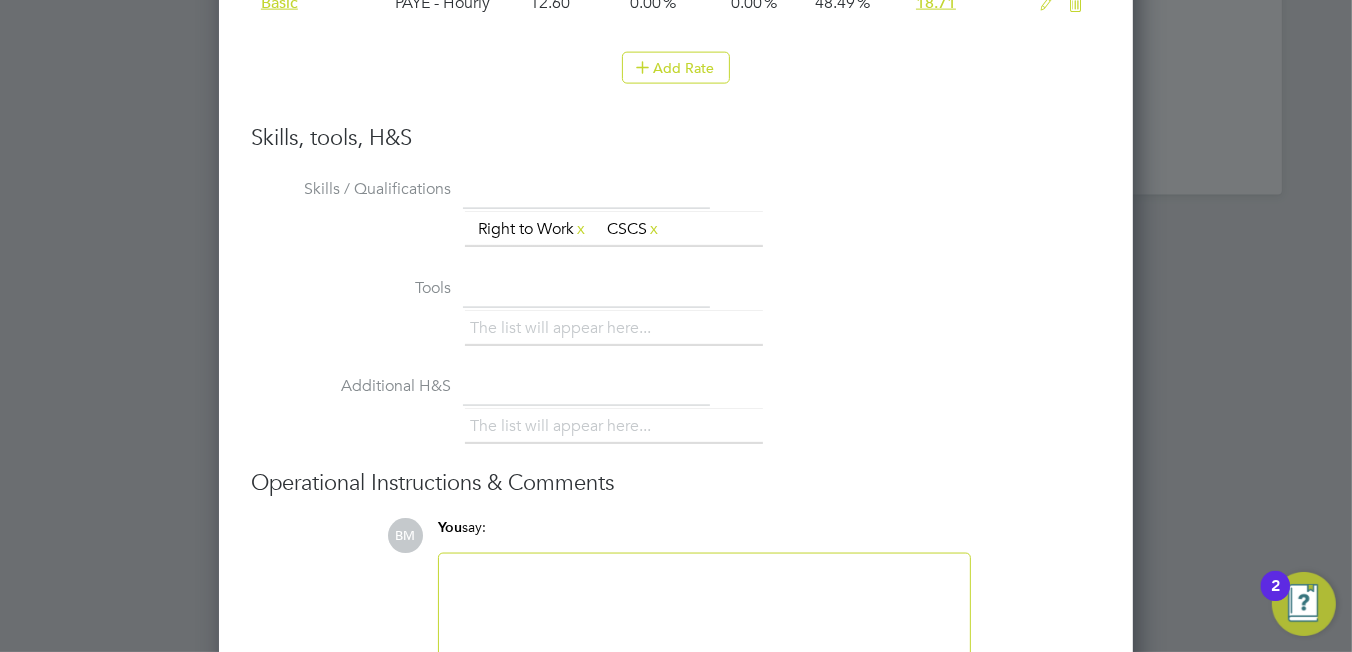 scroll, scrollTop: 2530, scrollLeft: 0, axis: vertical 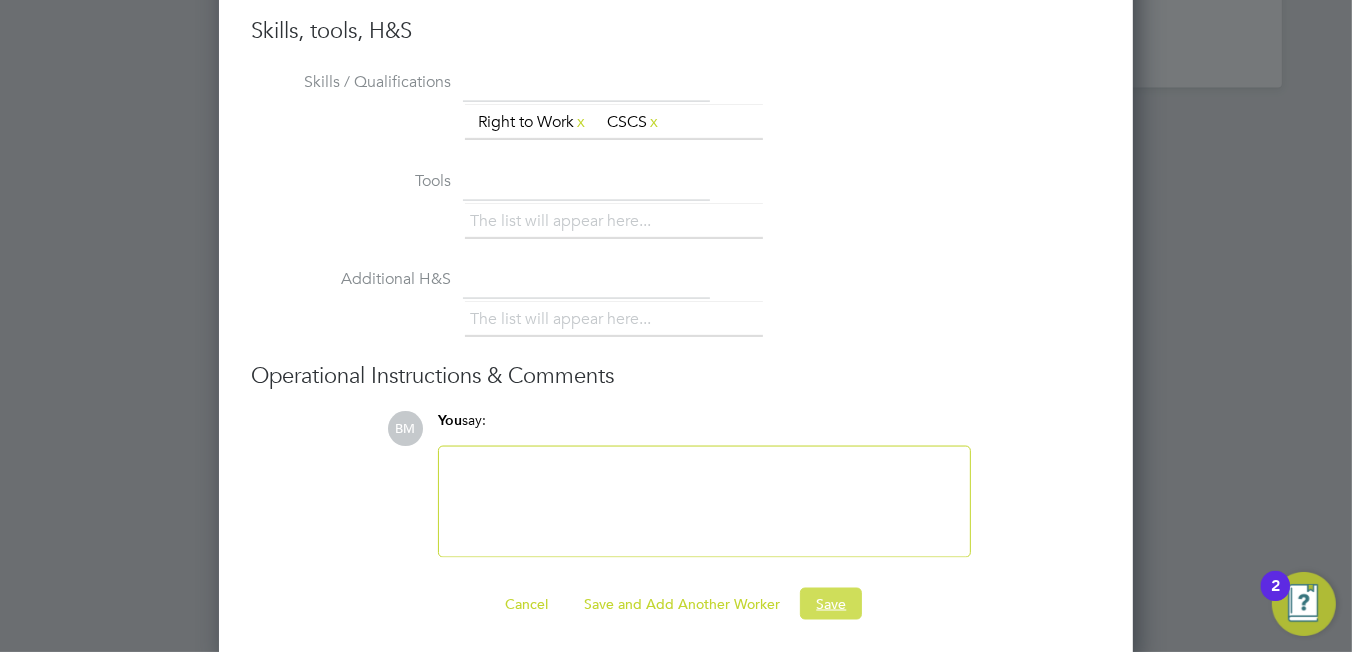 click on "Save" at bounding box center (831, 604) 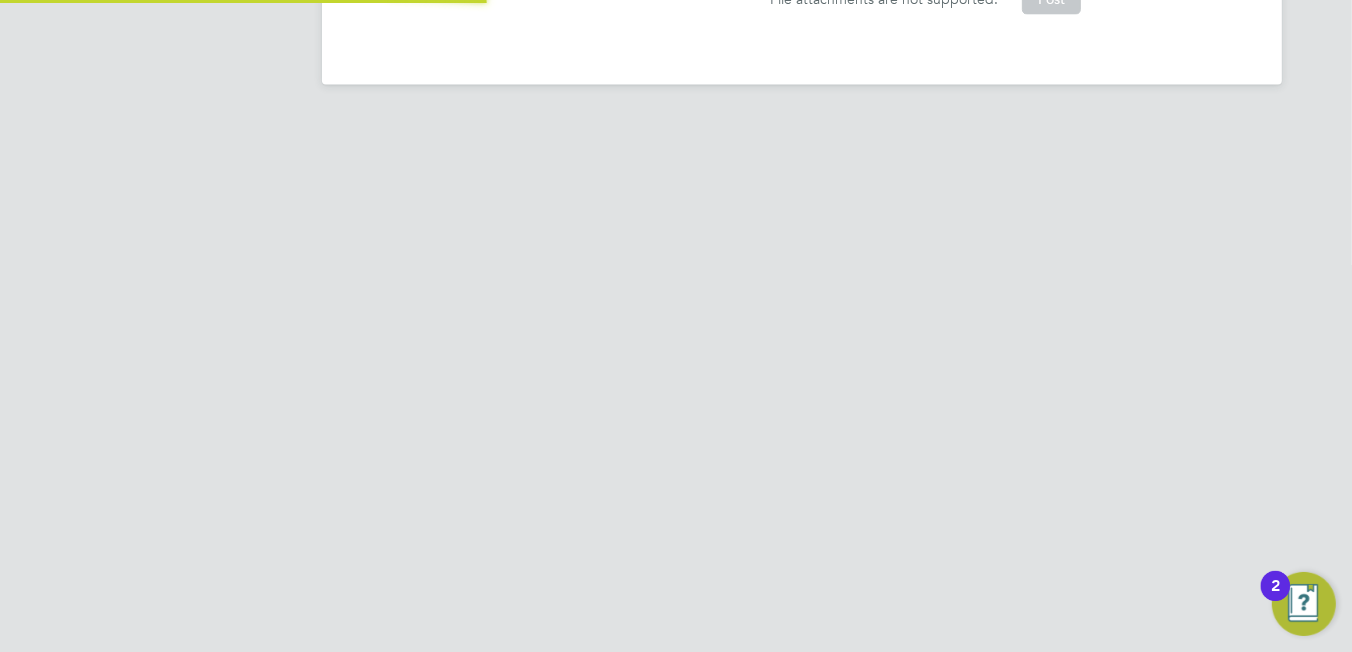 scroll, scrollTop: 1933, scrollLeft: 0, axis: vertical 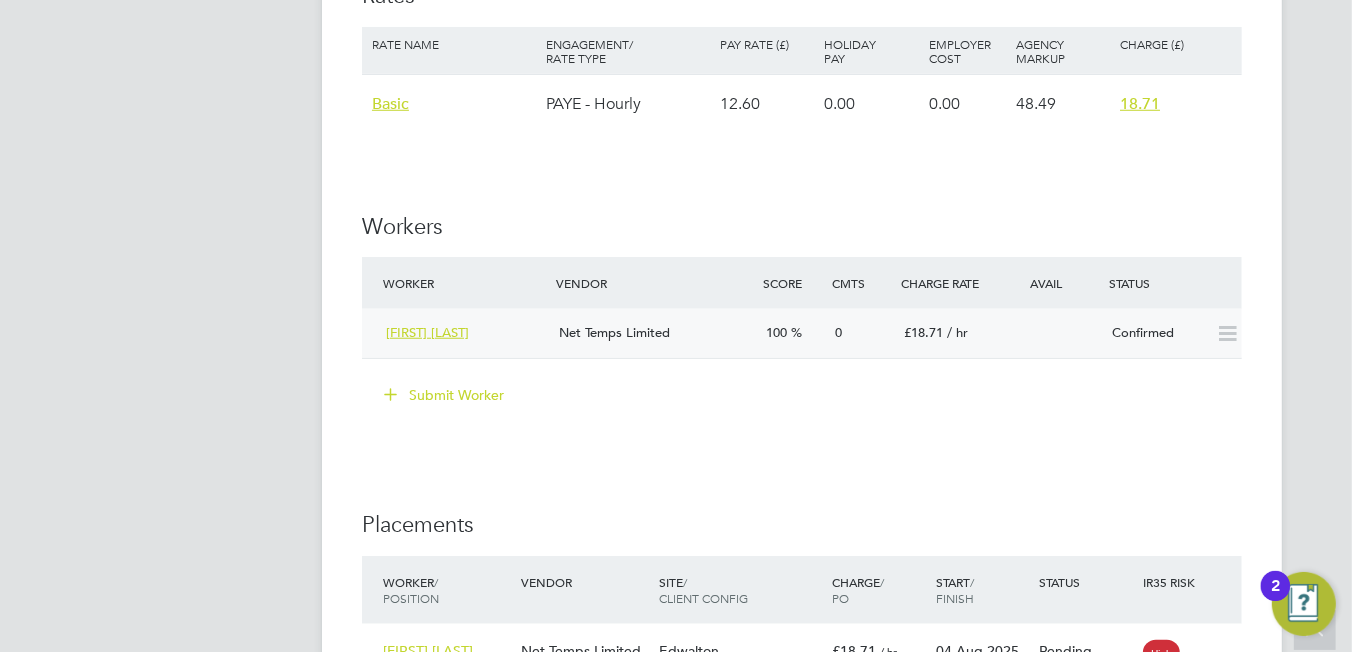 click 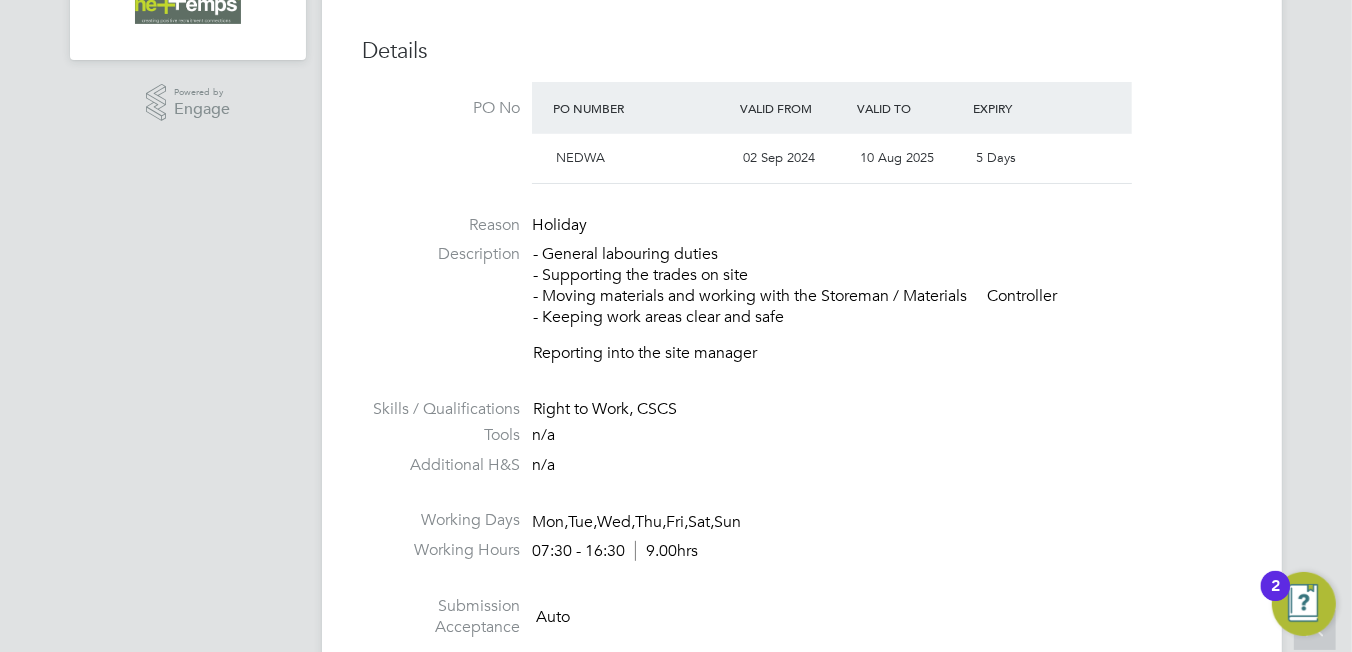 scroll, scrollTop: 200, scrollLeft: 0, axis: vertical 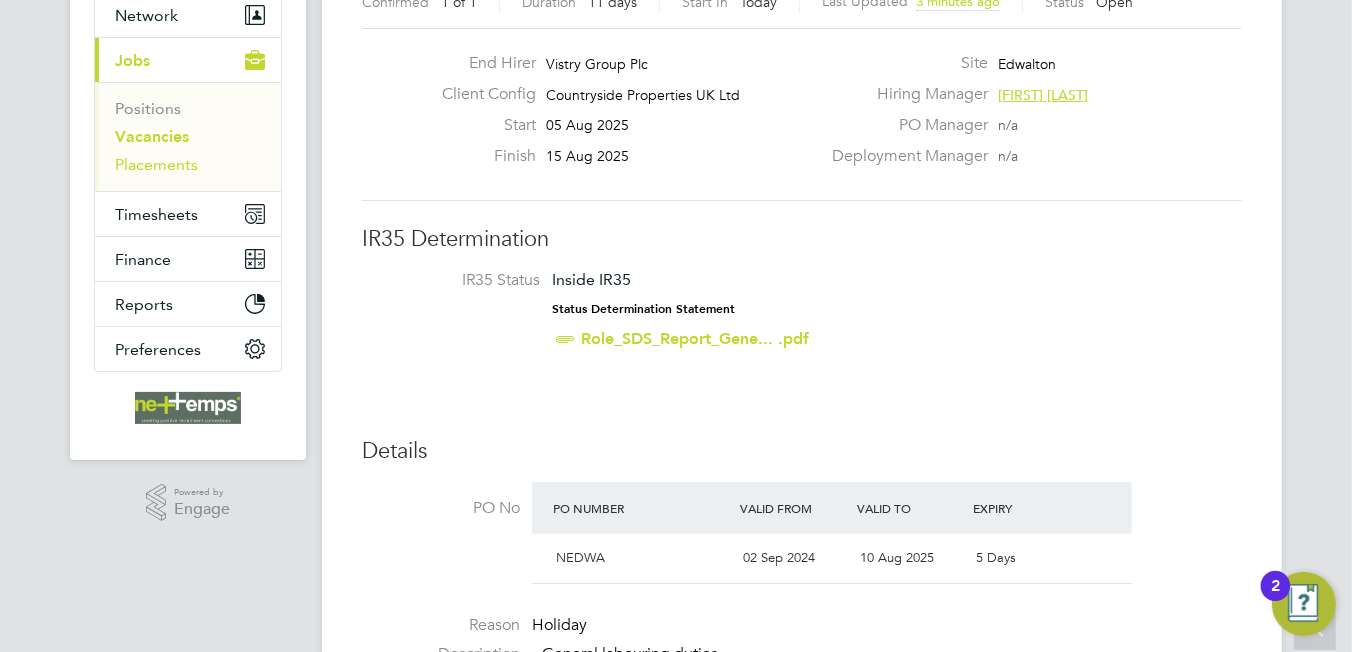 click on "Placements" at bounding box center (156, 164) 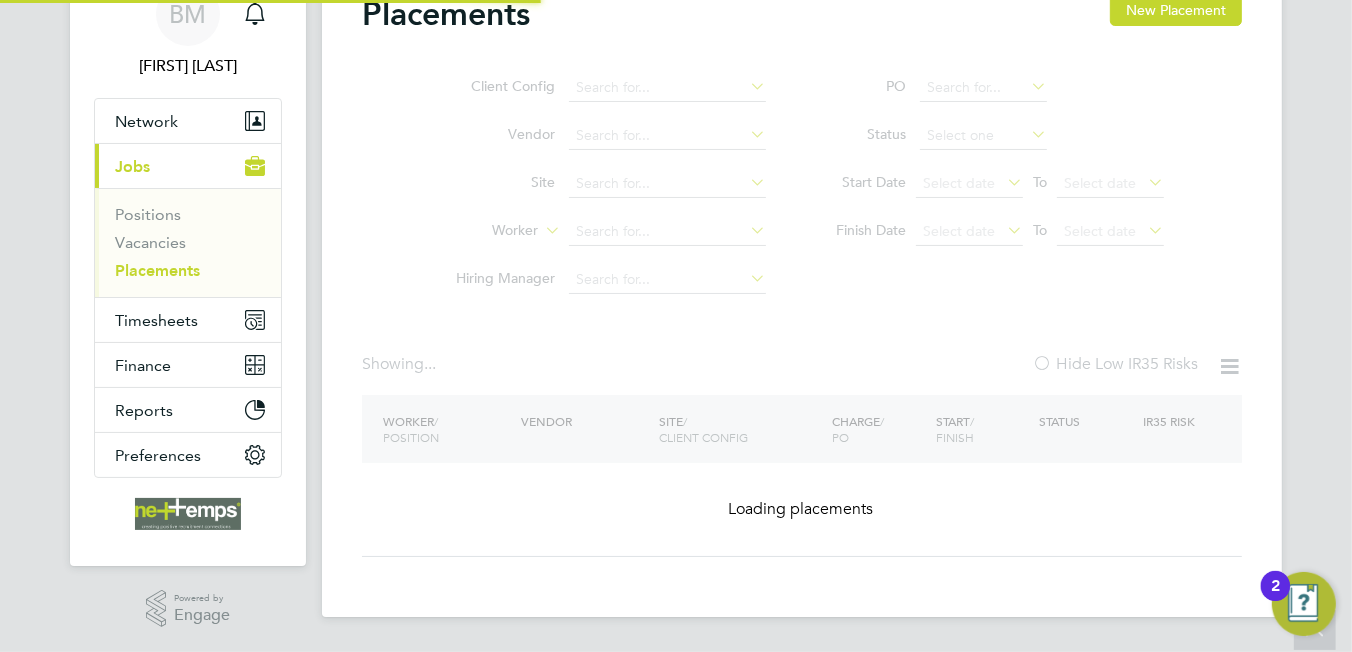 scroll, scrollTop: 0, scrollLeft: 0, axis: both 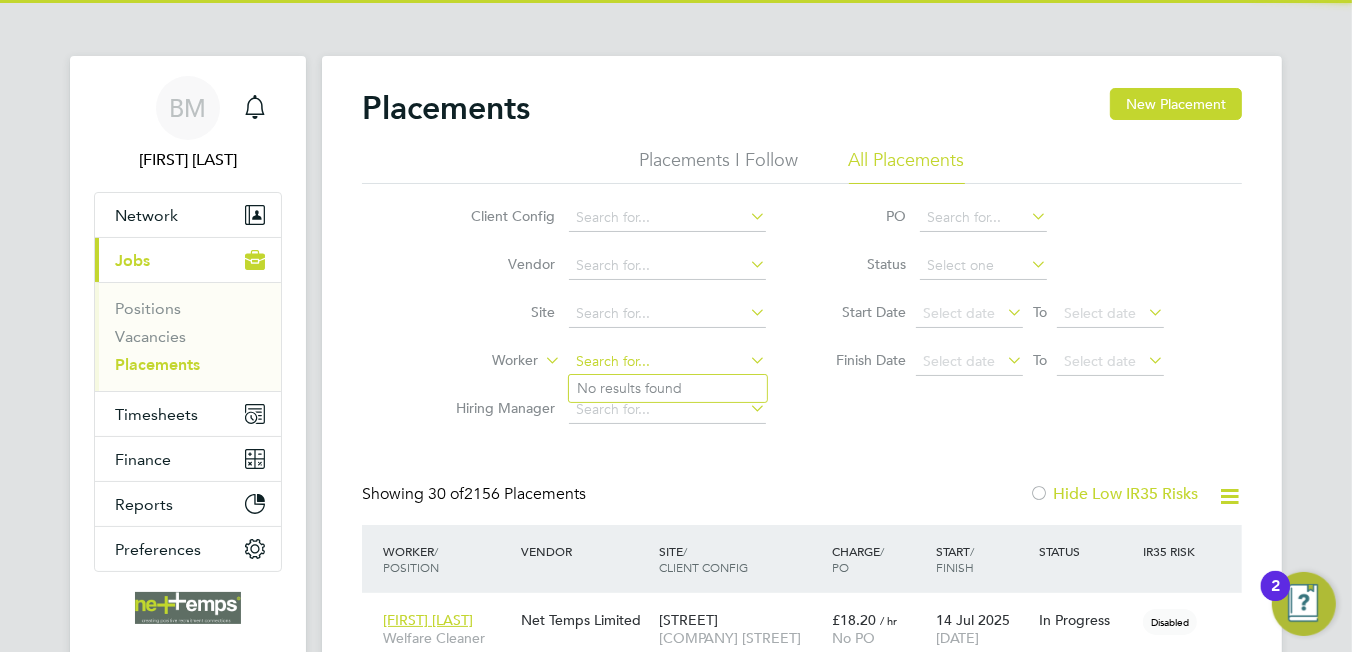drag, startPoint x: 636, startPoint y: 352, endPoint x: 658, endPoint y: 380, distance: 35.608986 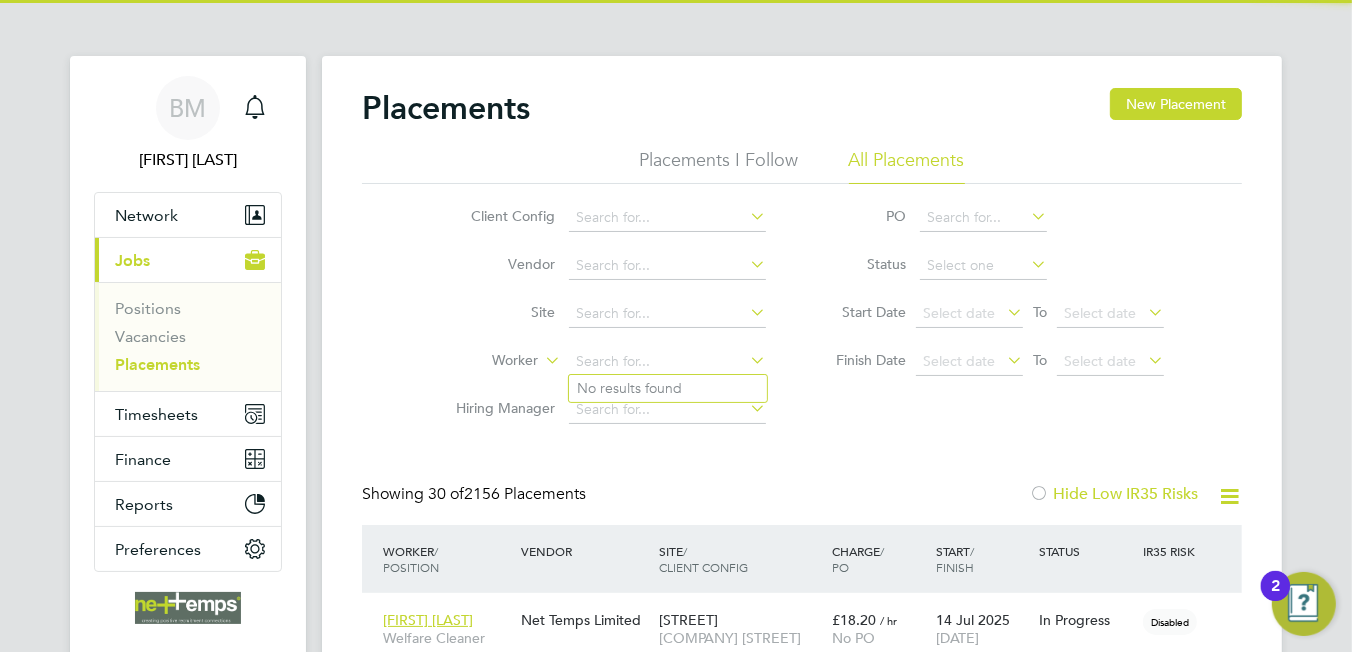 click 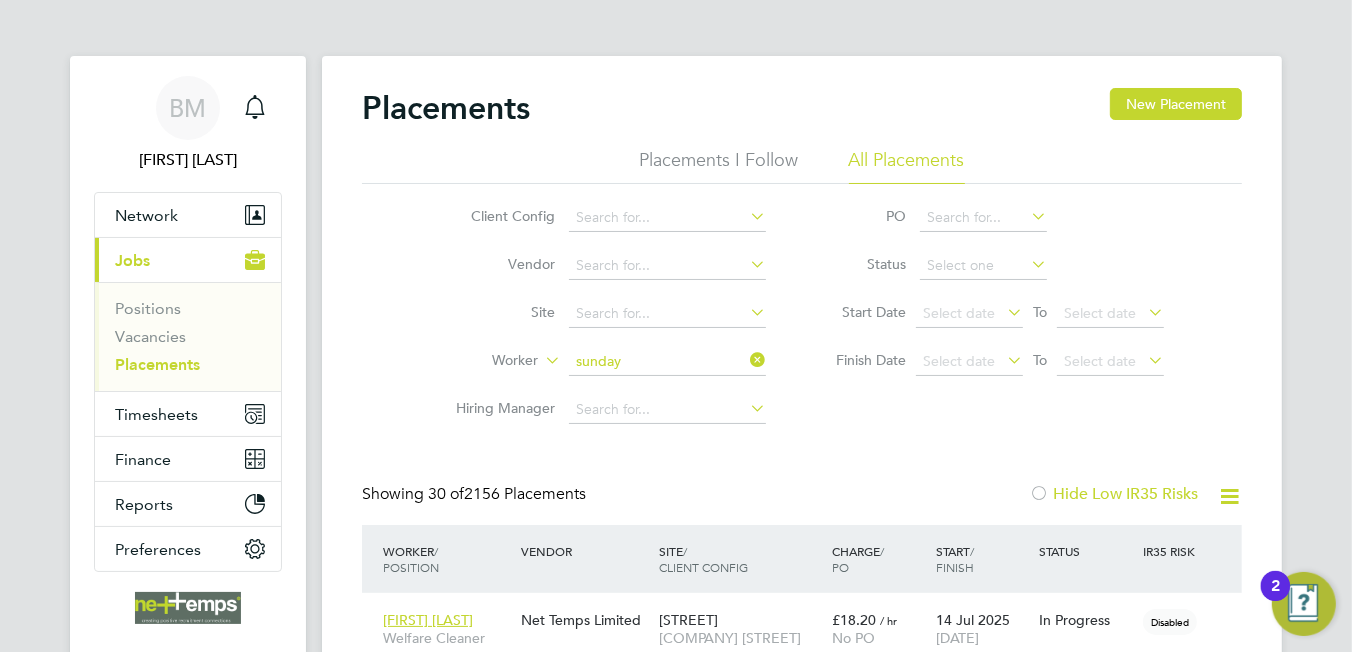 click on "Sunday  Adejobi" 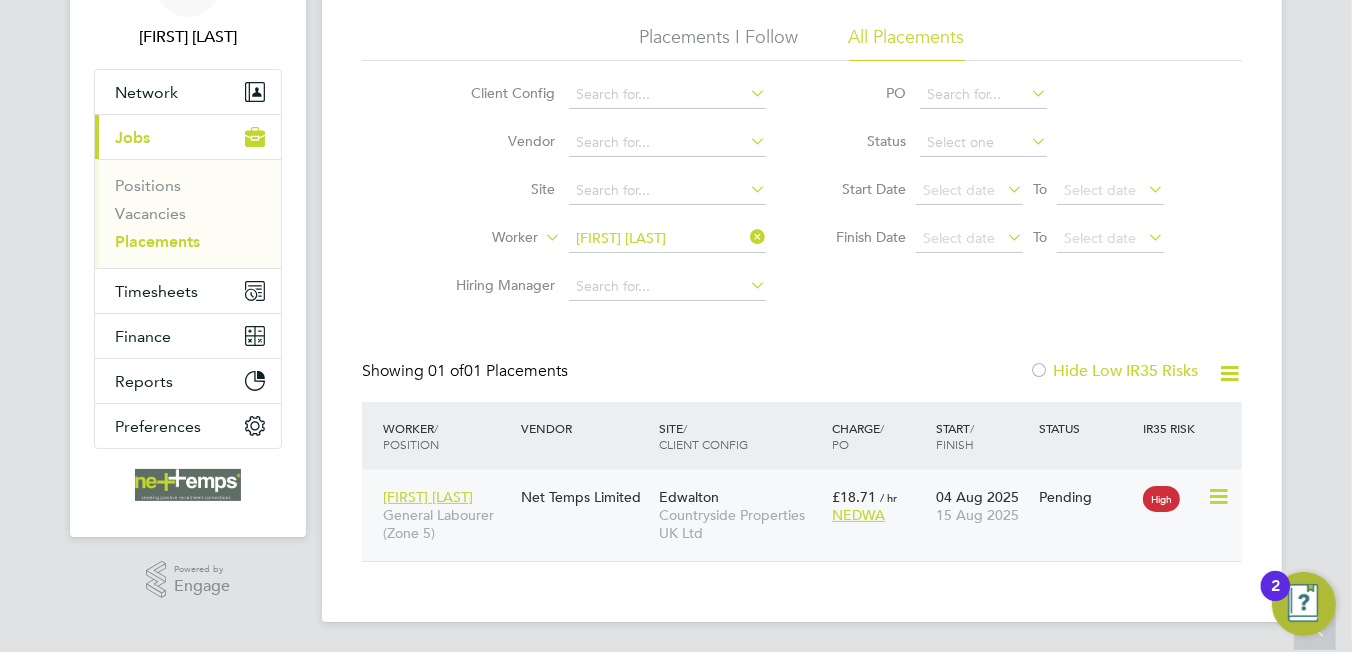 click 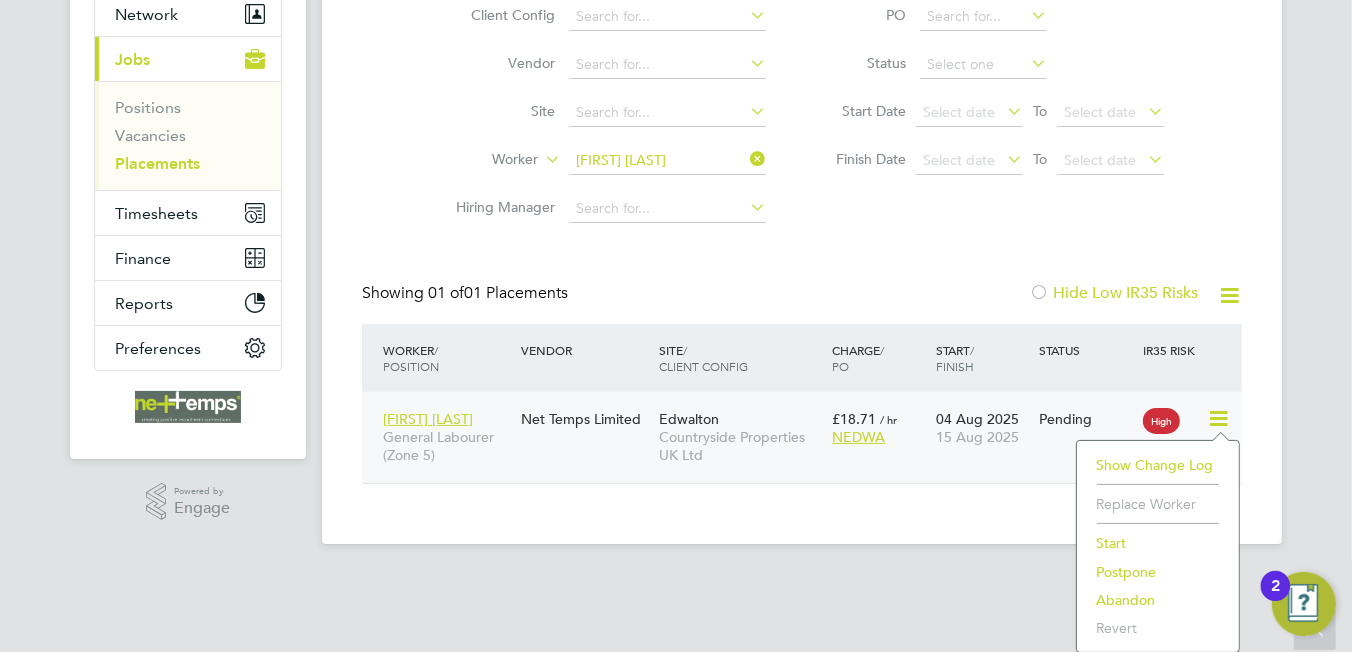 click on "Start" 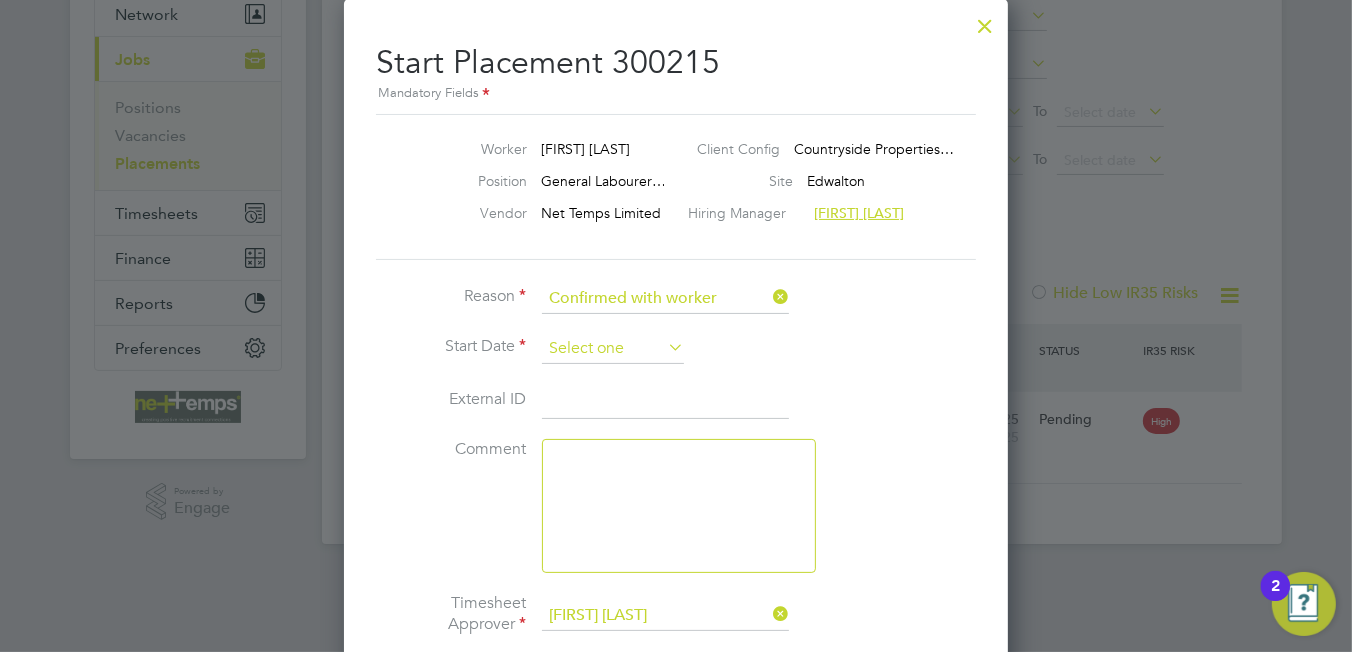 click 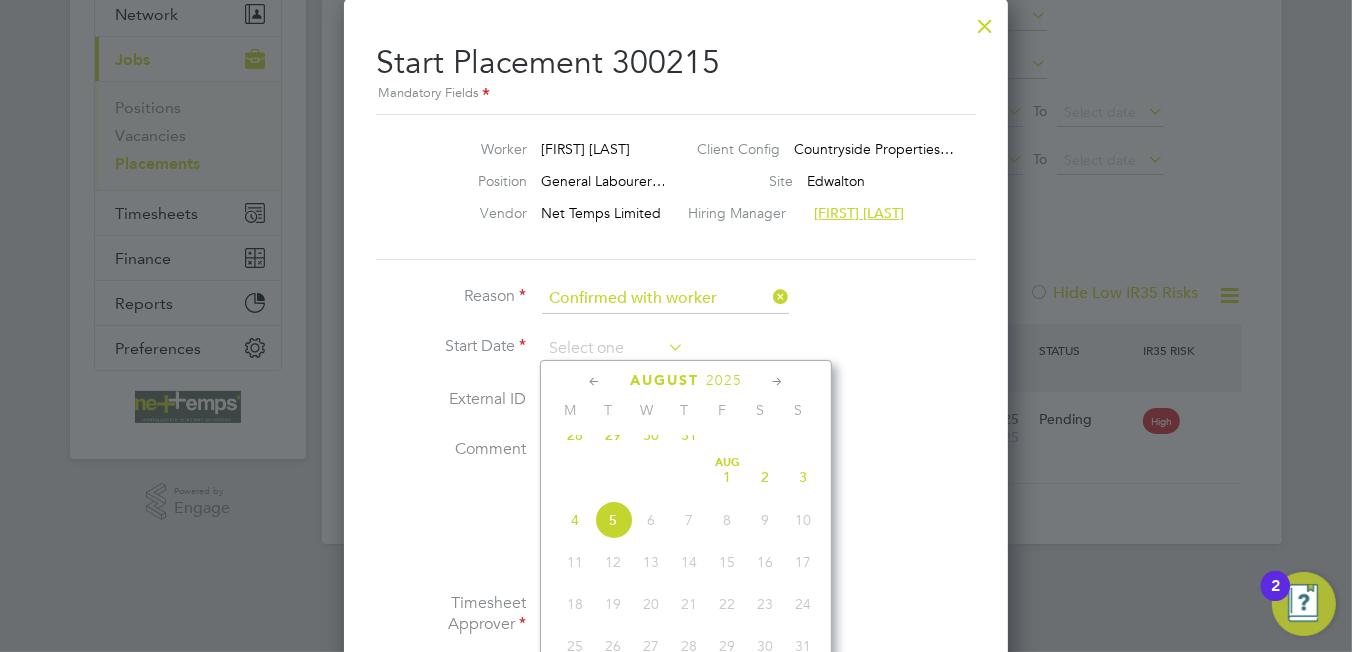 click on "4" 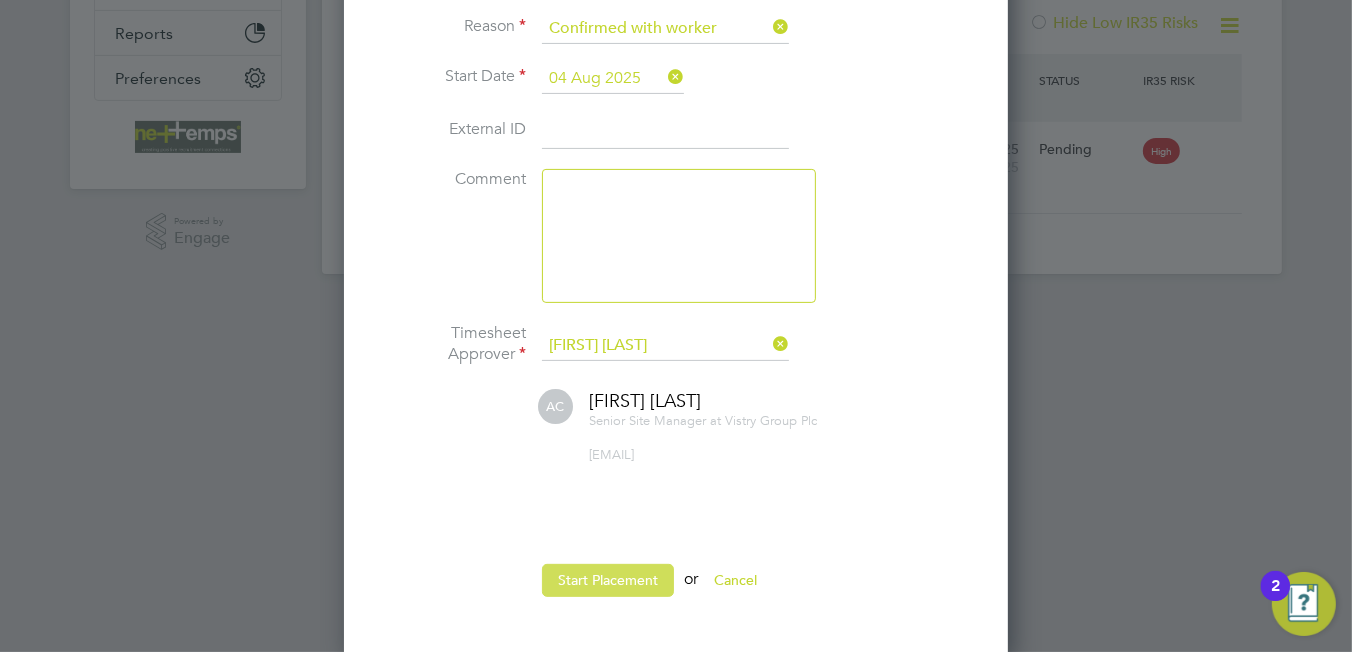 click on "Start Placement" 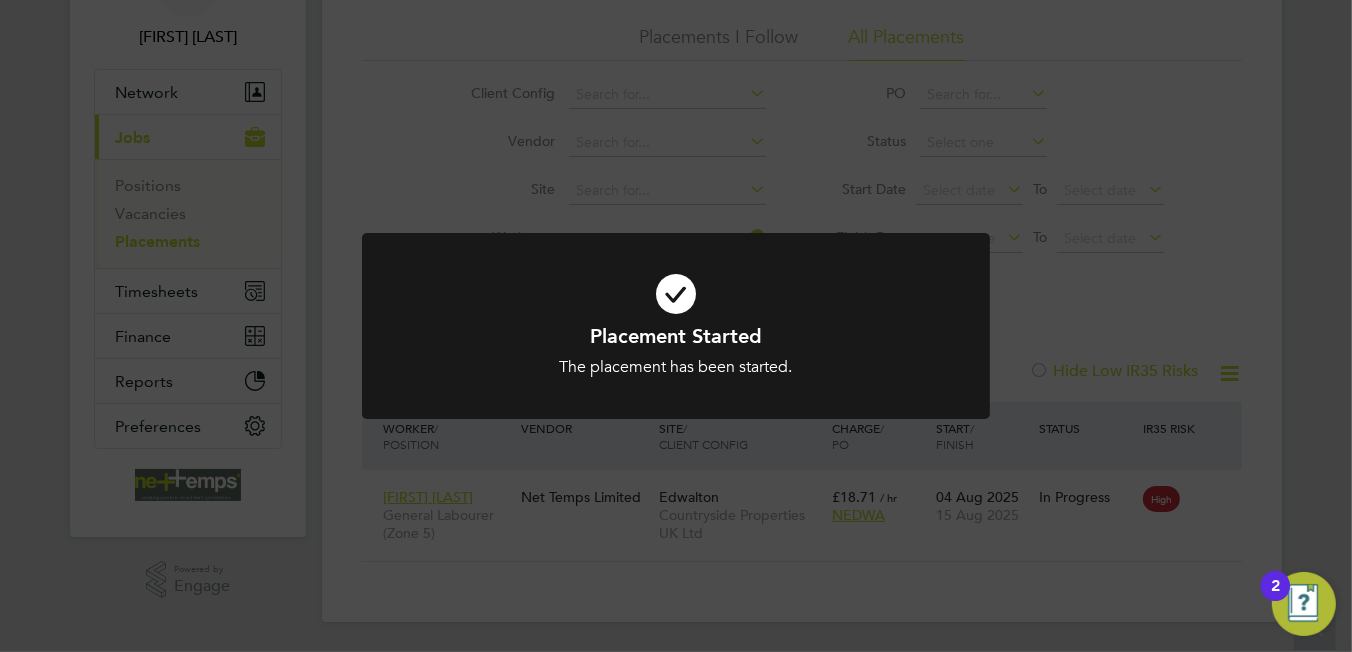 click at bounding box center [676, 294] 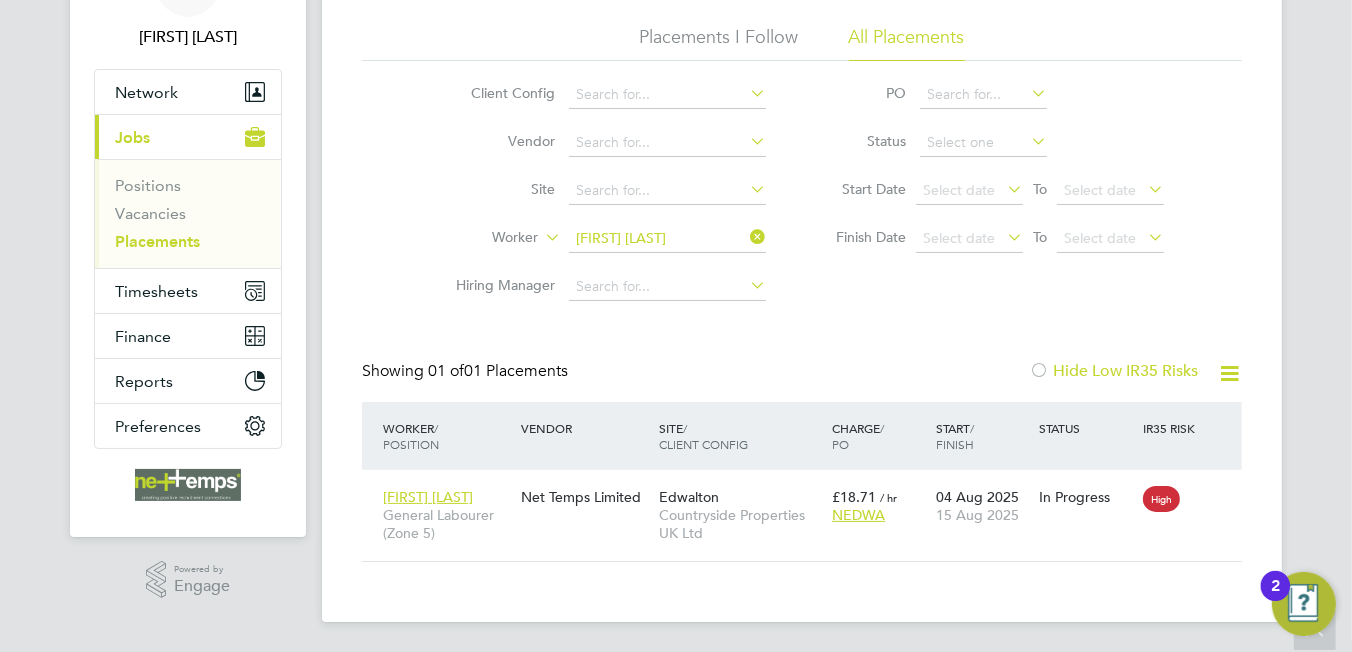 click on "Placements New Placement Placements I Follow All Placements Client Config   Vendor     Site     Worker   Sunday Adejobi   Hiring Manager   PO   Status   Start Date
Select date
To
Select date
Finish Date
Select date
To
Select date
Showing   01 of  01 Placements Hide Low IR35 Risks Worker  / Position Vendor Site / Client Config Charge  / PO Start  / Finish Status IR35 Risk Sunday Adejobi General Labourer (Zone 5) Net Temps Limited Edwalton Countryside Properties UK Ltd £18.71   / hr NEDWA 04 Aug 2025 15 Aug 2025 In Progress High Show  30  more Placement Started The placement has been started. Cancel Okay
No contacts found
Contract PAYE Sunday  Adejobi (CN0000111135) + Add new M T W T F S S M T W T F S S M T W T F S S M T W T F S S Download Placements Report Sunday  Adejobi Show change log Replace Worker Start Postpone Abandon Revert" 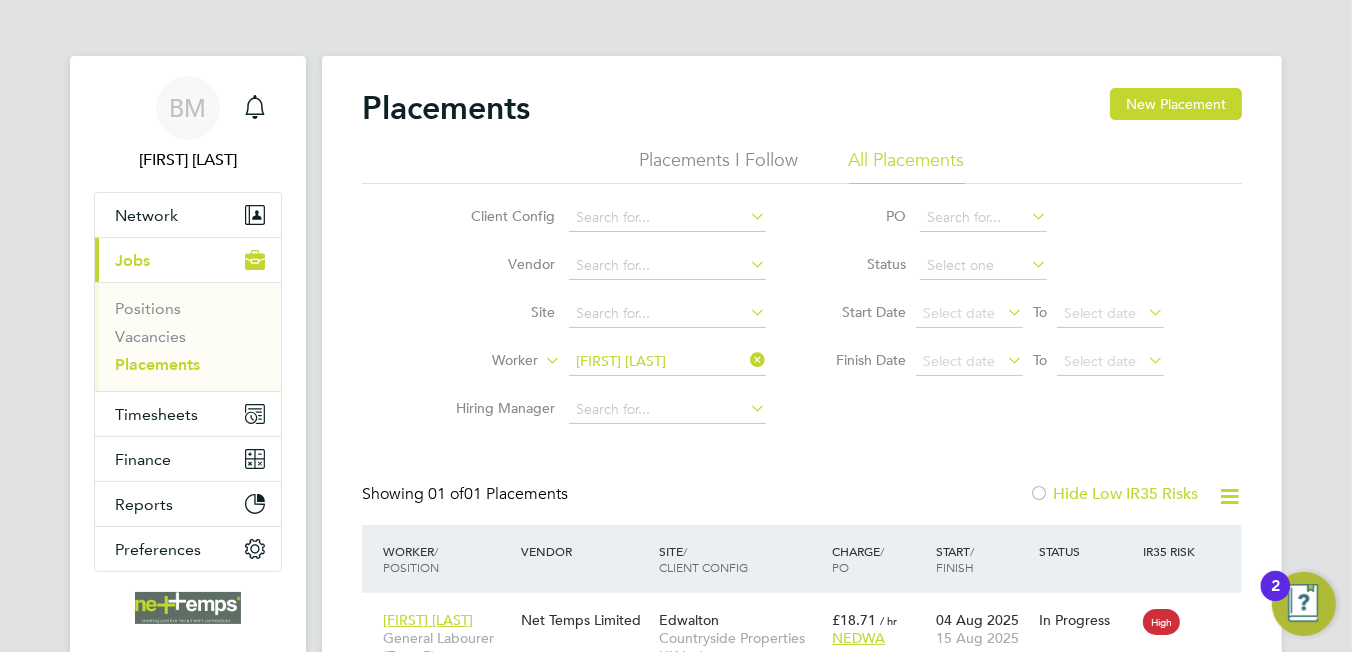 click 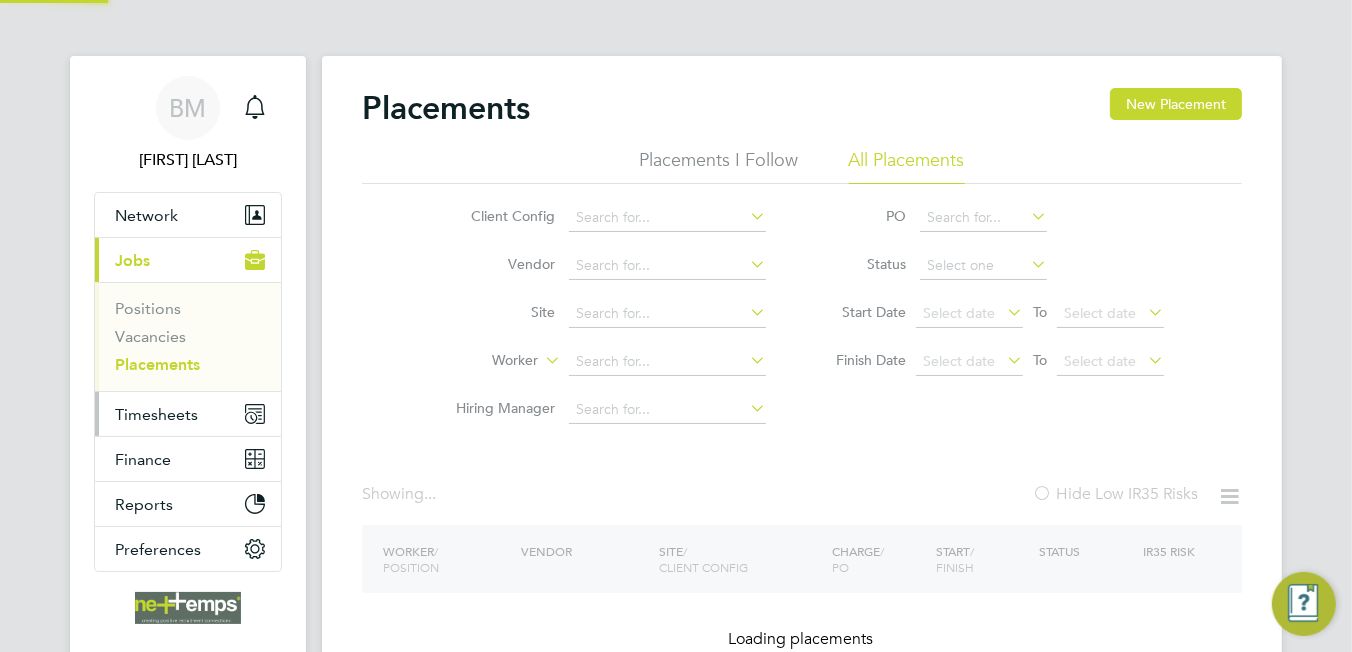 click on "Timesheets" at bounding box center [156, 414] 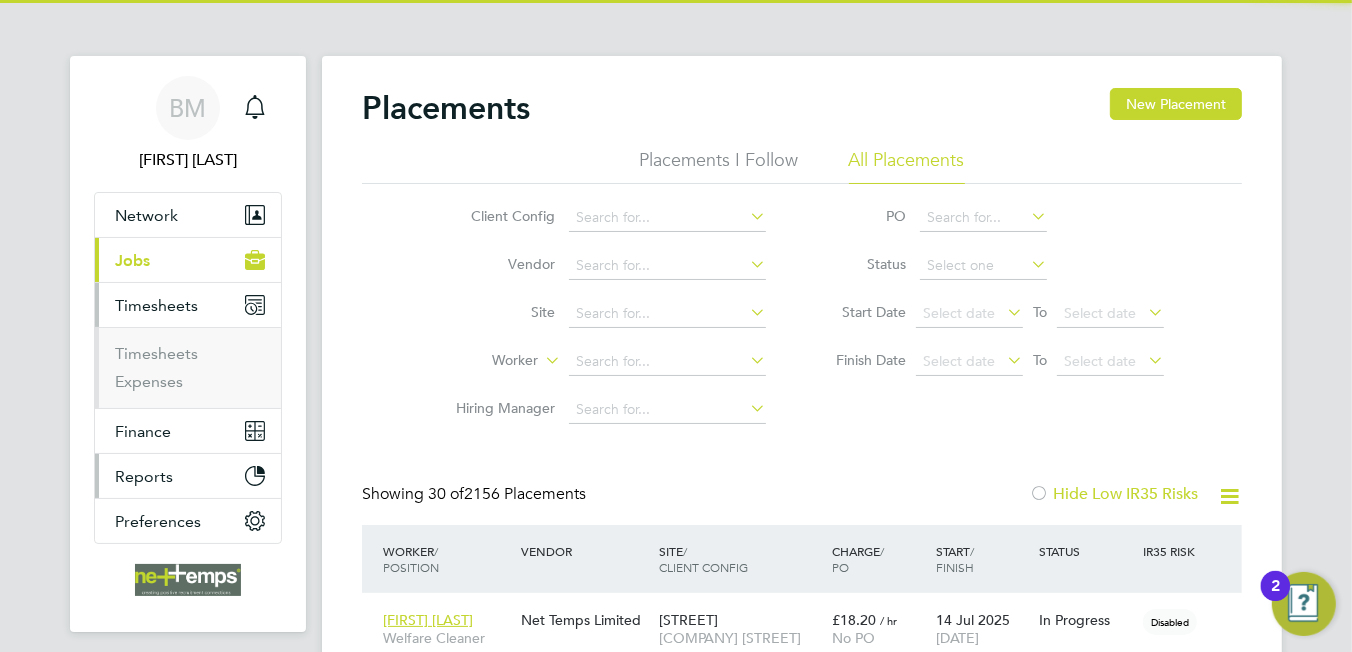 scroll, scrollTop: 9, scrollLeft: 9, axis: both 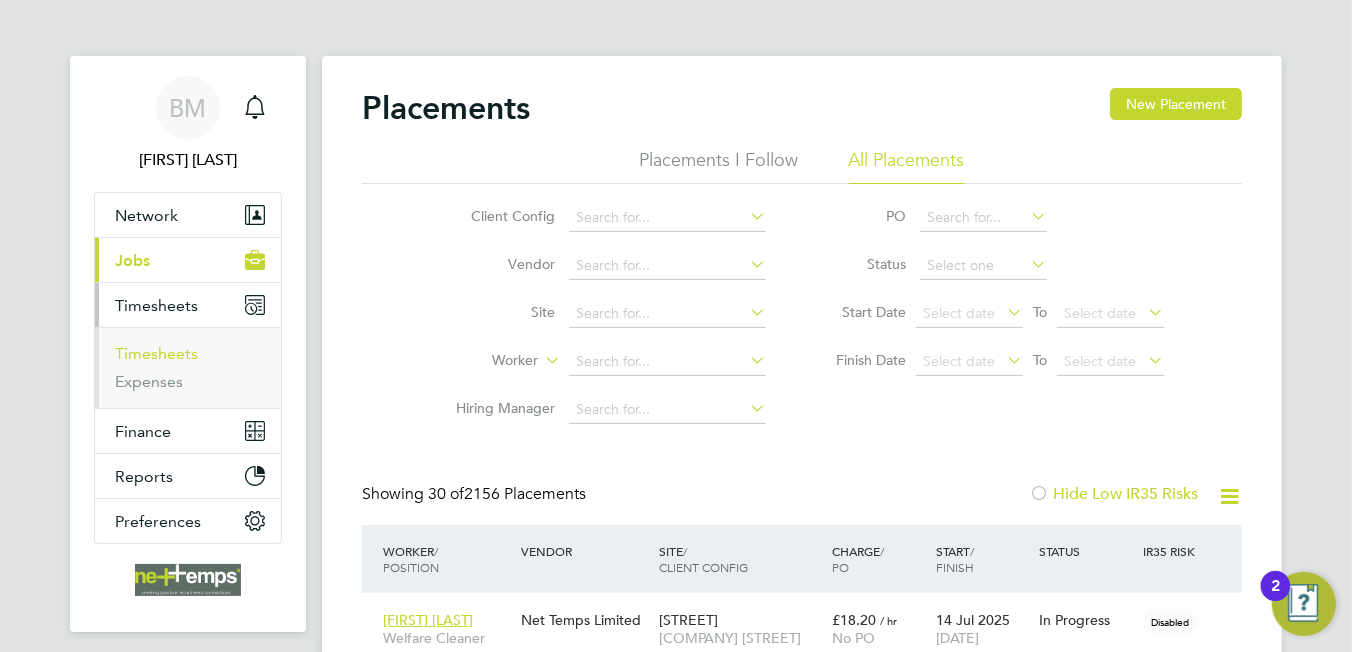 click on "Timesheets" at bounding box center [156, 353] 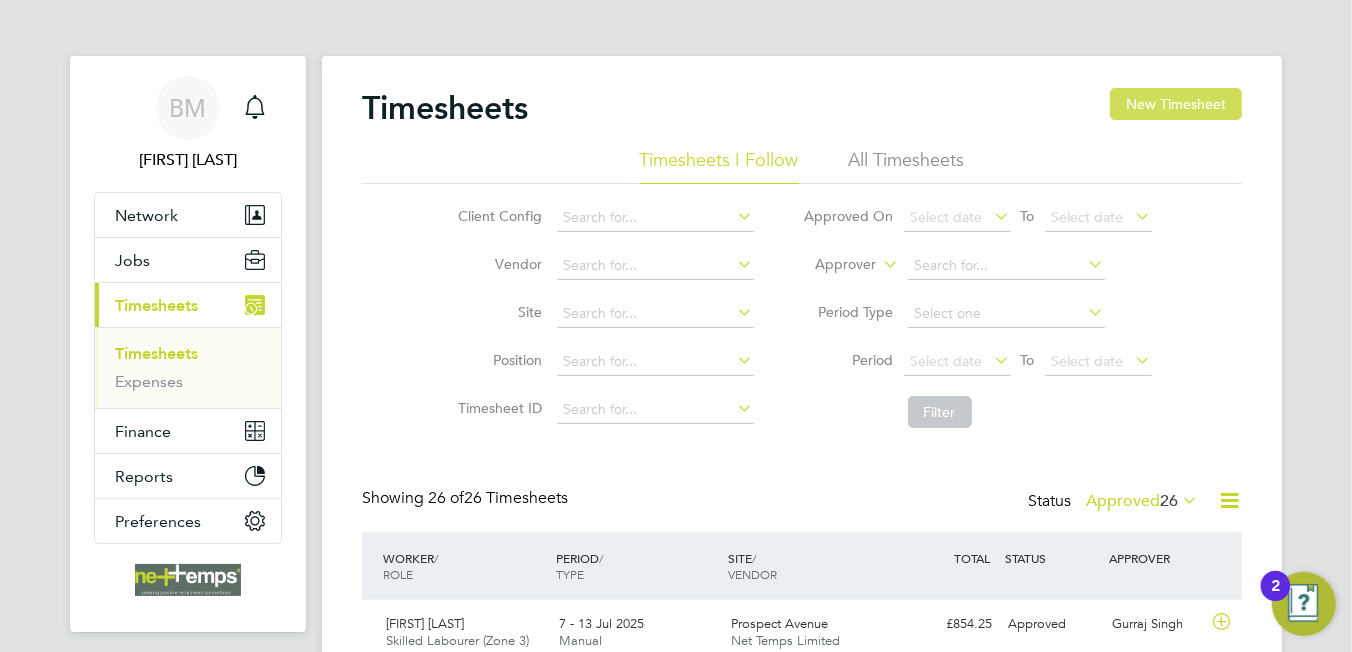 click on "New Timesheet" 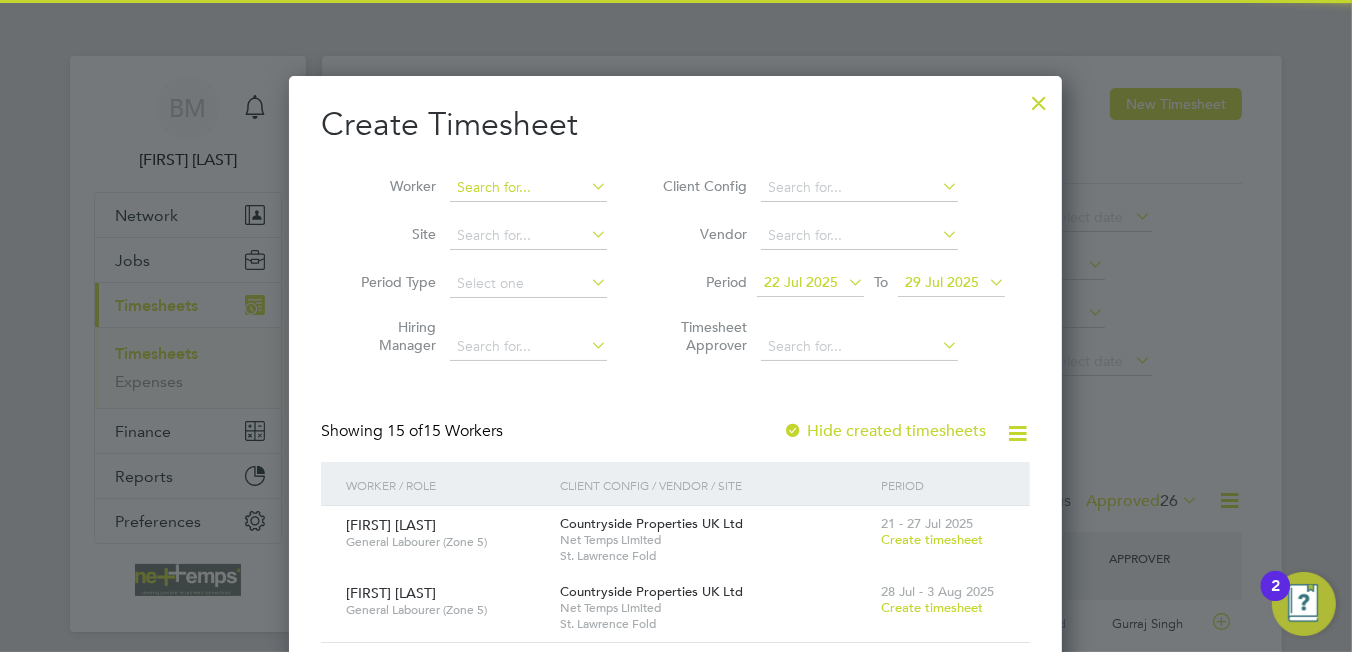 click on "Timesheets New Timesheet Timesheets I Follow All Timesheets Client Config   Vendor   Site   Position   Timesheet ID   Approved On
Select date
To
Select date
Approver     Period Type   Period
Select date
To
Select date
Filter Showing   26 of  26 Timesheets Status  Approved  26  WORKER  / ROLE WORKER  / PERIOD PERIOD  / TYPE SITE  / VENDOR TOTAL   TOTAL  / STATUS STATUS APPROVER [FIRST] [LAST] Skilled Labourer (Zone 3)   7 - 13 Jul 2025 7 - 13 Jul 2025 Manual Prospect Avenue Net Temps Limited £854.25 Approved Approved [FIRST] [LAST] [LAST]   7 - 13 Jul 2025 7 - 13 Jul 2025 Manual Alvaredus (Fairham) Net Temps Limited £300.64 Approved Approved [FIRST] [LAST] [LAST] Forklift Operator (Zone 5)   7 - 13 Jul 2025 7 - 13 Jul 2025 Manual Edwalton RV Net Temps Limited £966.12 Approved Approved [FIRST] [LAST] [LAST] Joiner   7 - 13 Jul 2025 7 - 13 Jul 2025 Manual Edwalton RV Net Temps Limited £1,207.24 Approved Approved [FIRST] [LAST]   Manual" 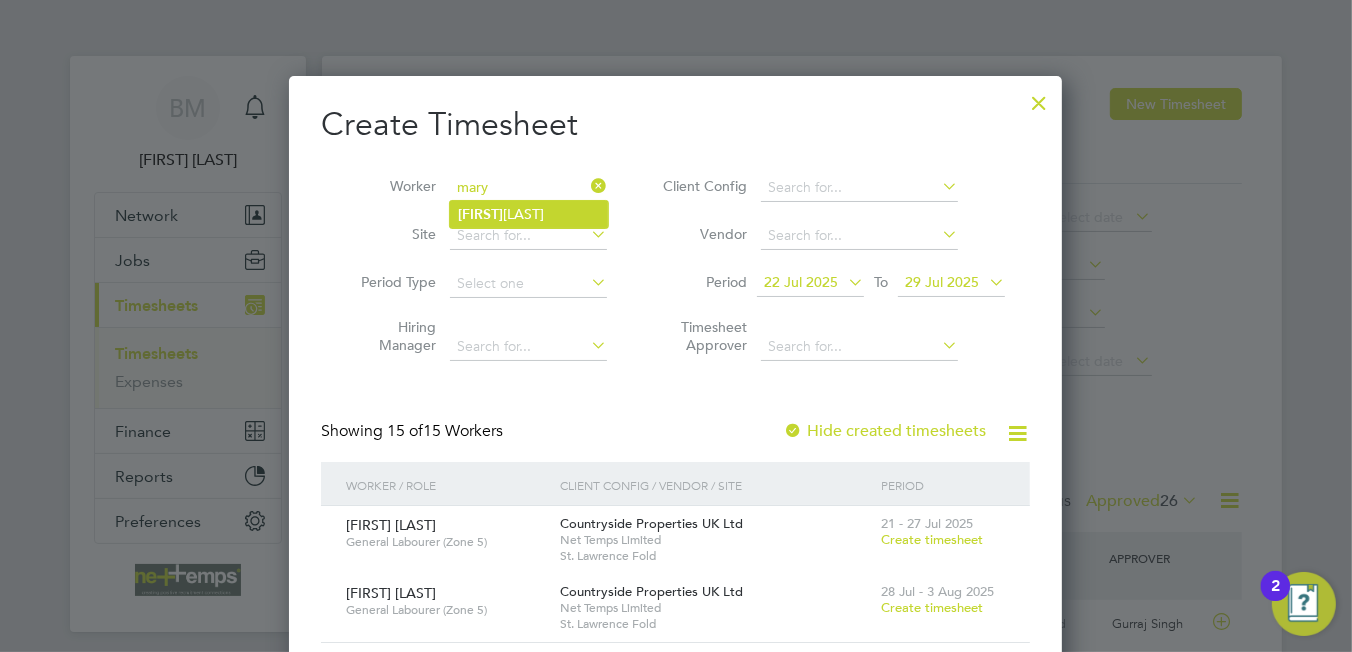 click on "Mary  Bimpong" 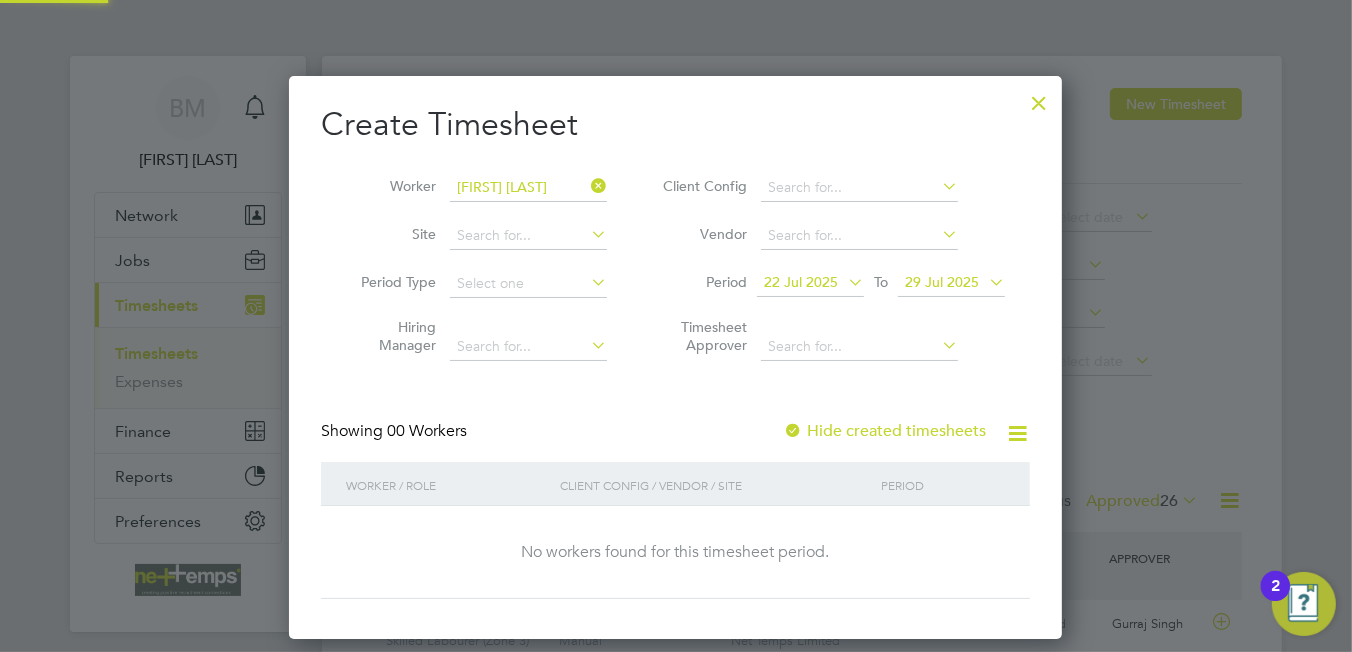 click on "22 Jul 2025" at bounding box center [801, 282] 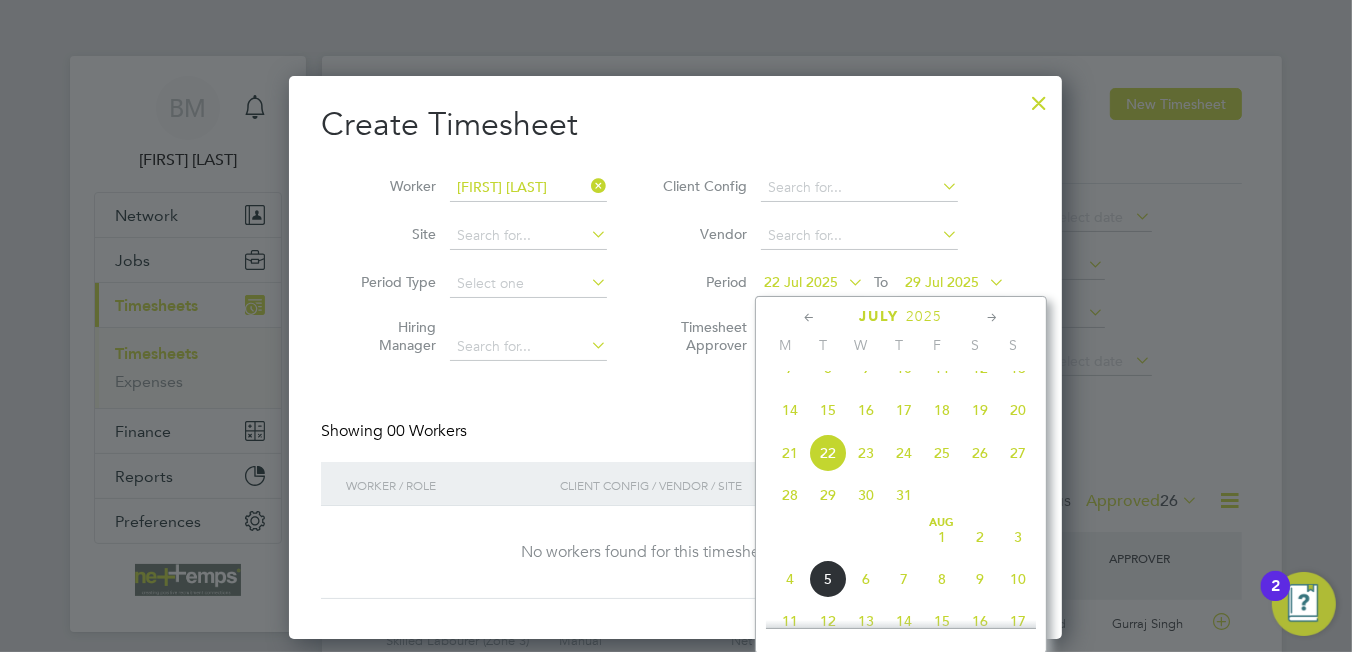 click on "28" 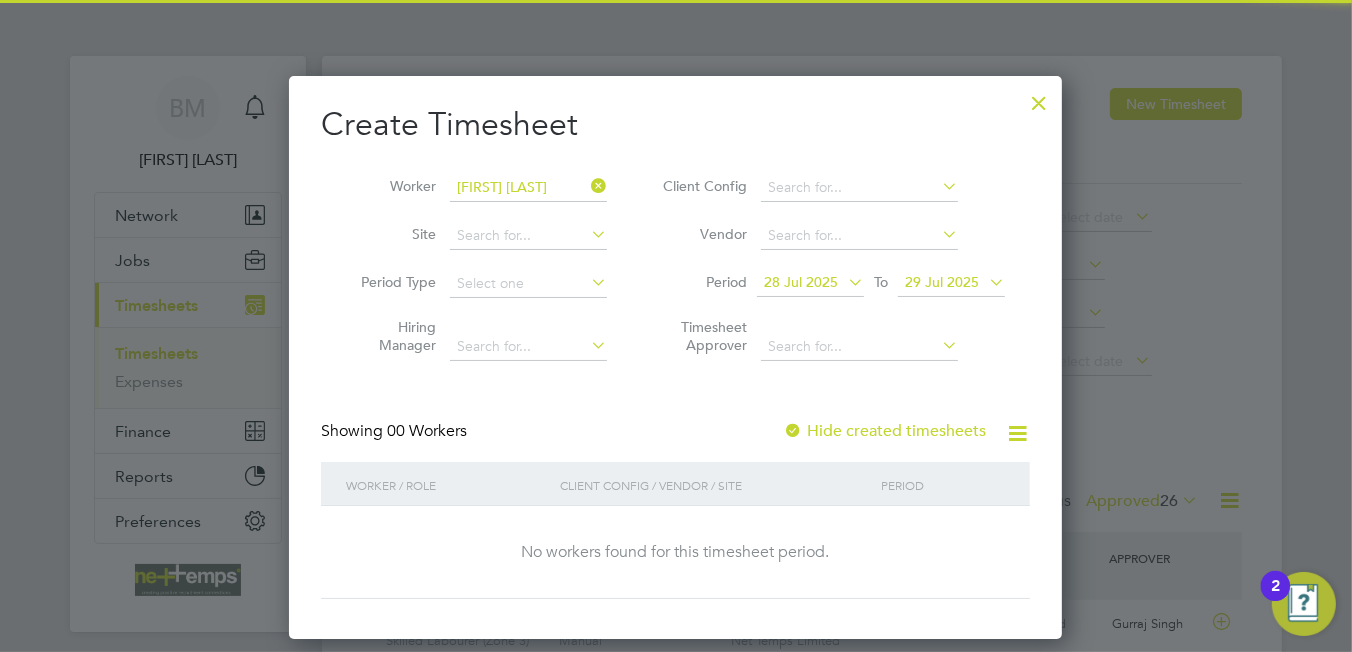 click on "29 Jul 2025" at bounding box center [942, 282] 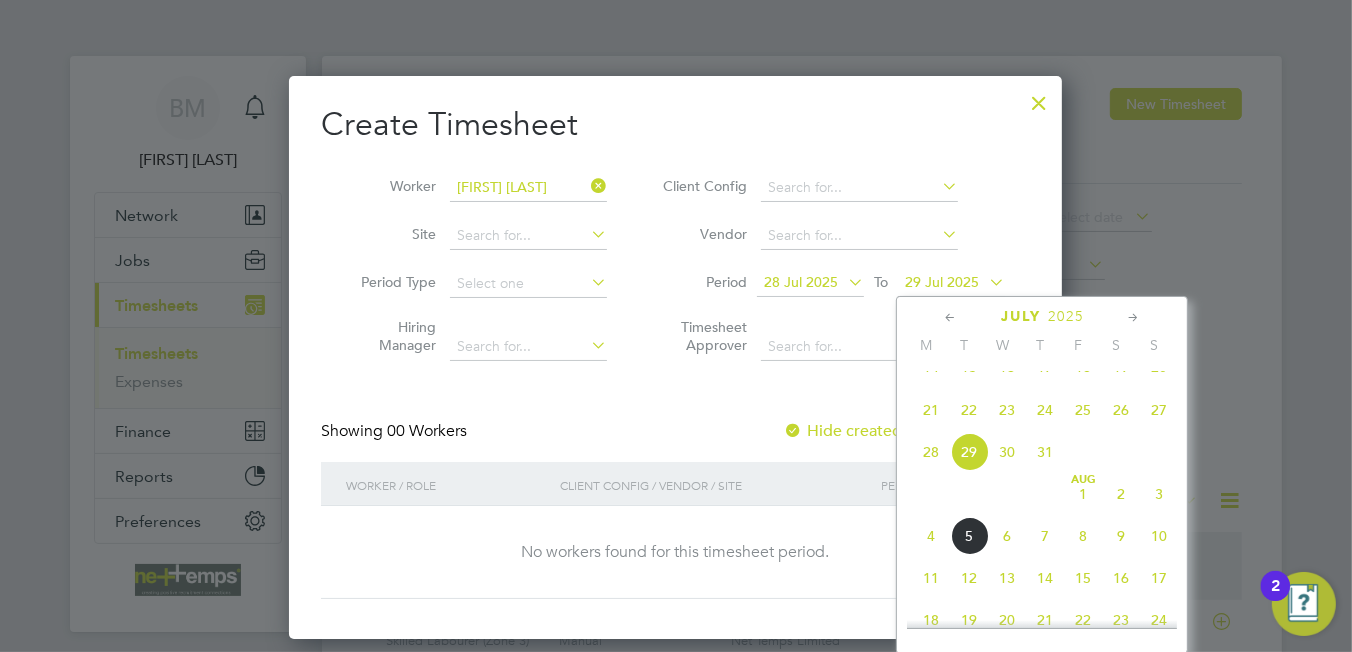 click on "3" 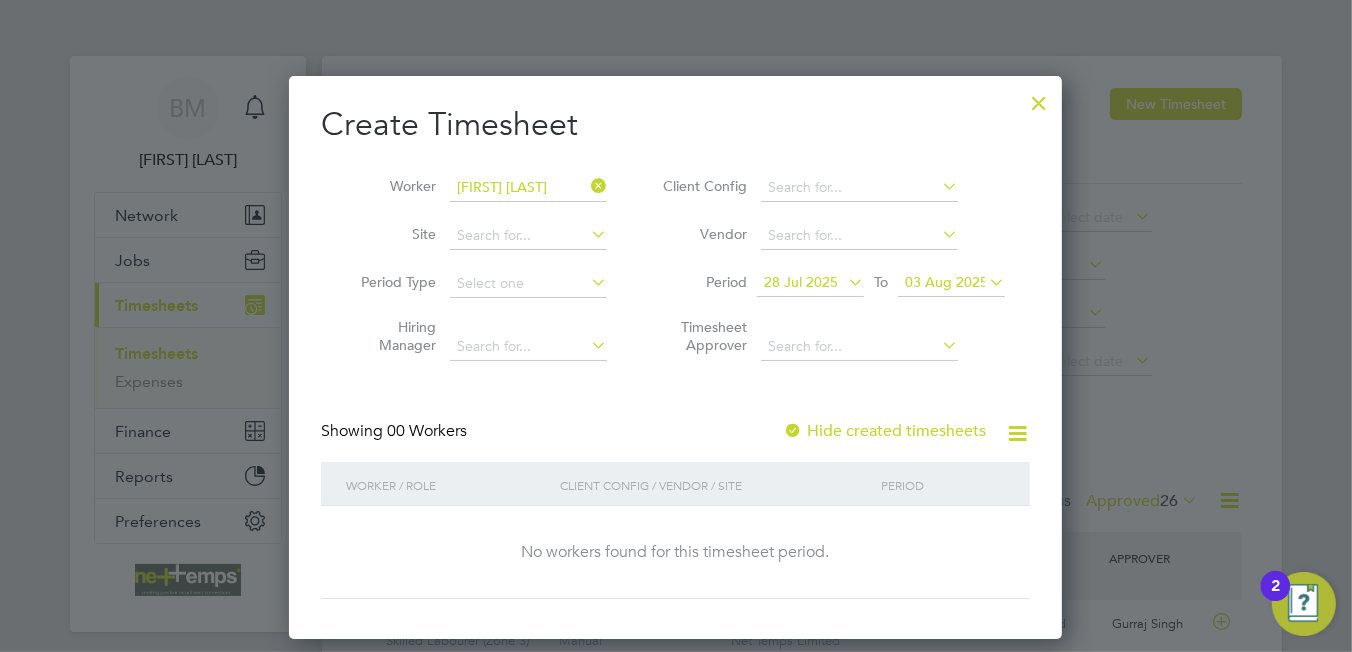 click on "Hide created timesheets" at bounding box center (884, 431) 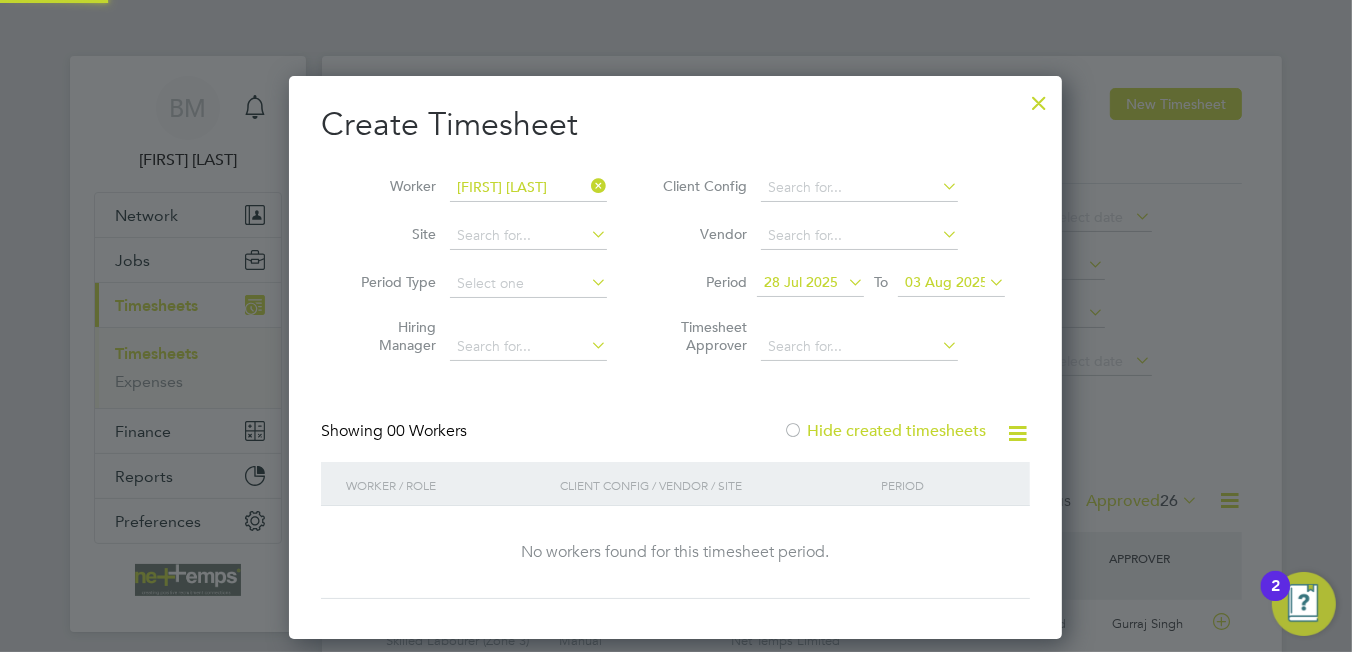 click on "Hide created timesheets" at bounding box center (884, 431) 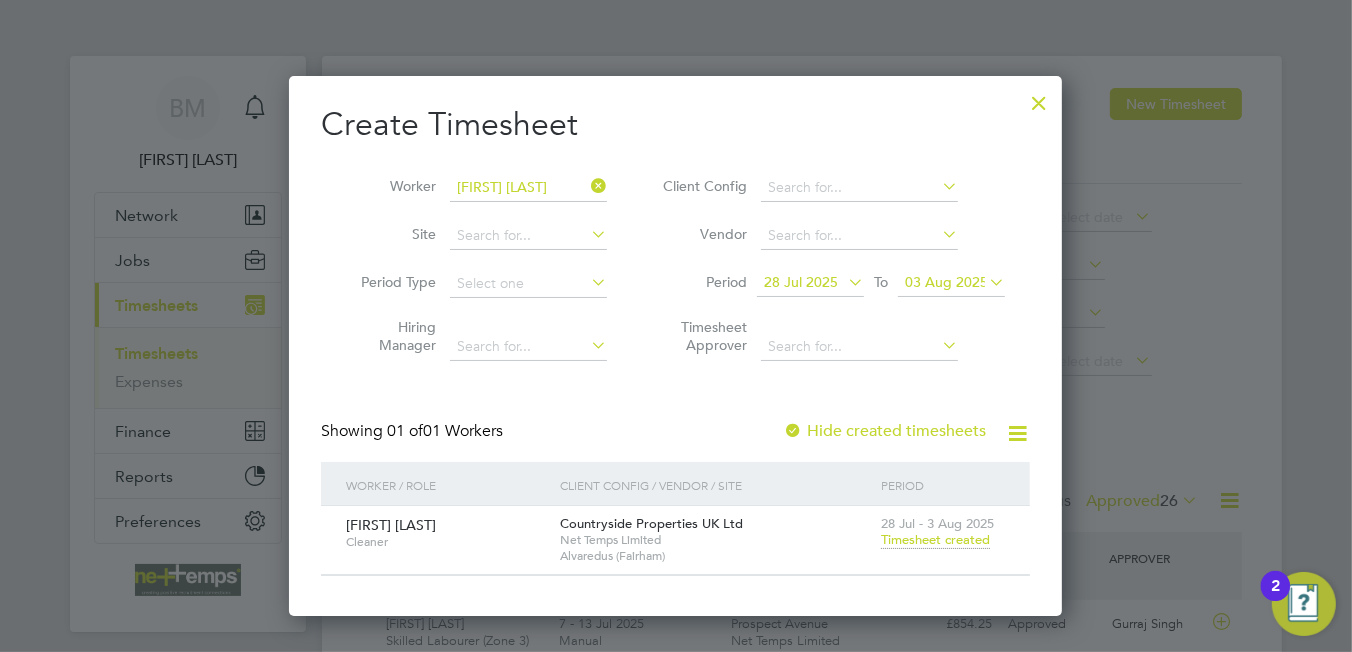 click on "Timesheet created" at bounding box center [935, 540] 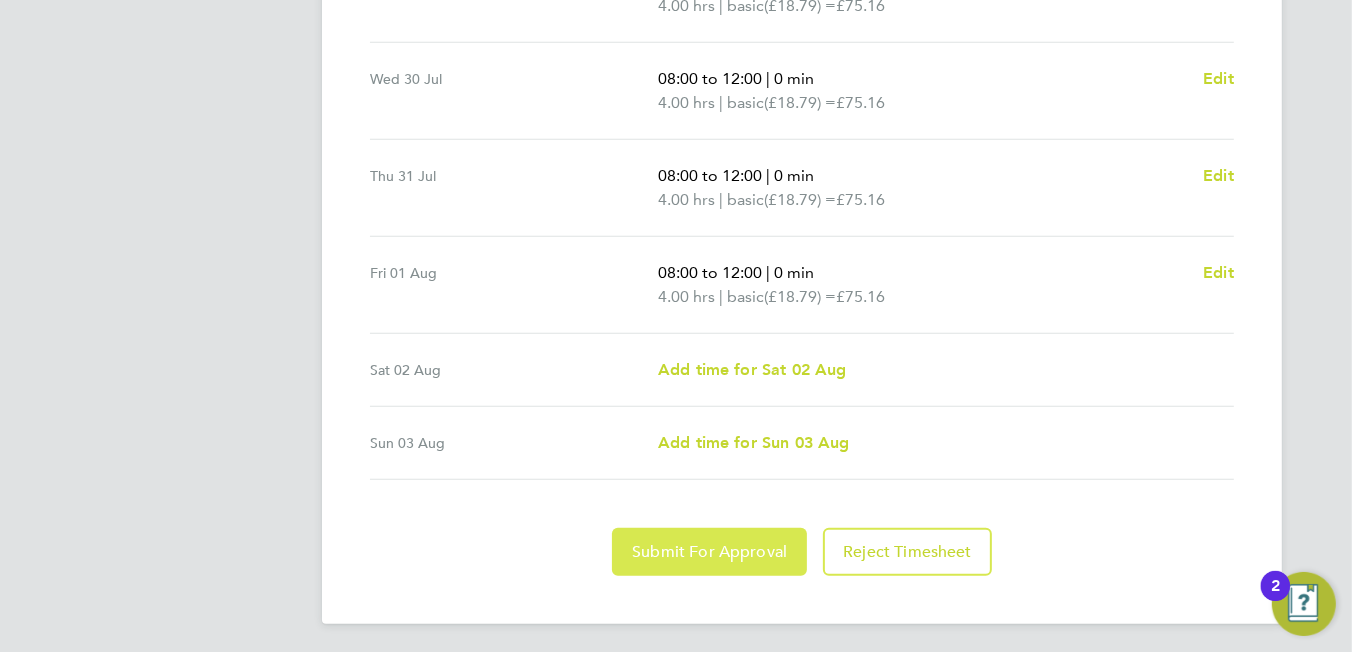 click on "Submit For Approval" 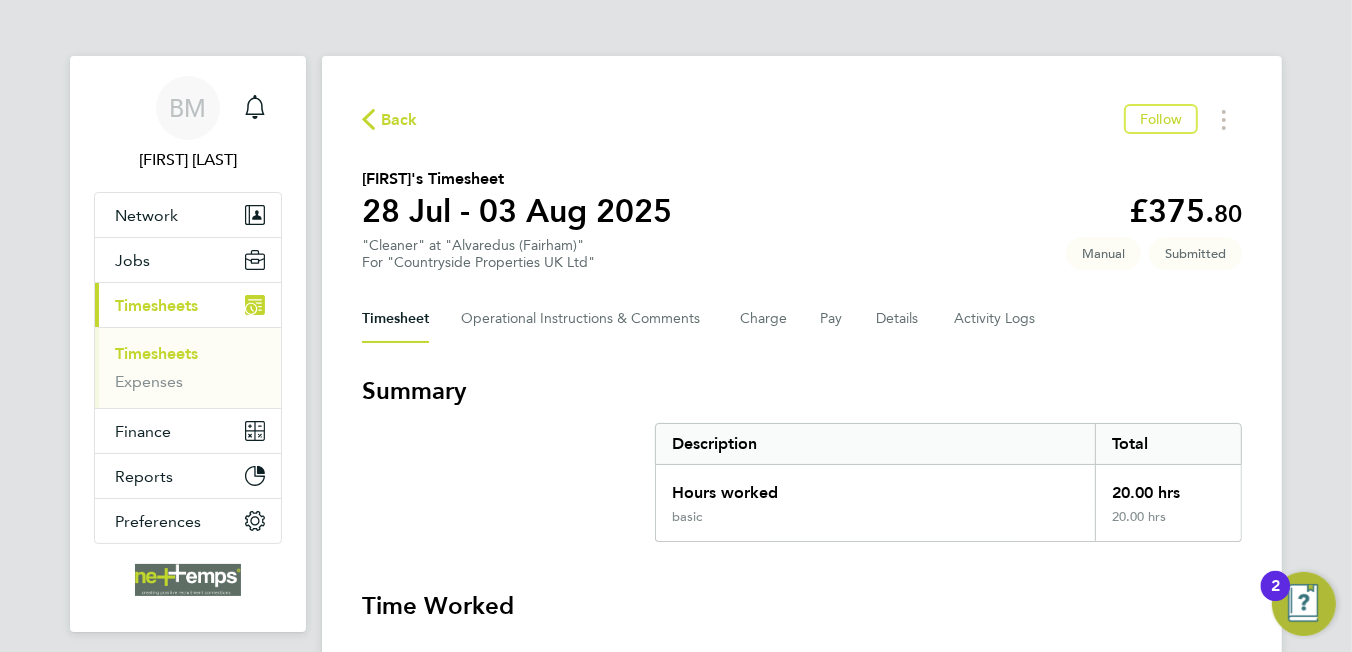 click on "Back" 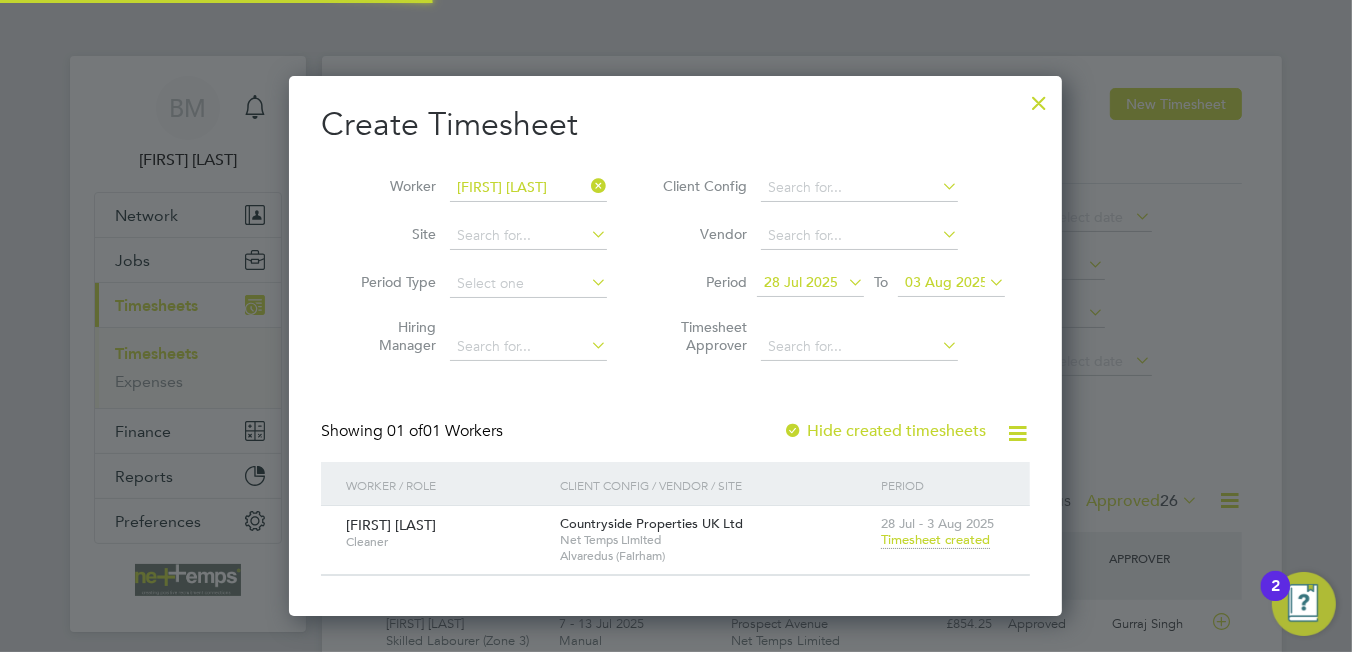 scroll, scrollTop: 9, scrollLeft: 9, axis: both 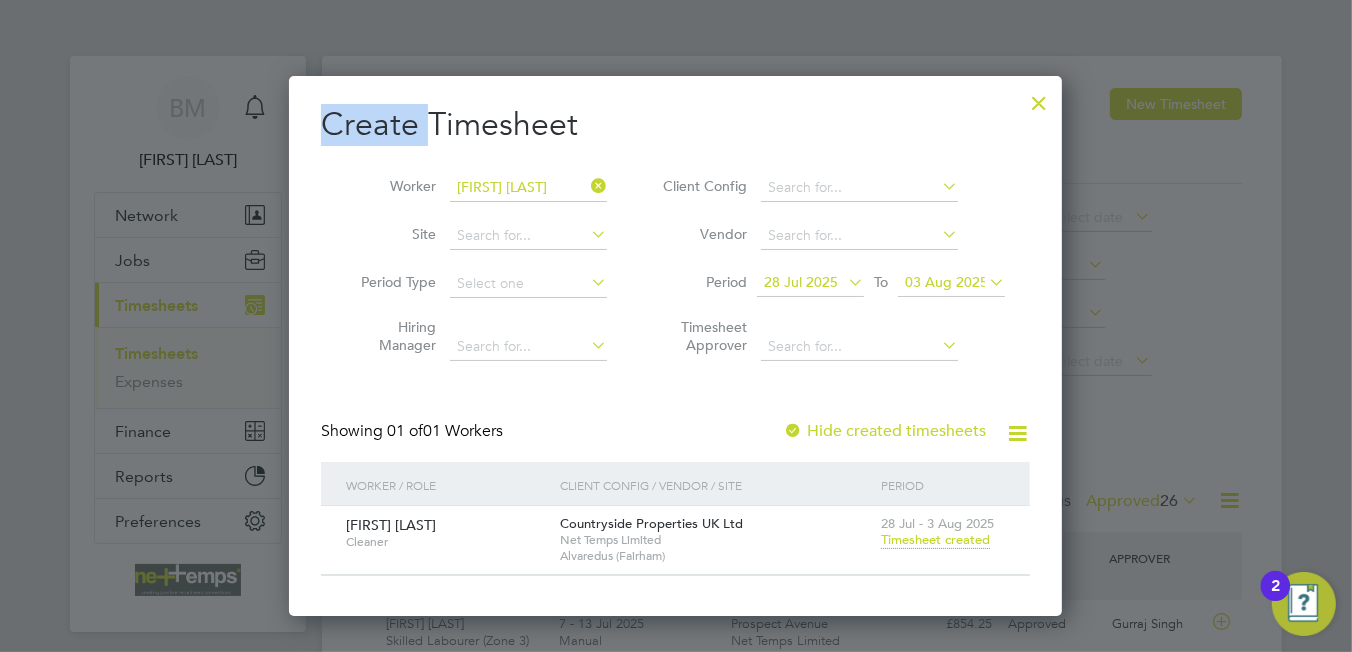 click at bounding box center (587, 186) 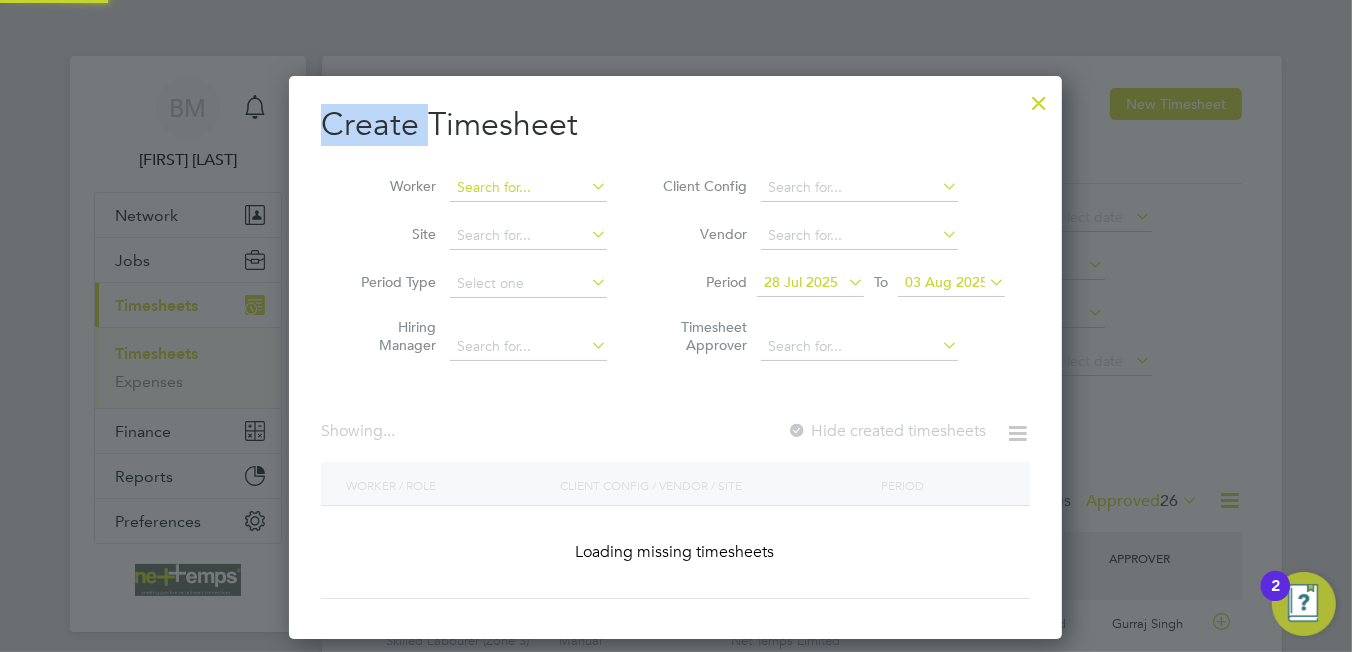 scroll, scrollTop: 9, scrollLeft: 9, axis: both 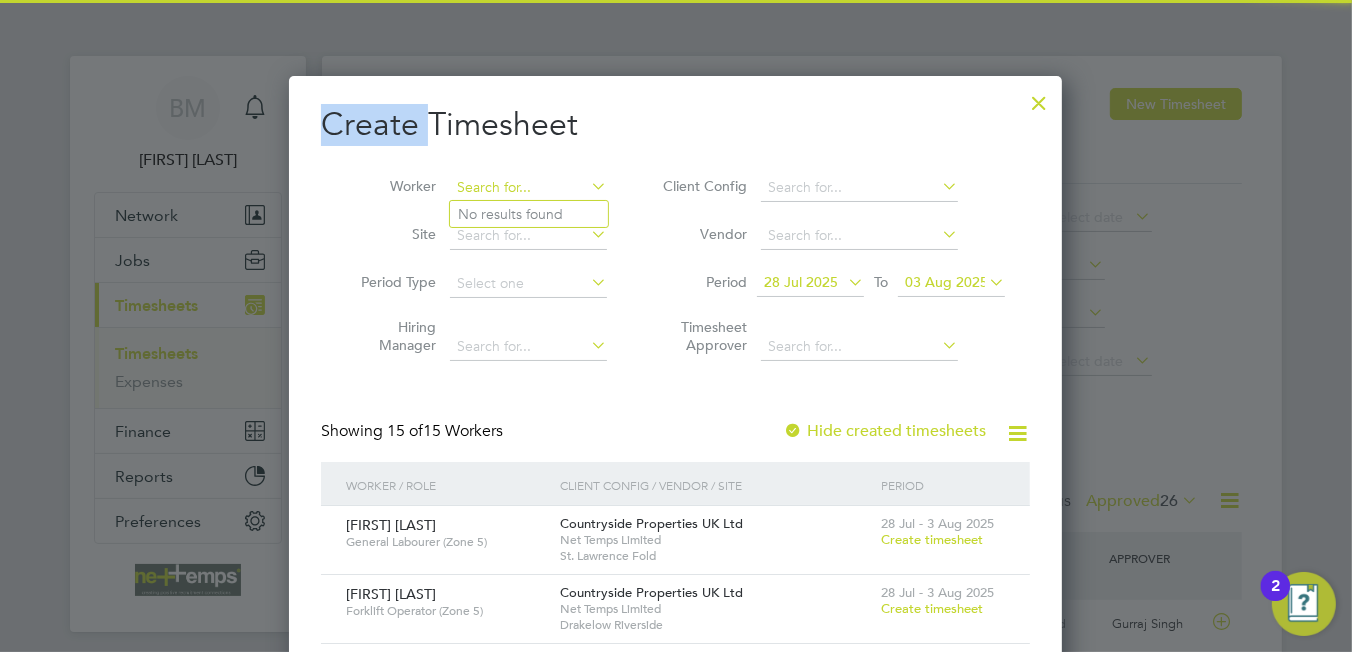 click at bounding box center [528, 188] 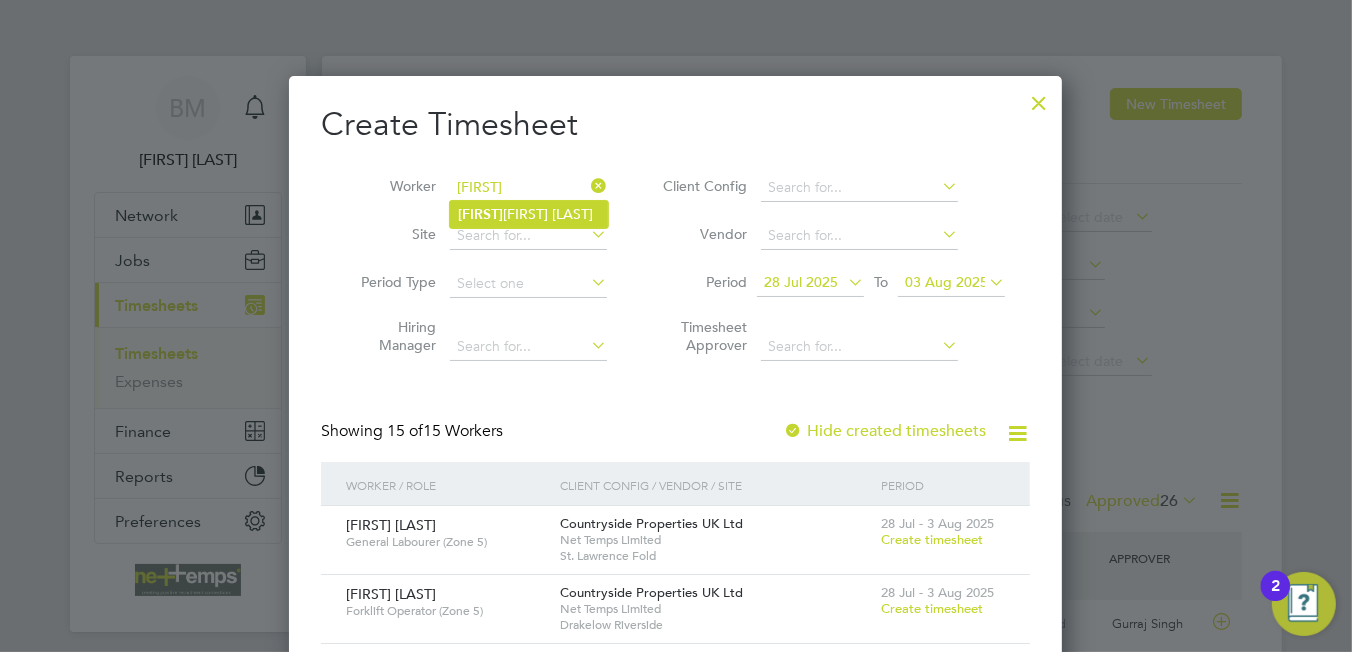 click on "Niki ta Batty" 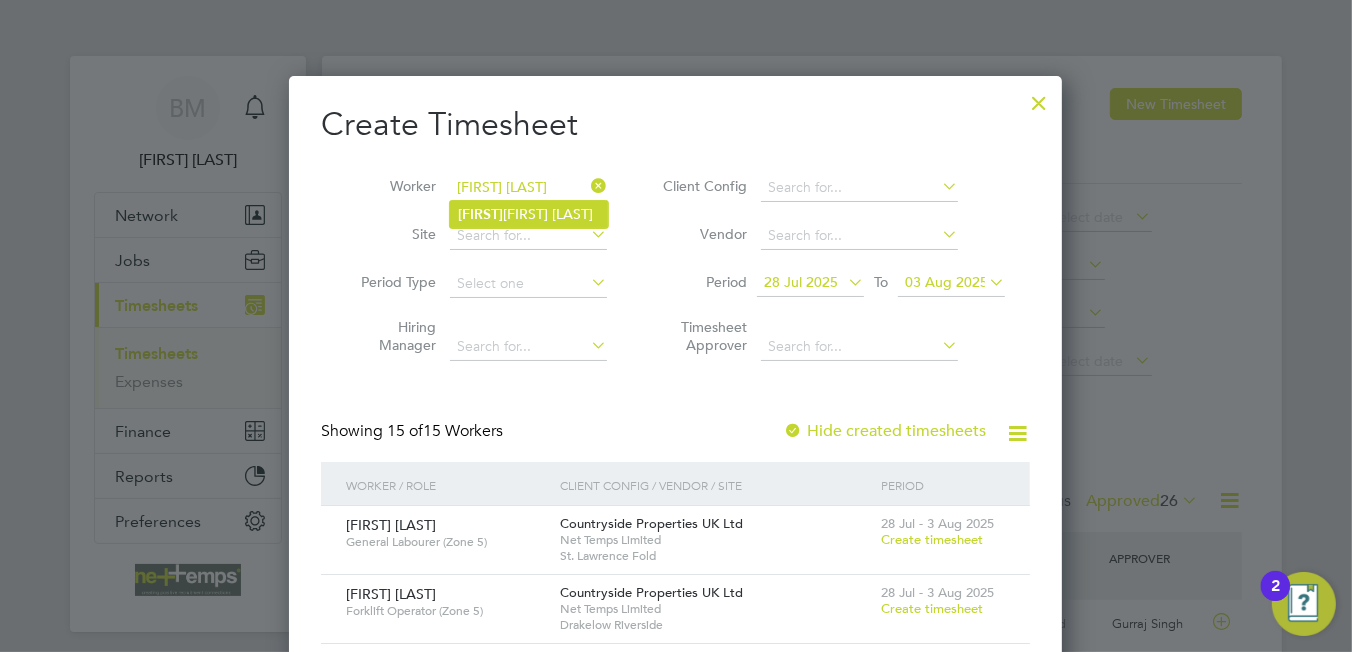 scroll, scrollTop: 9, scrollLeft: 9, axis: both 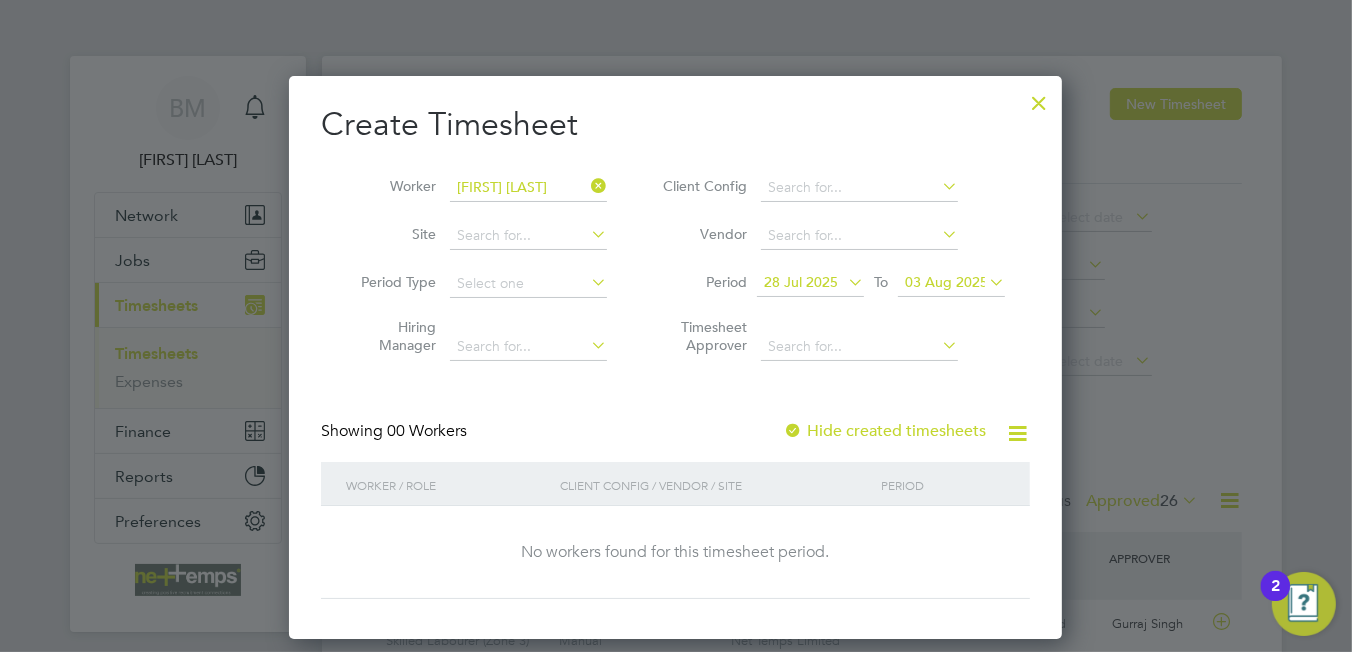 click on "Hide created timesheets" at bounding box center (884, 431) 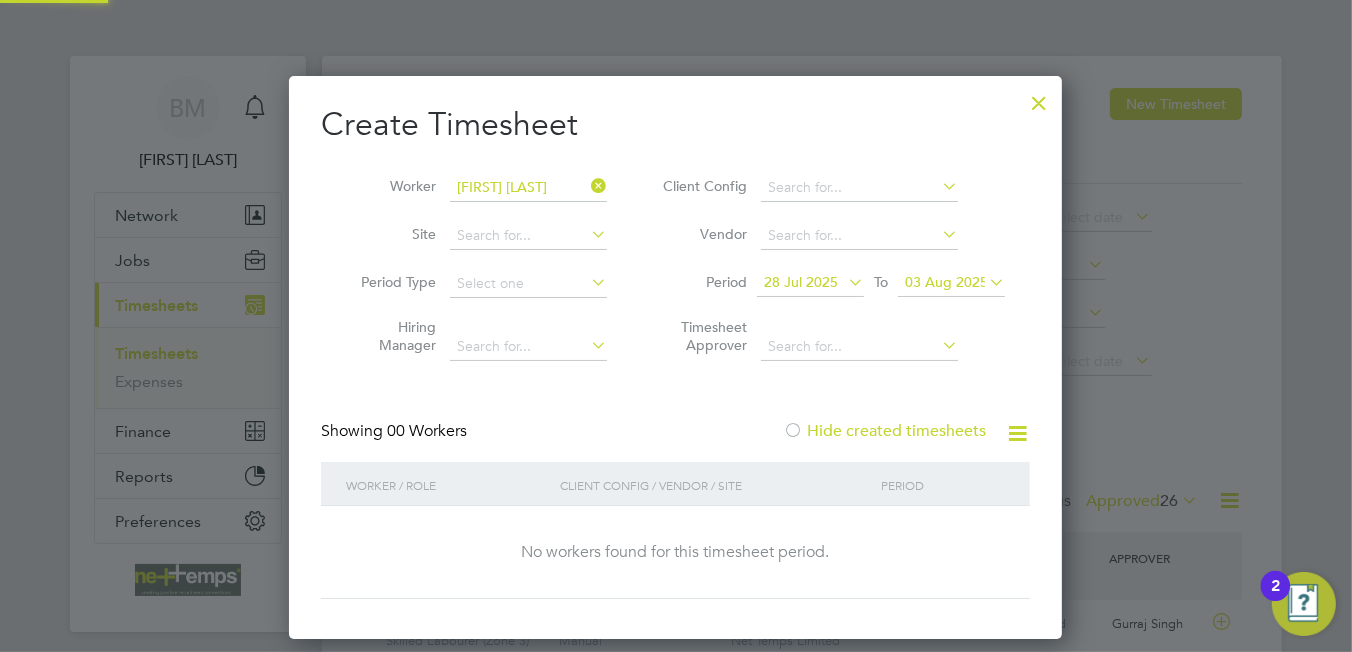 scroll, scrollTop: 9, scrollLeft: 9, axis: both 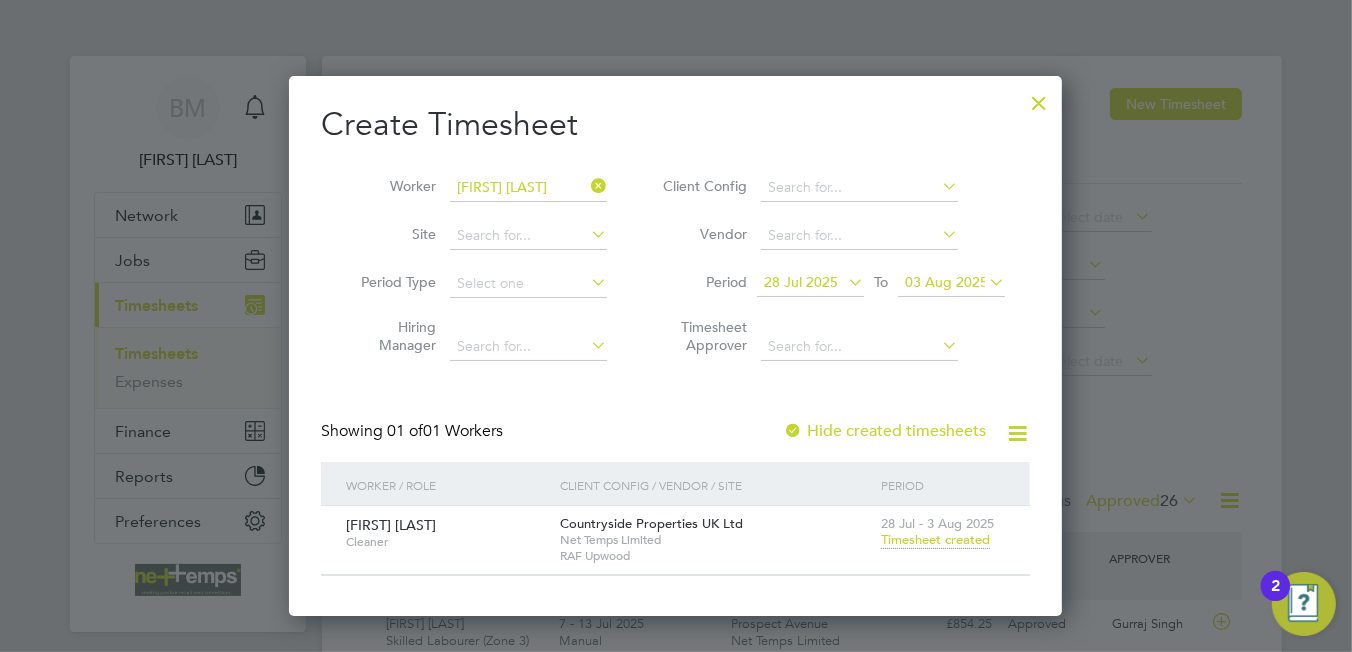 click on "Timesheet created" at bounding box center (935, 540) 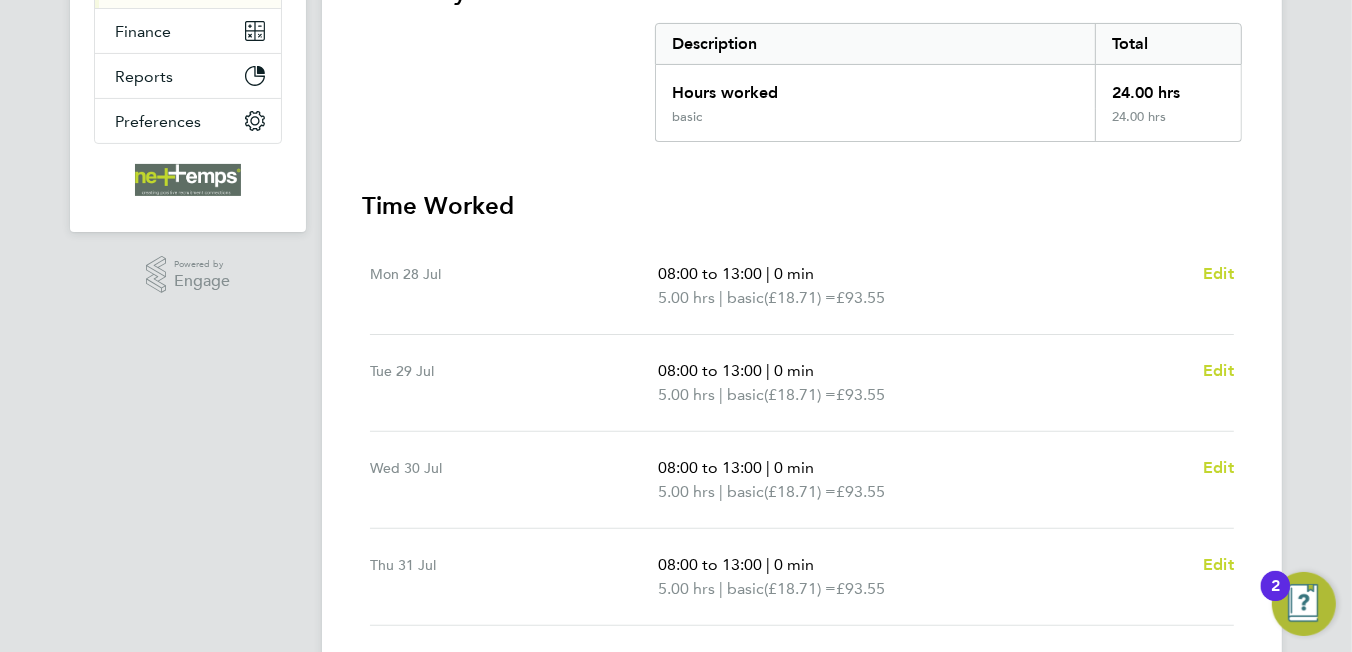 scroll, scrollTop: 0, scrollLeft: 0, axis: both 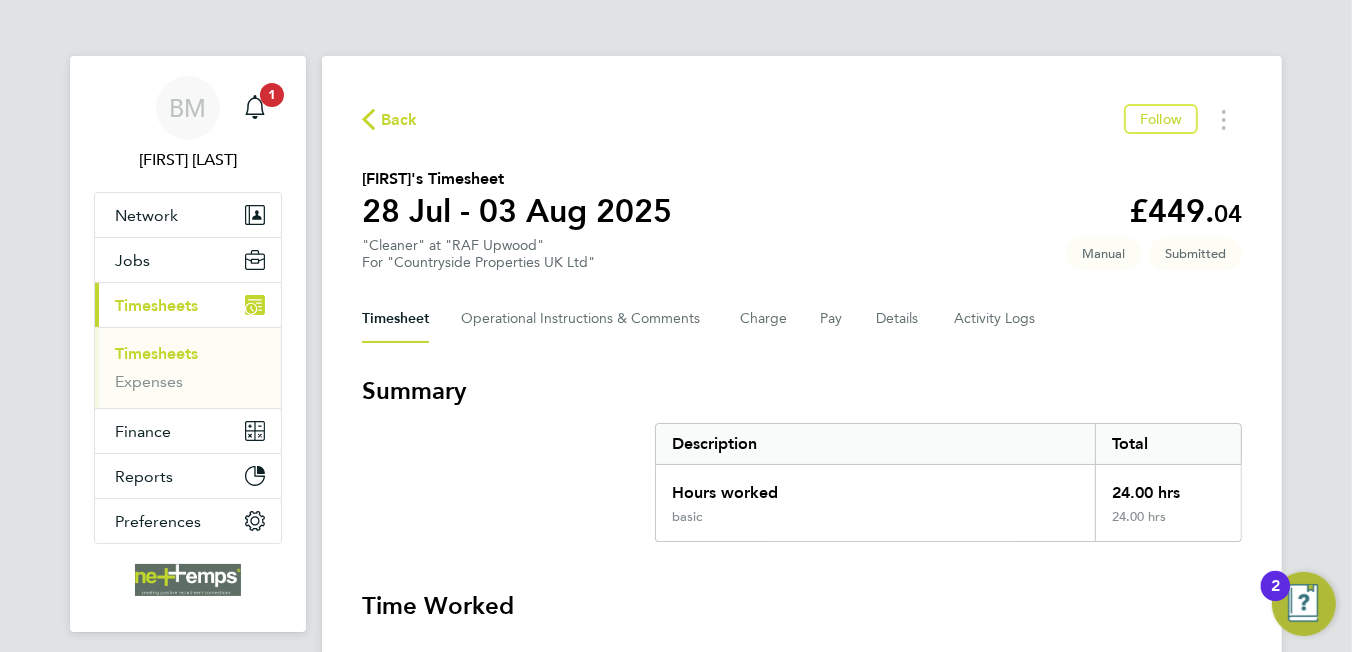 click on "Back  Follow" 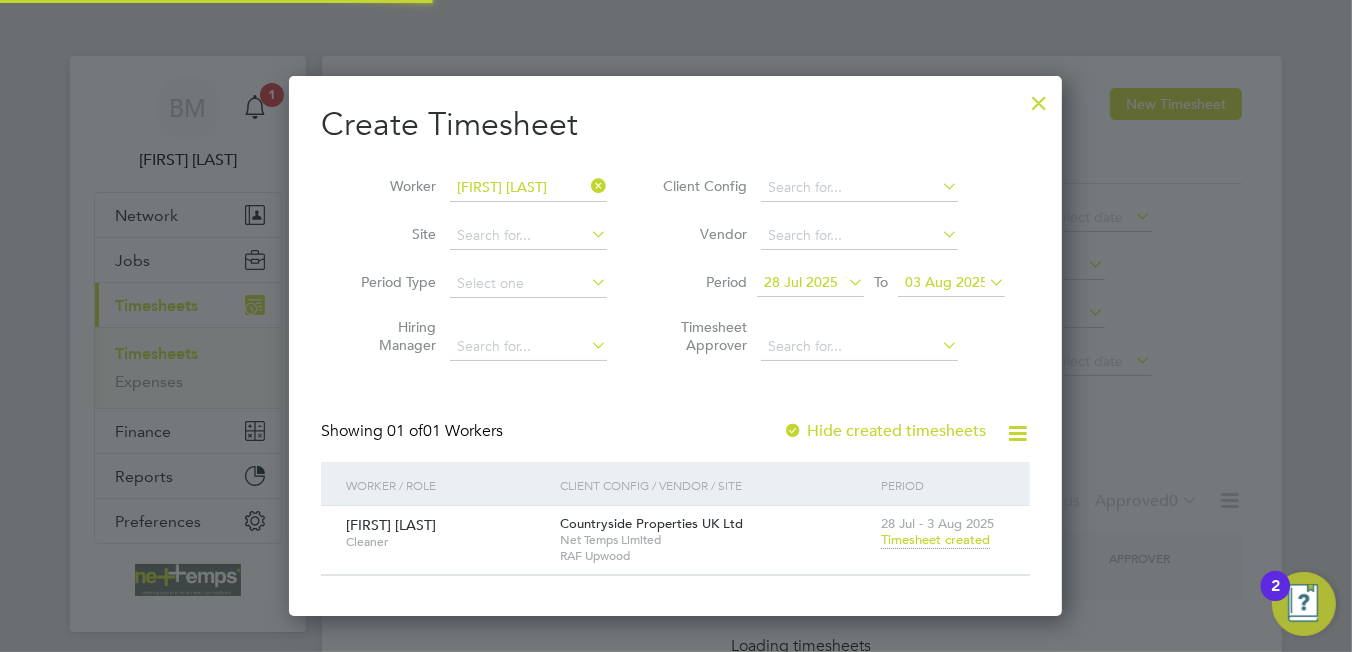 scroll, scrollTop: 9, scrollLeft: 9, axis: both 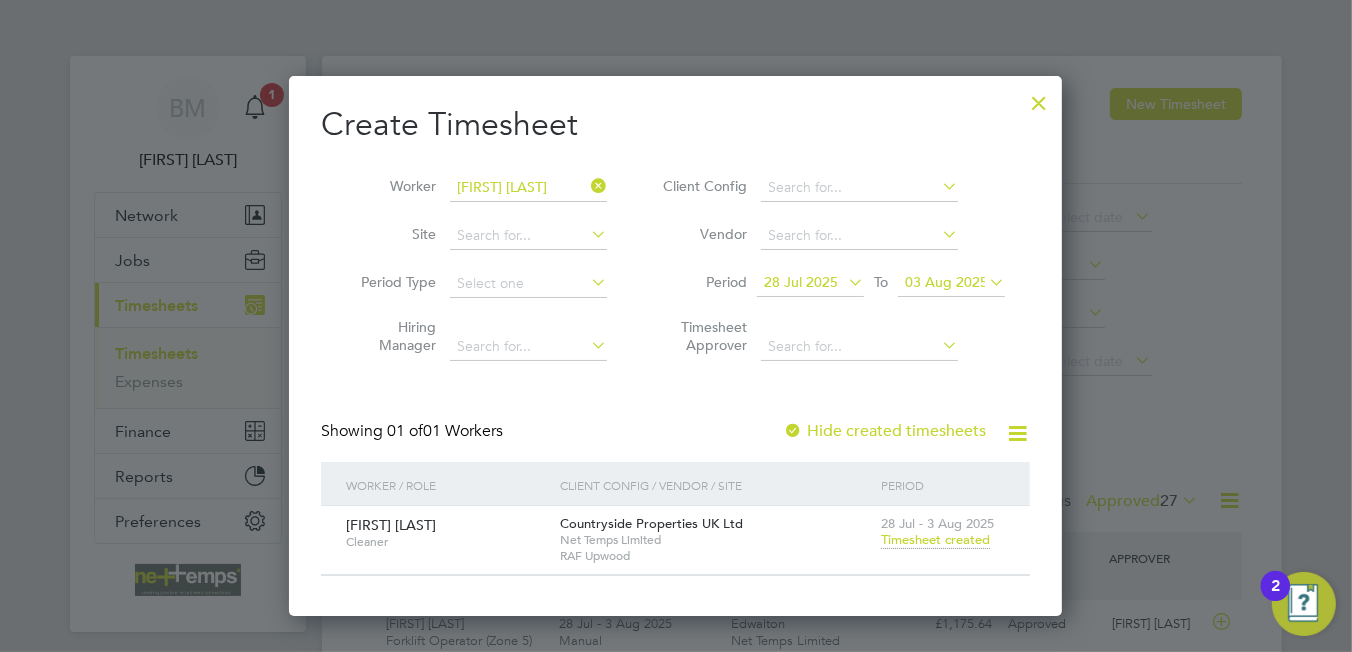 drag, startPoint x: 593, startPoint y: 187, endPoint x: 550, endPoint y: 193, distance: 43.416588 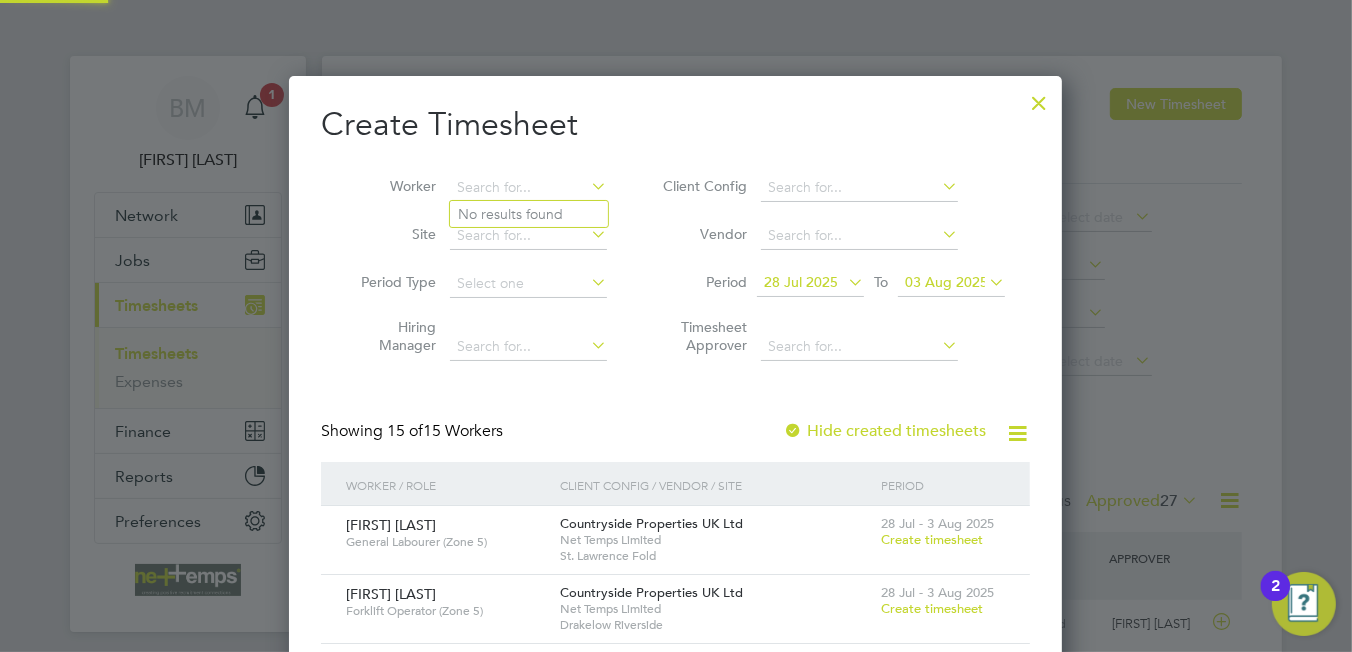 drag, startPoint x: 545, startPoint y: 193, endPoint x: 551, endPoint y: 202, distance: 10.816654 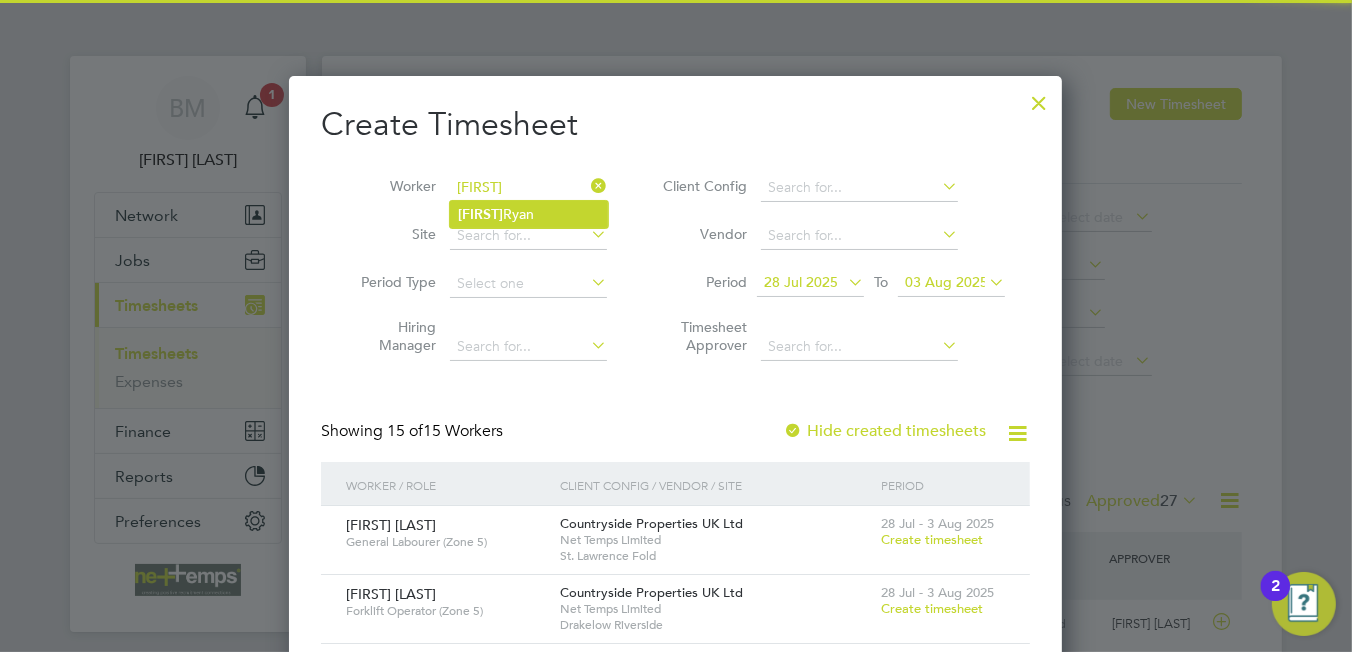 click on "Shirley  Ryan" 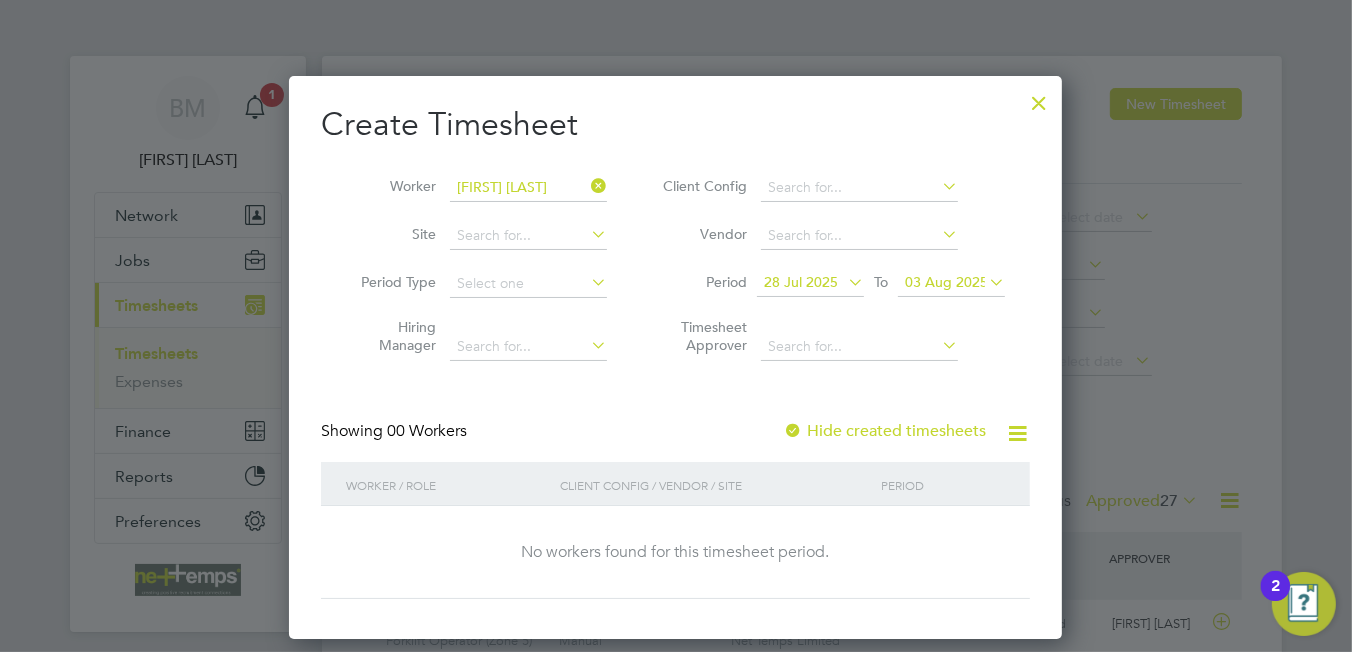 click on "Hide created timesheets" at bounding box center [884, 431] 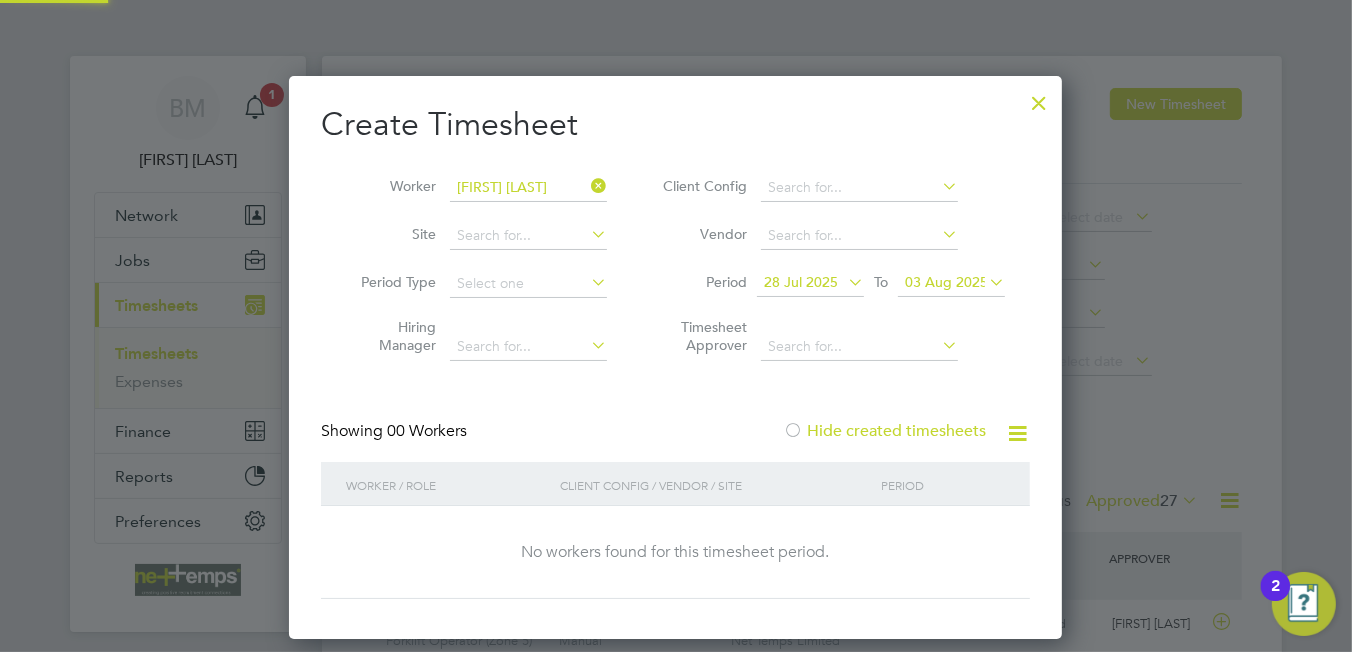 click on "Hide created timesheets" at bounding box center [884, 431] 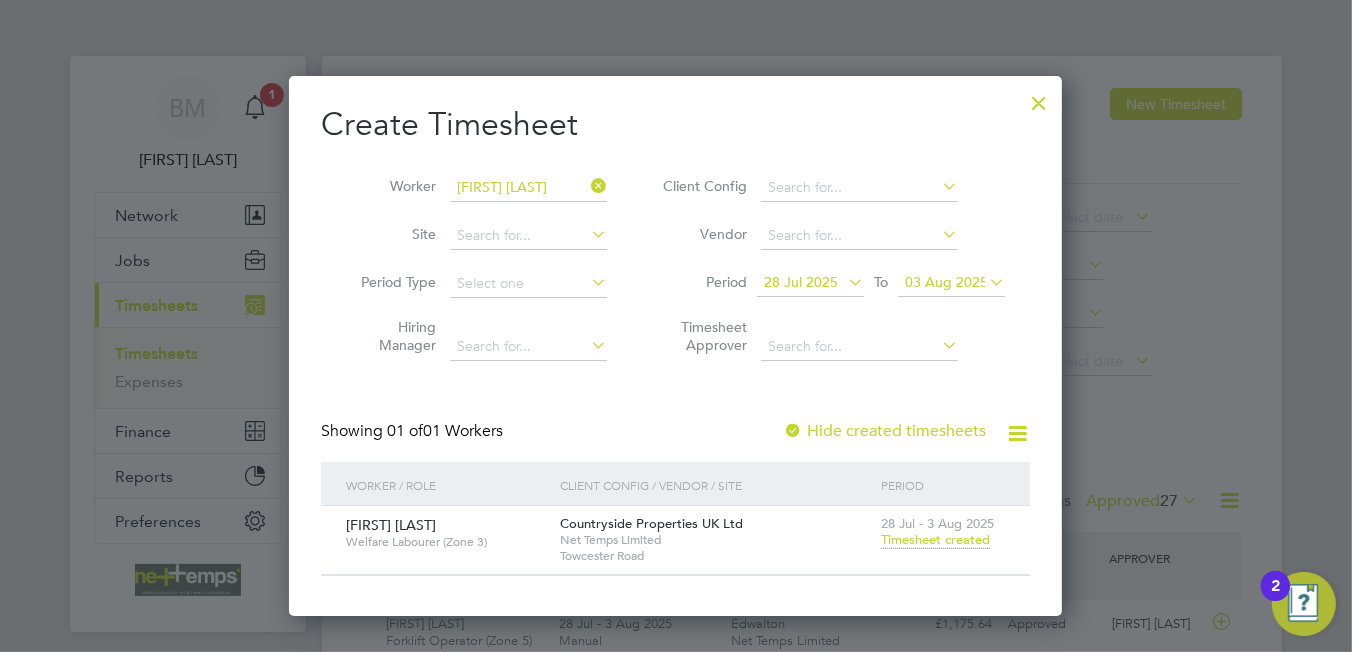 click on "Timesheet created" at bounding box center [935, 540] 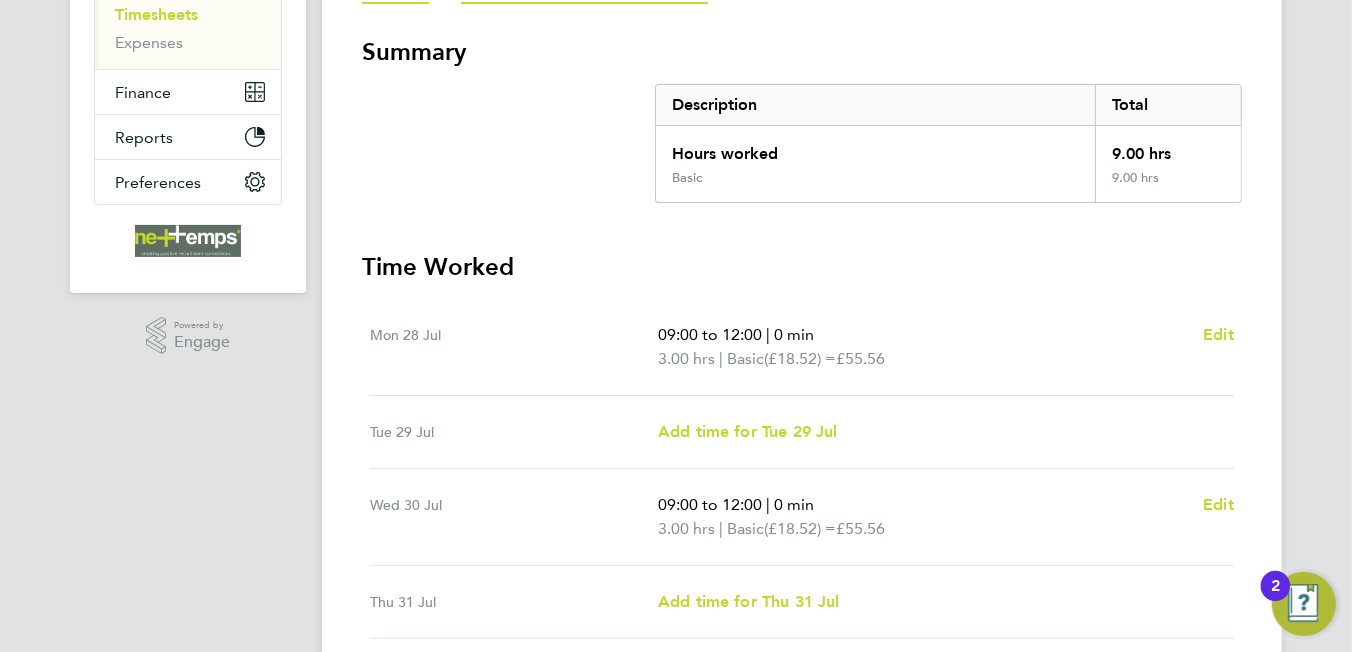 scroll, scrollTop: 0, scrollLeft: 0, axis: both 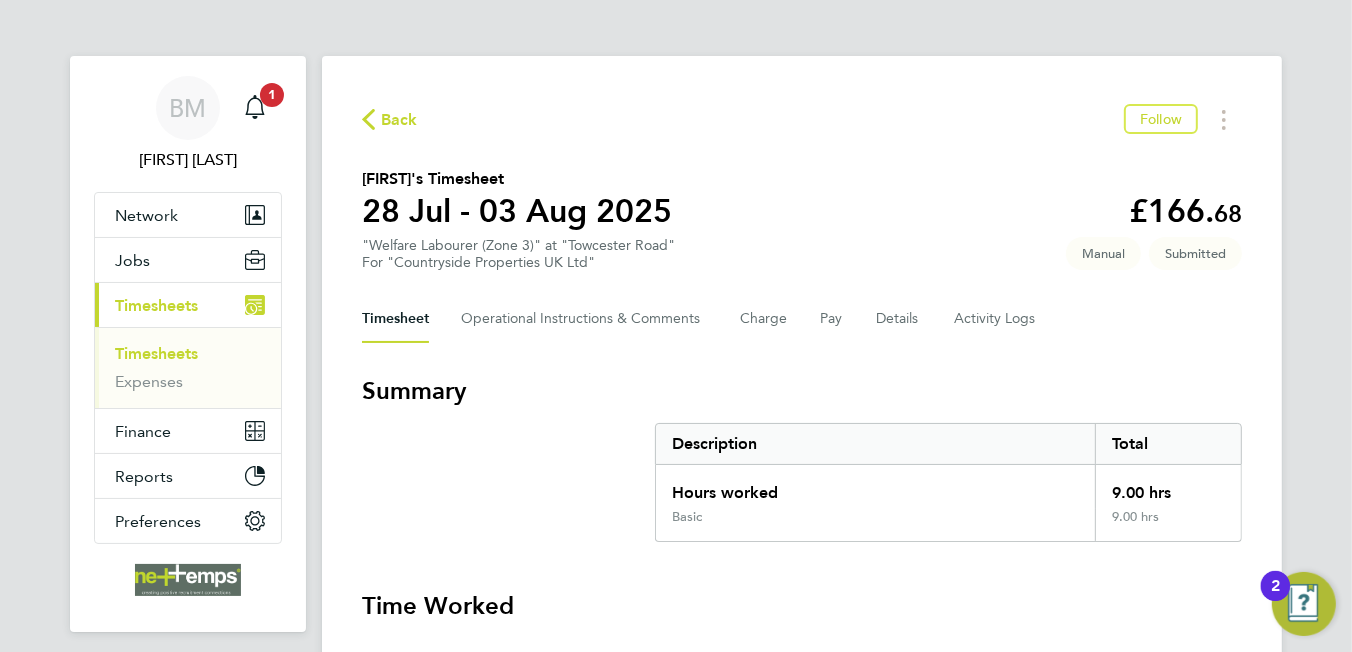 click on "Back" 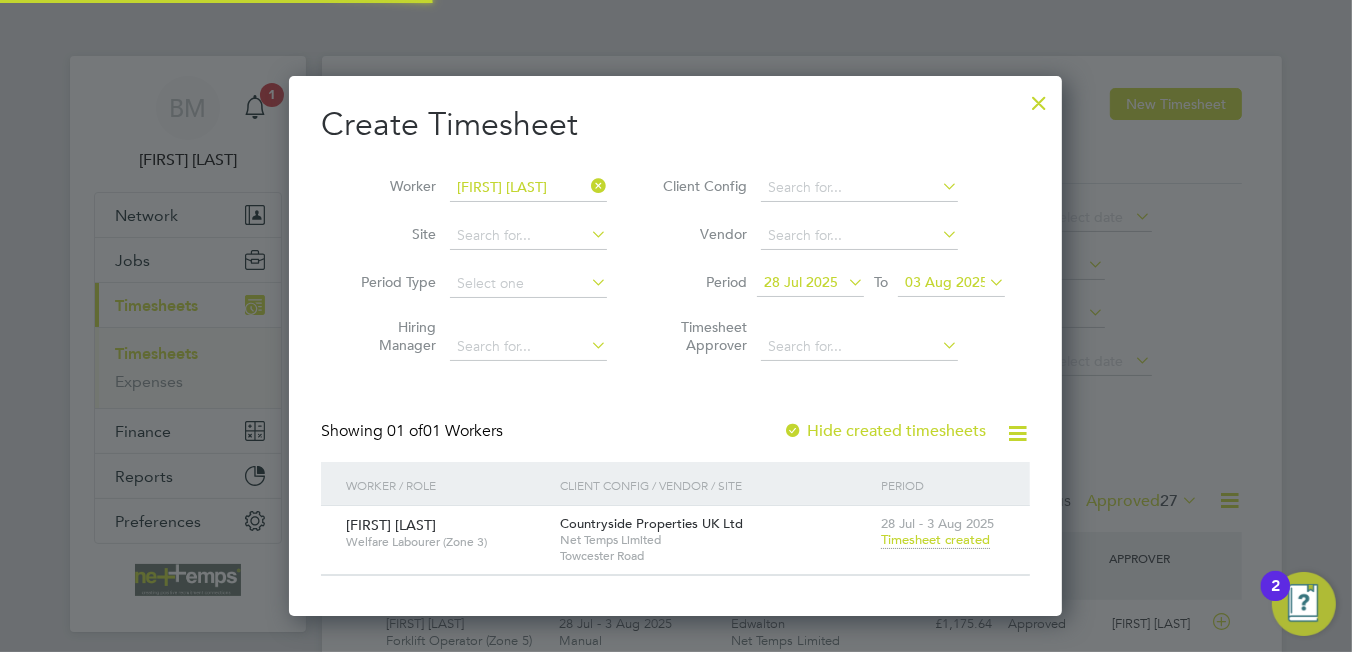 scroll, scrollTop: 9, scrollLeft: 9, axis: both 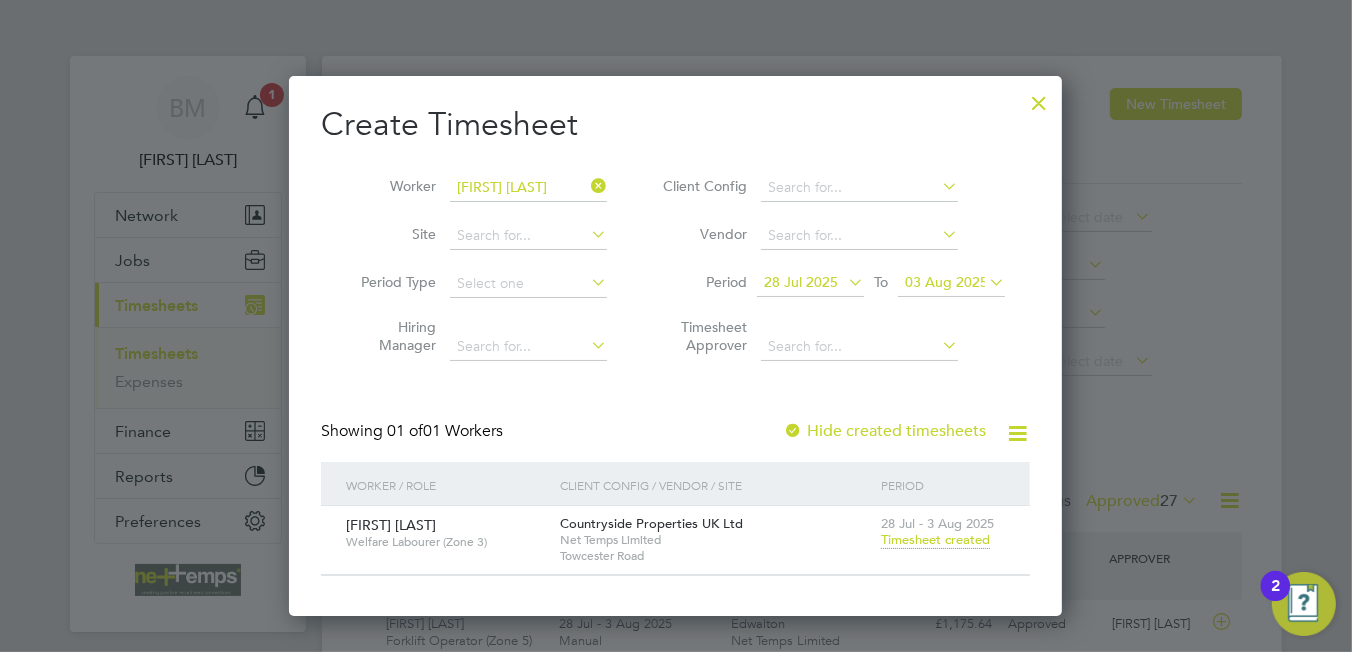 click at bounding box center [1039, 98] 